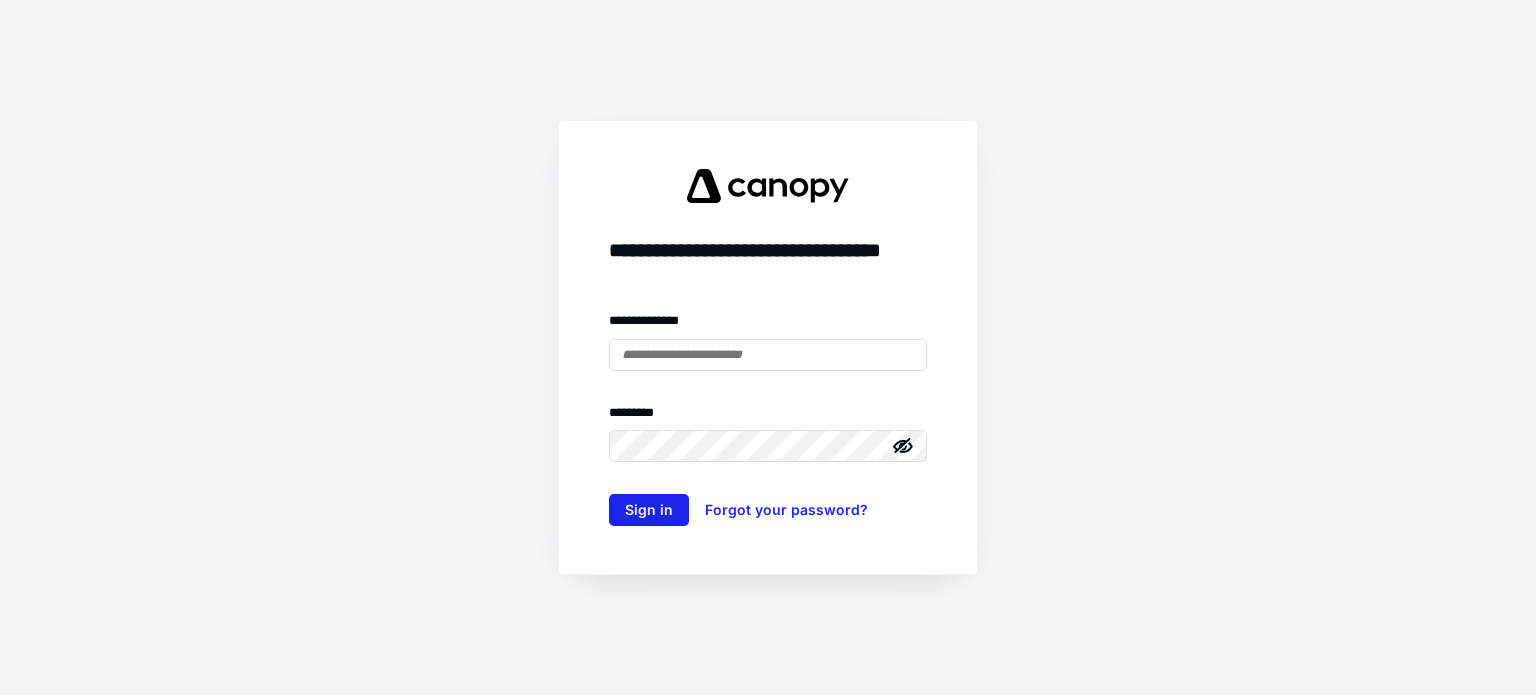 scroll, scrollTop: 0, scrollLeft: 0, axis: both 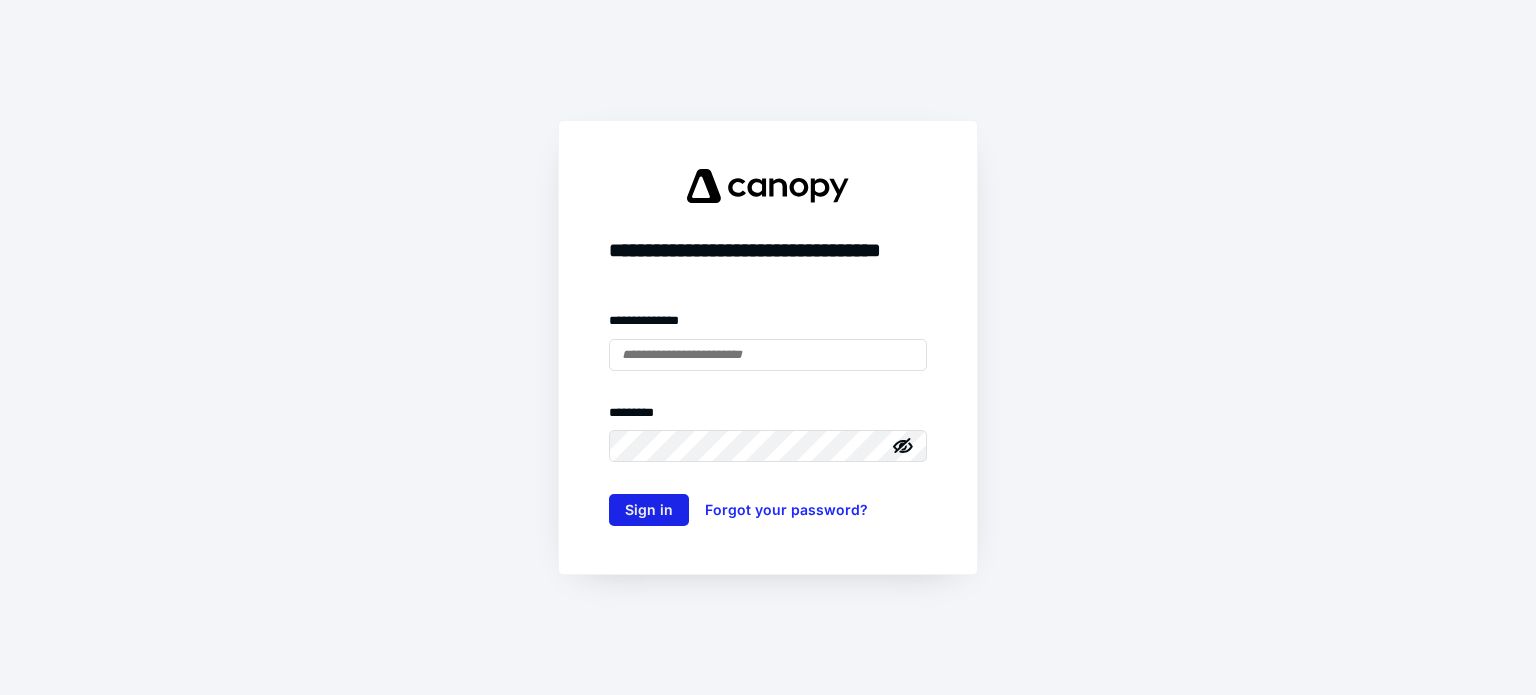type on "**********" 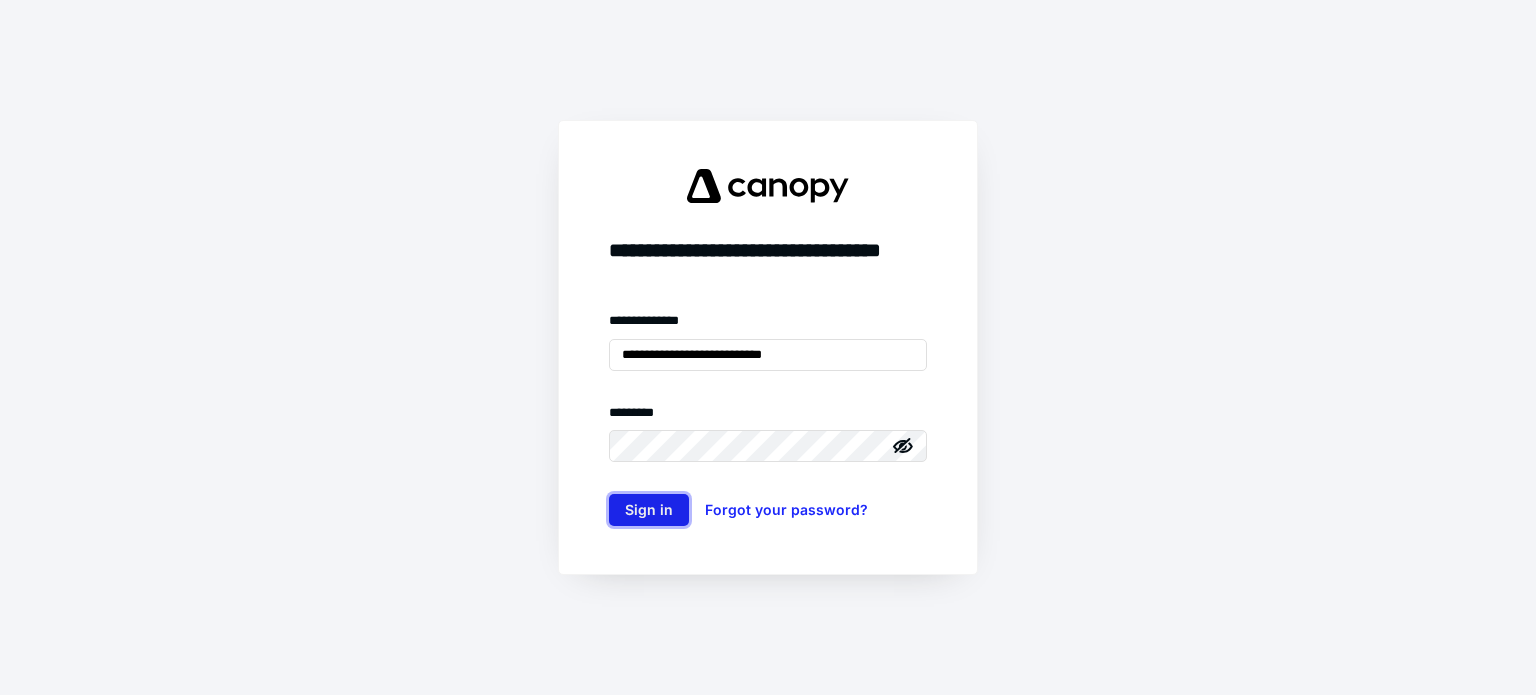 click on "Sign in" at bounding box center (649, 510) 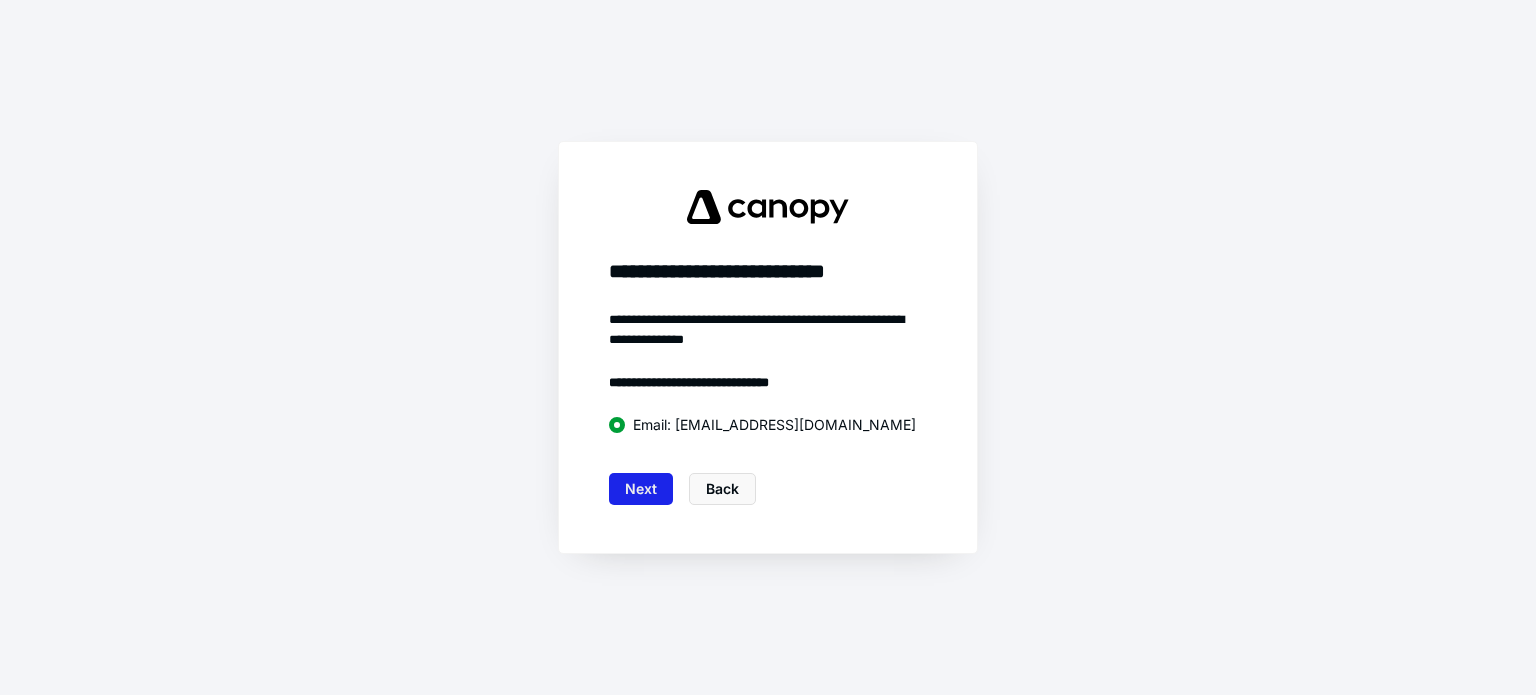 click on "Next" at bounding box center [641, 489] 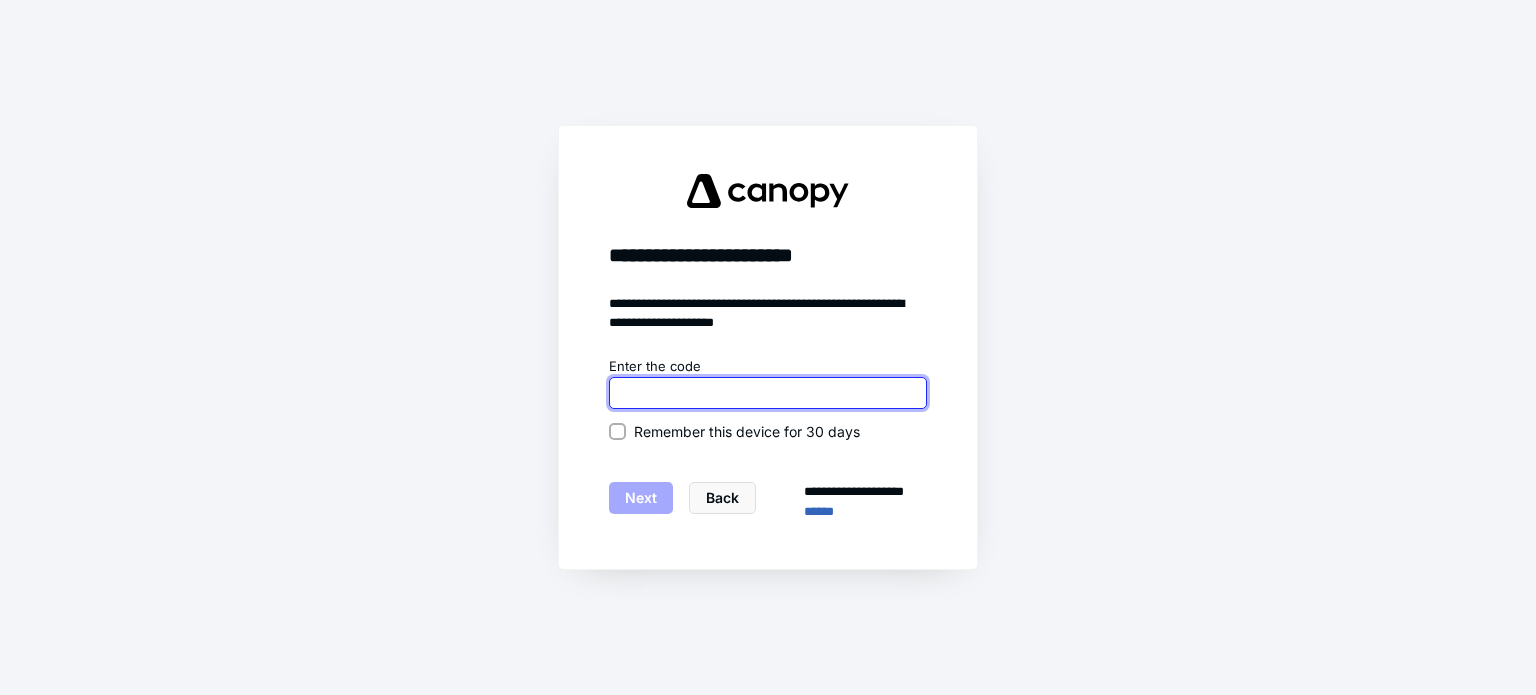 paste on "******" 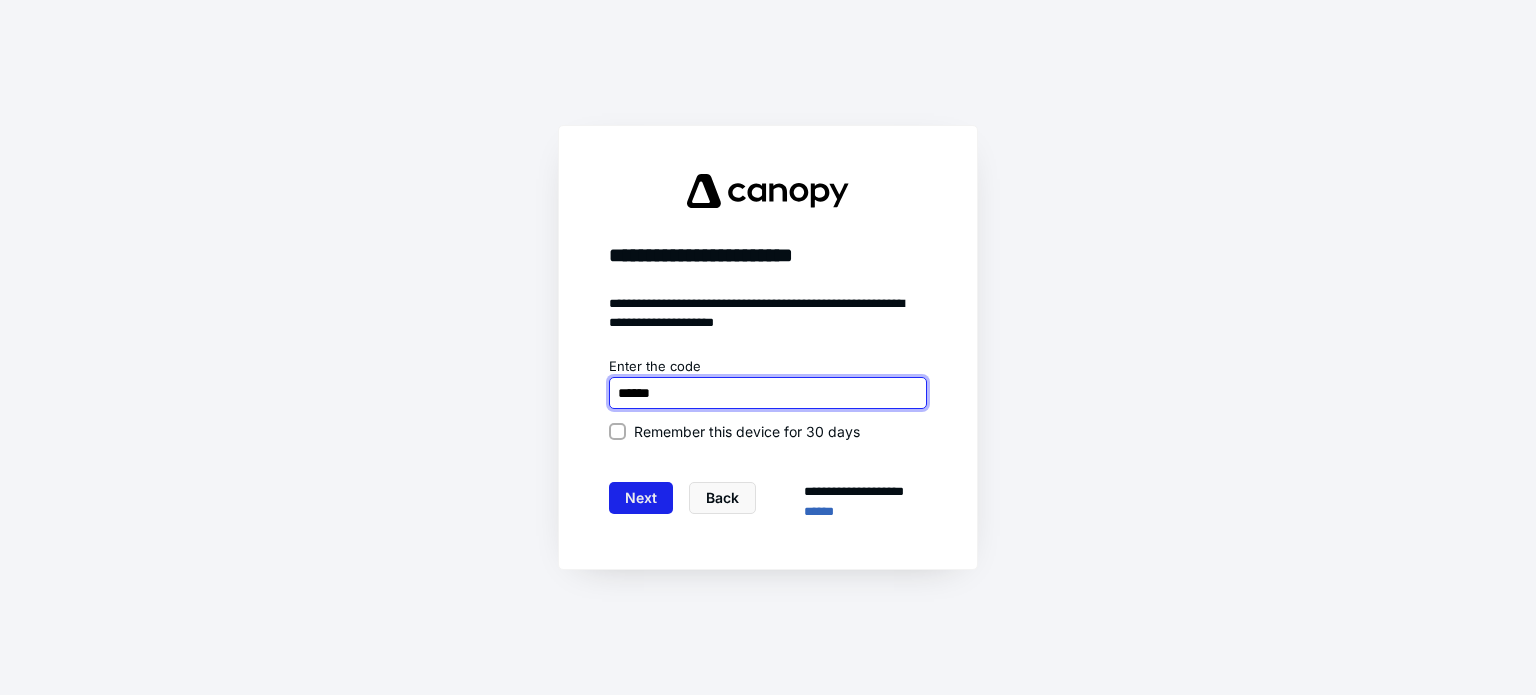 type on "******" 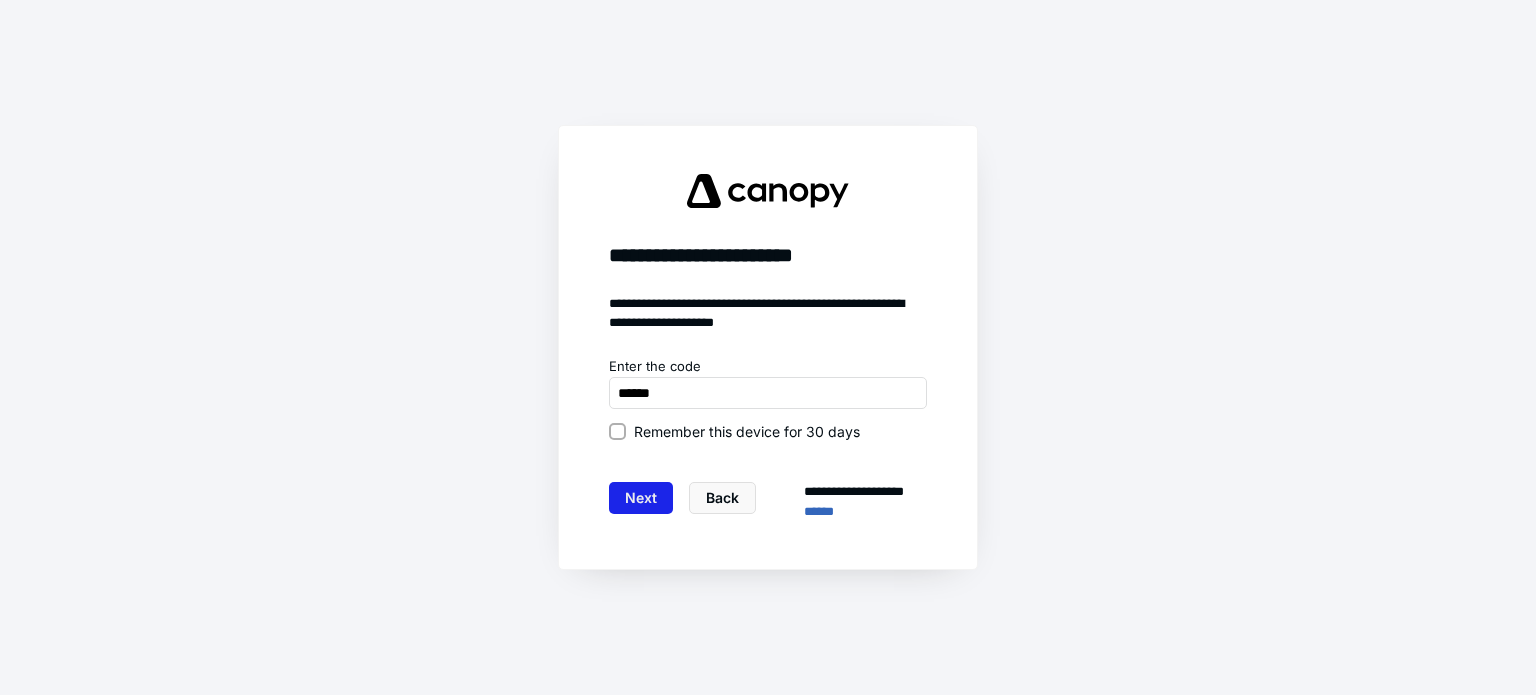 click on "Next" at bounding box center (641, 498) 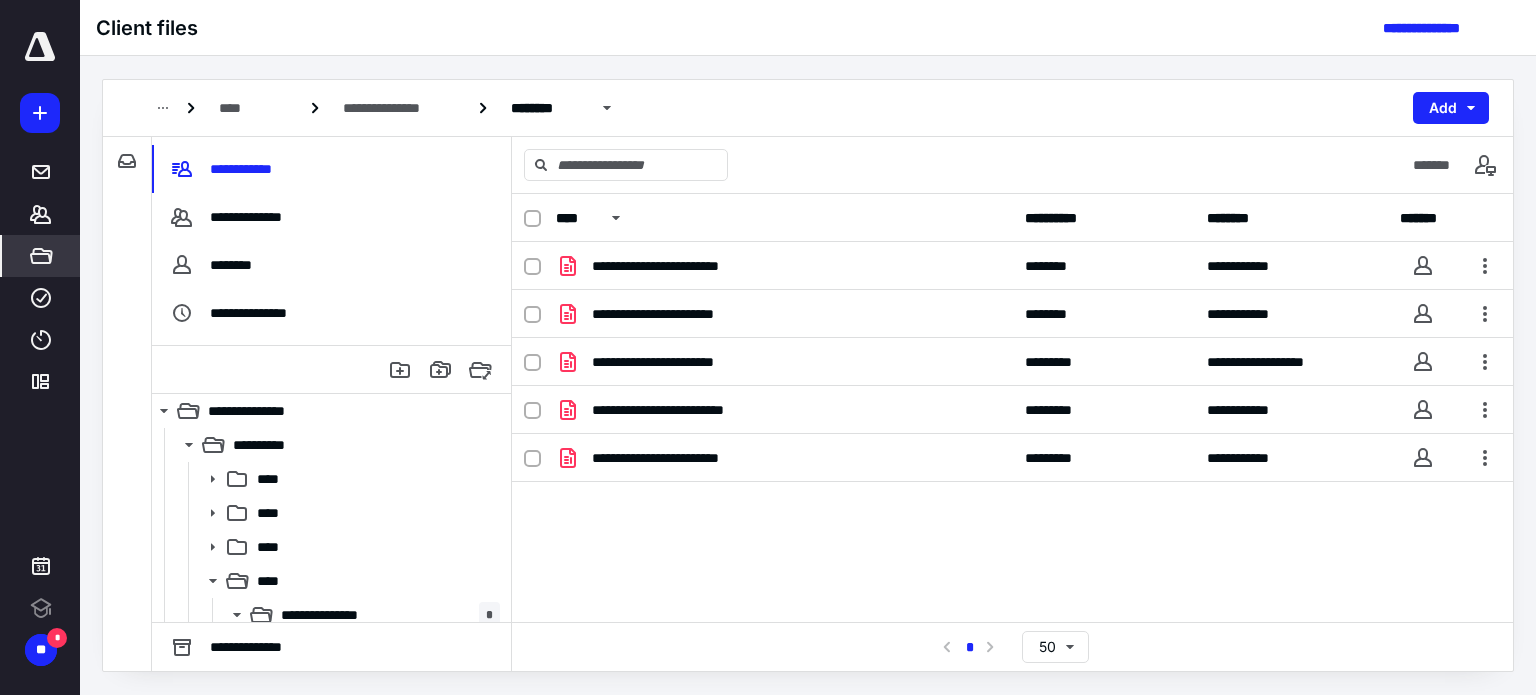 scroll, scrollTop: 0, scrollLeft: 0, axis: both 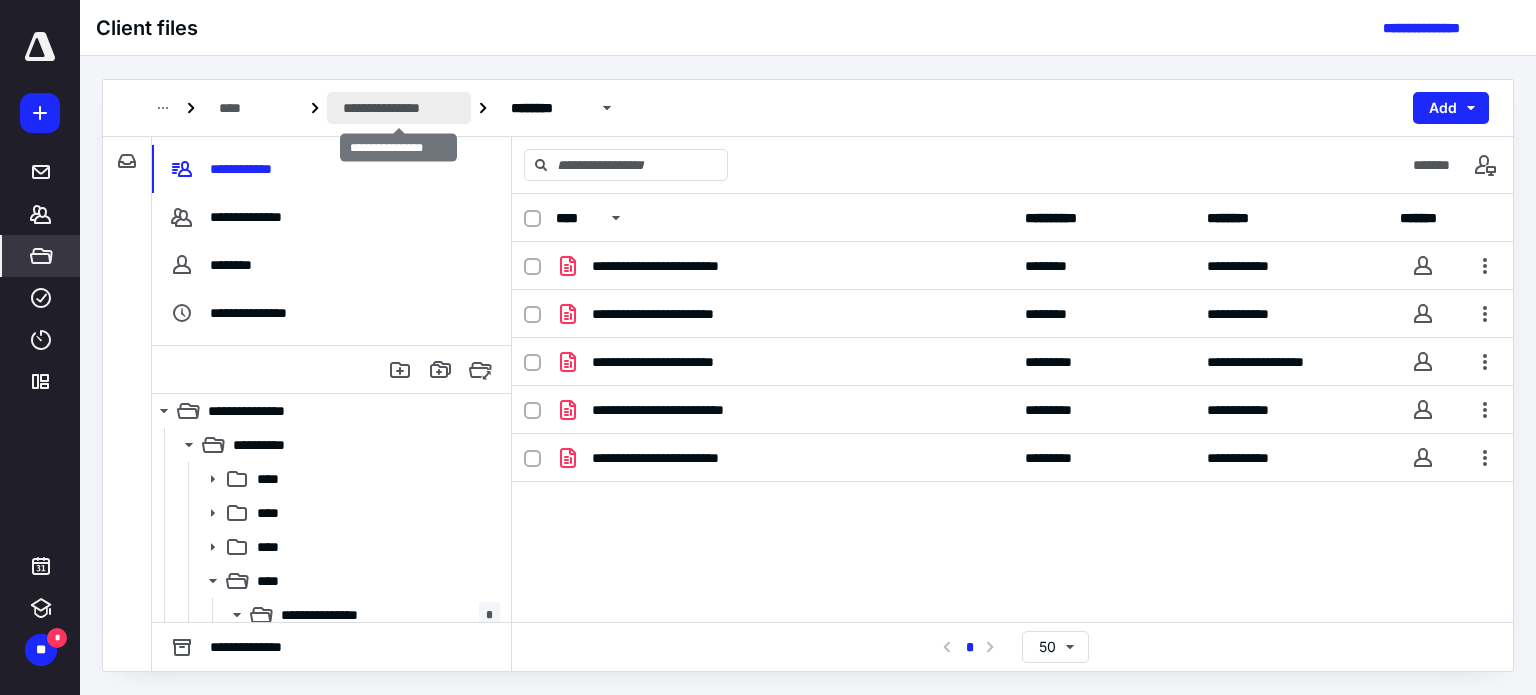 click on "**********" at bounding box center [399, 108] 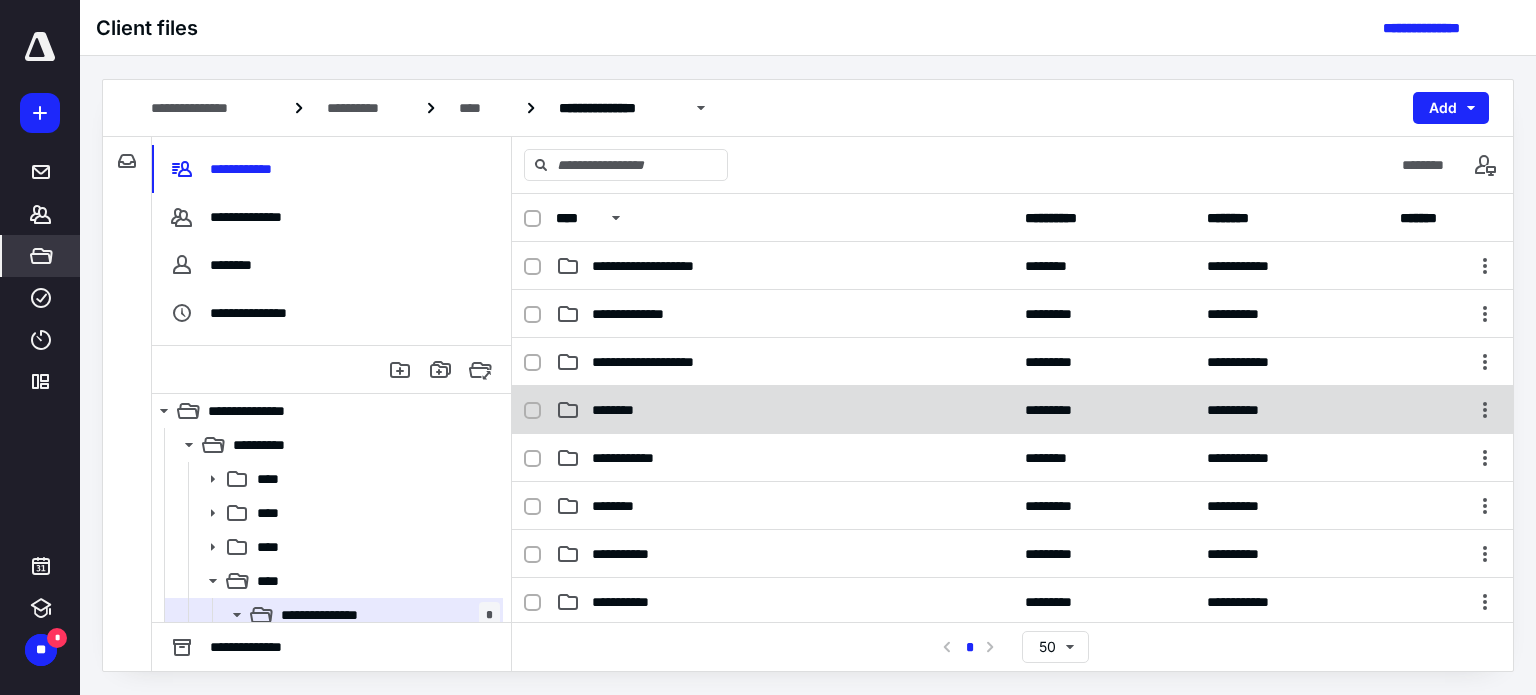 click on "********" at bounding box center [784, 410] 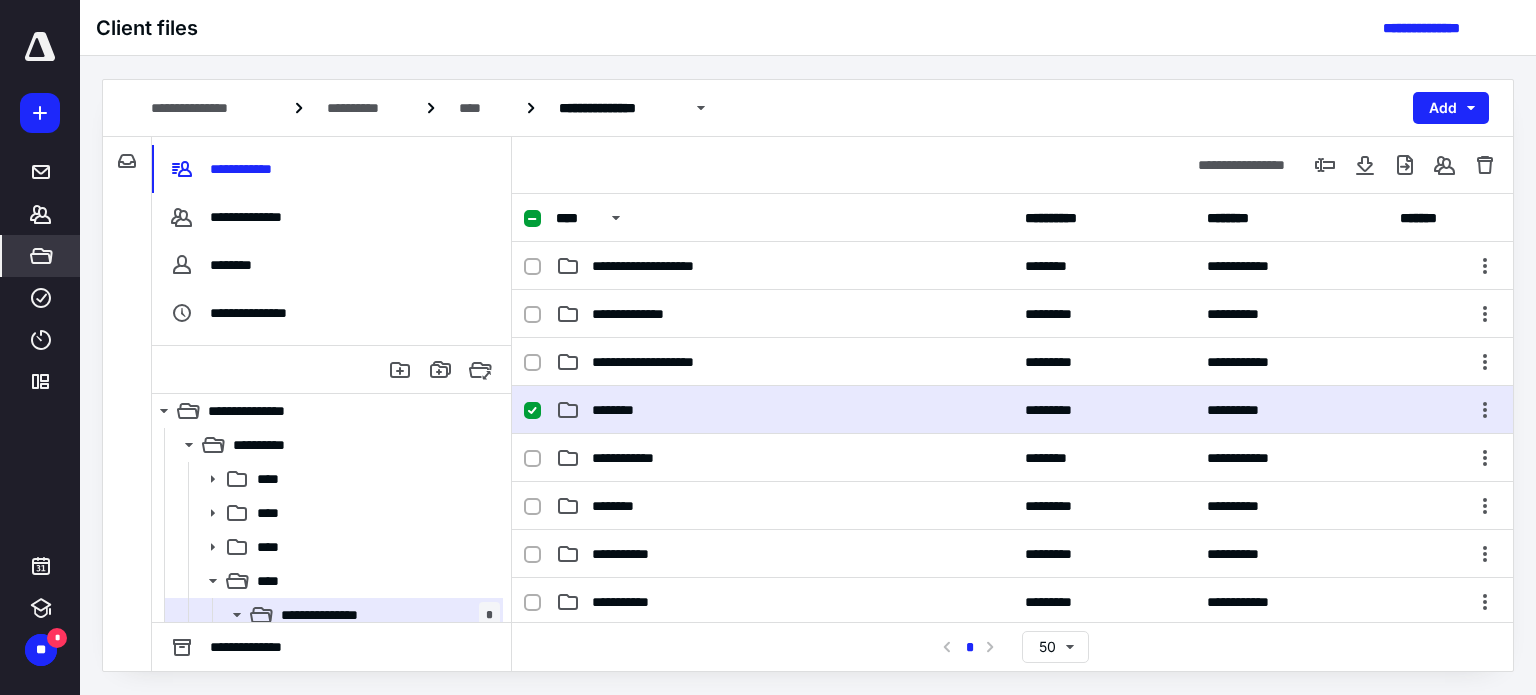 click on "********" at bounding box center [784, 410] 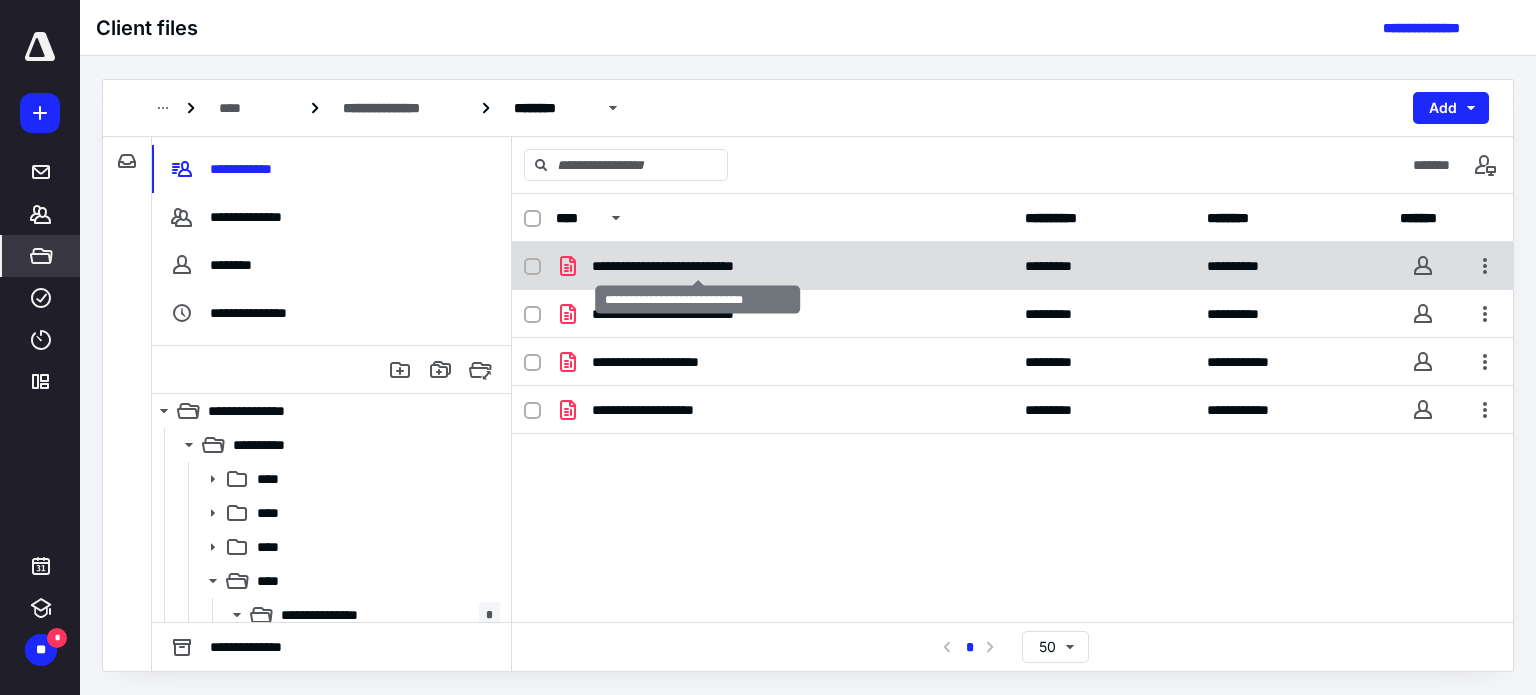 click on "**********" at bounding box center [697, 266] 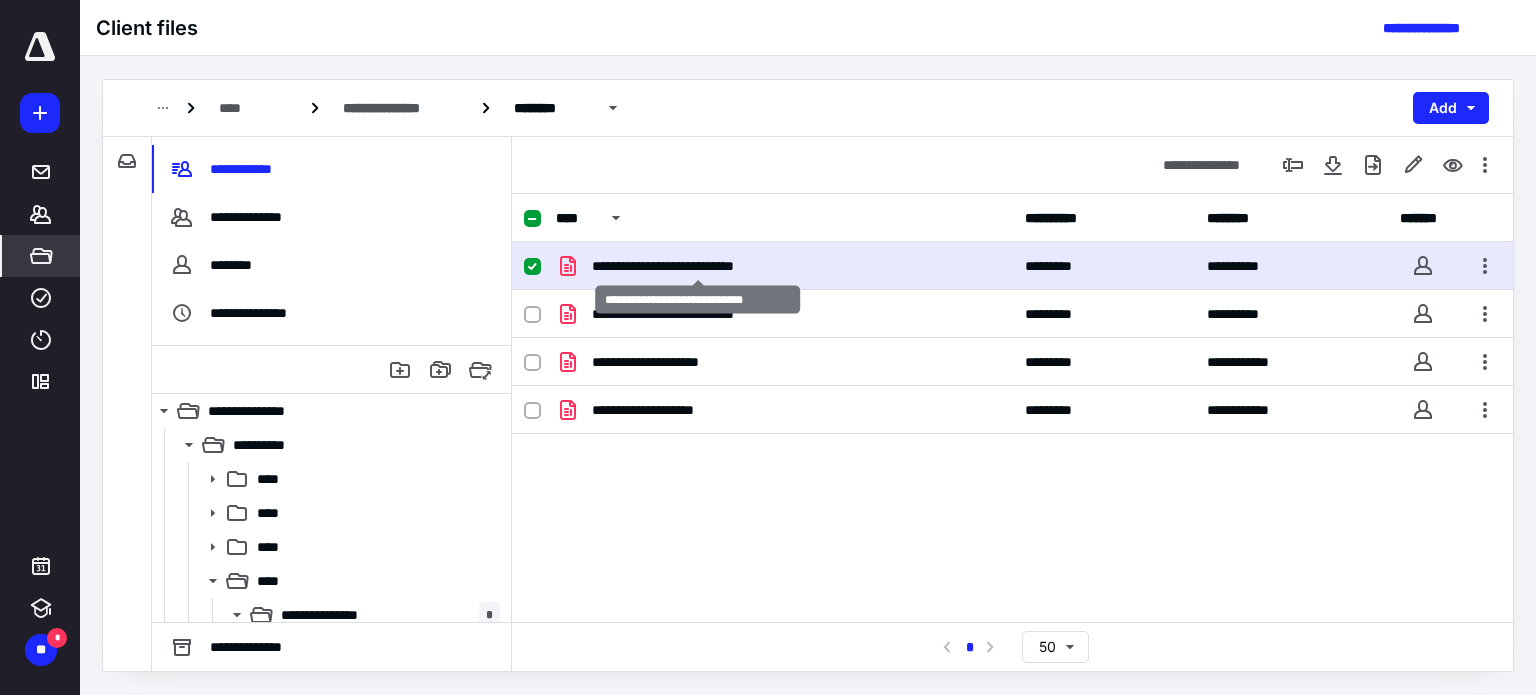 click on "**********" at bounding box center (697, 266) 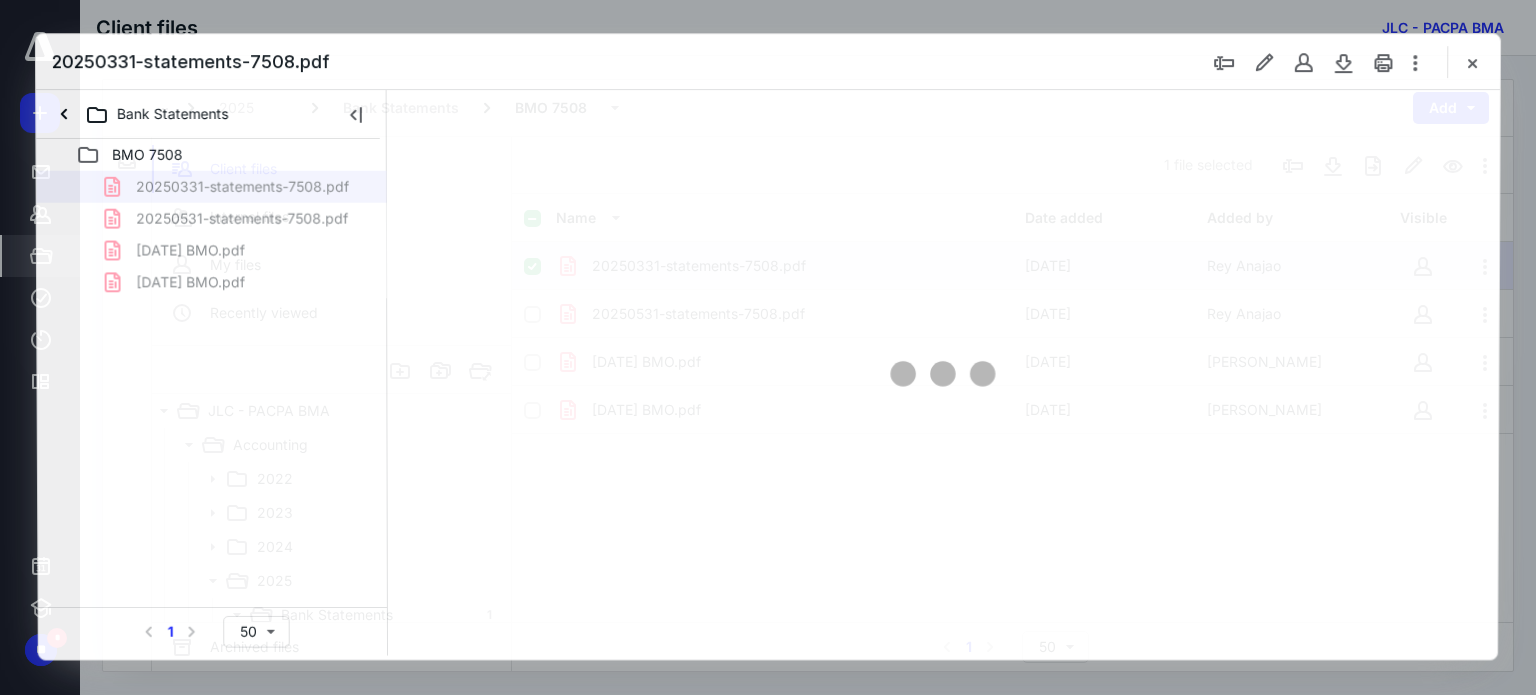 scroll, scrollTop: 0, scrollLeft: 0, axis: both 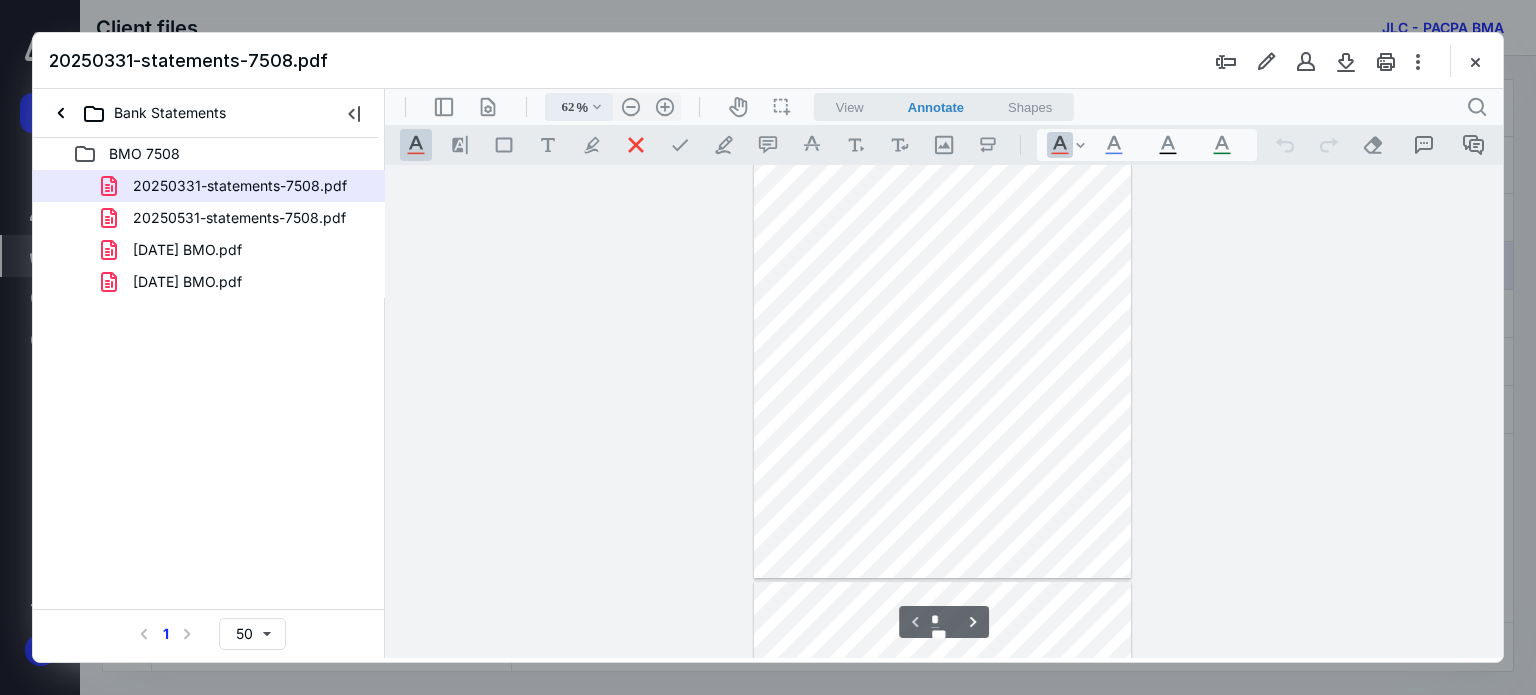 click on ".cls-1{fill:#abb0c4;} icon - chevron - down" at bounding box center (597, 107) 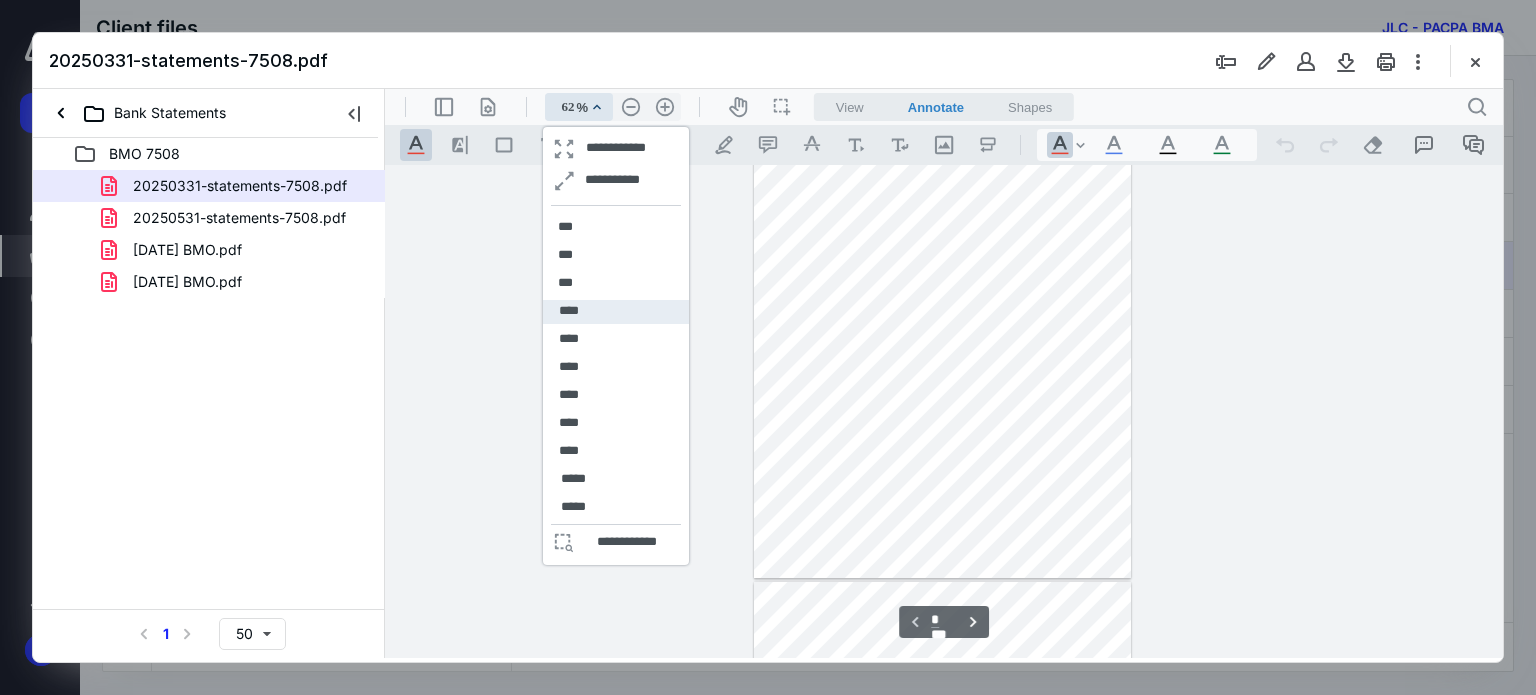 click on "****" at bounding box center (616, 312) 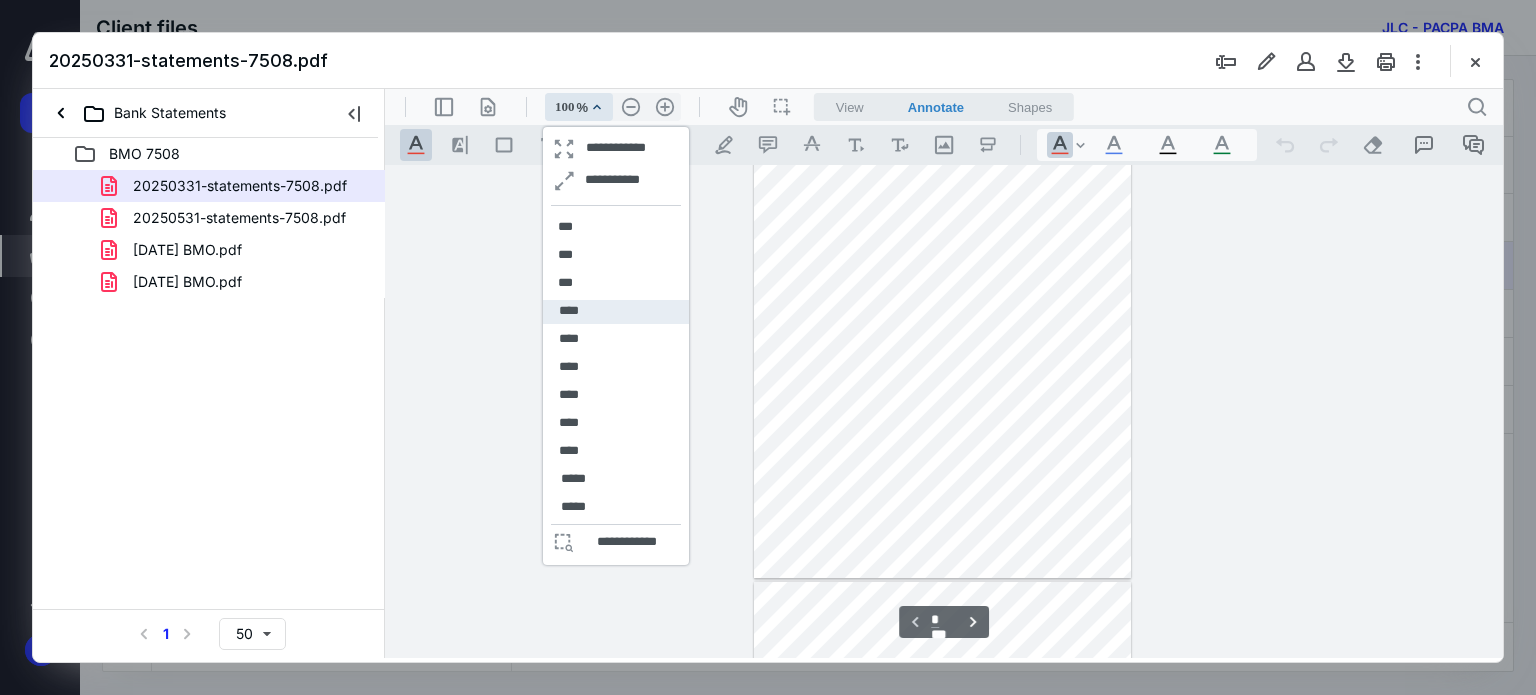 scroll, scrollTop: 256, scrollLeft: 0, axis: vertical 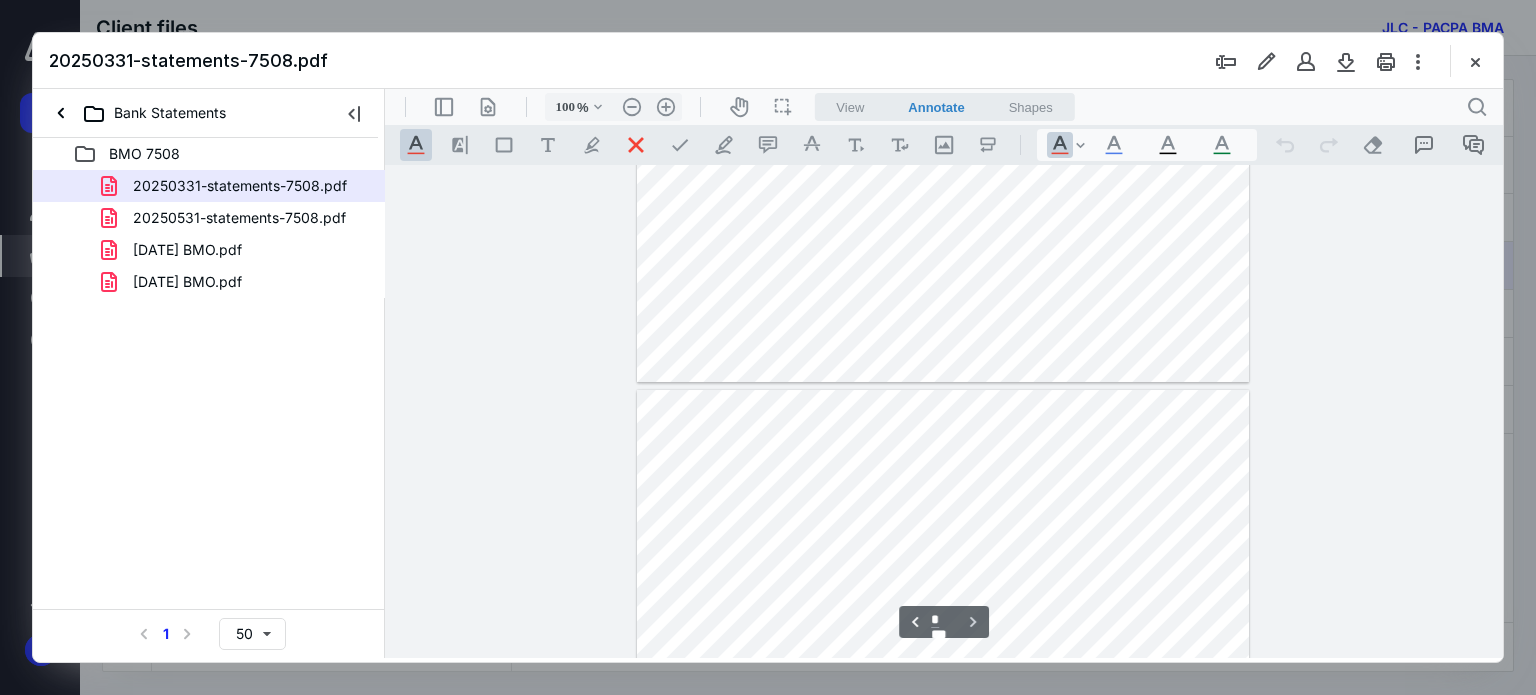type on "*" 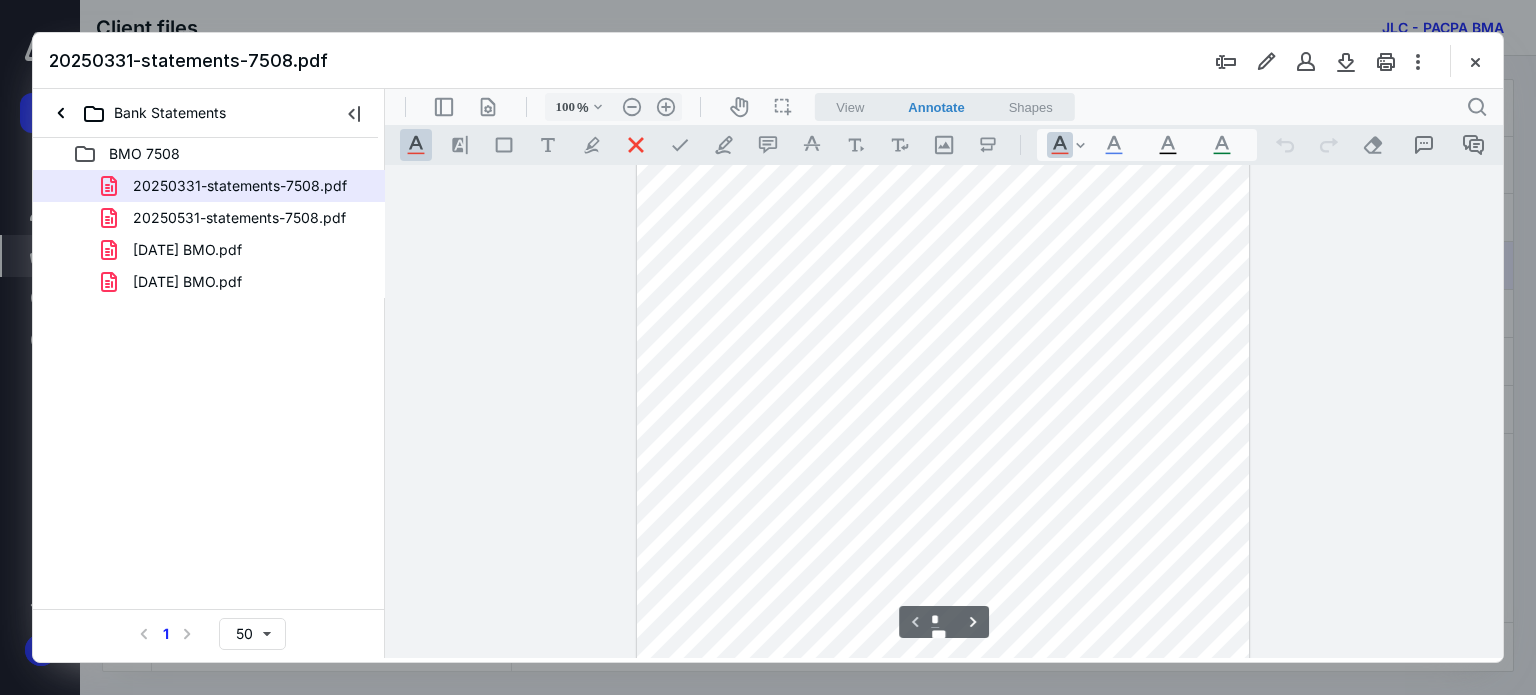 scroll, scrollTop: 206, scrollLeft: 0, axis: vertical 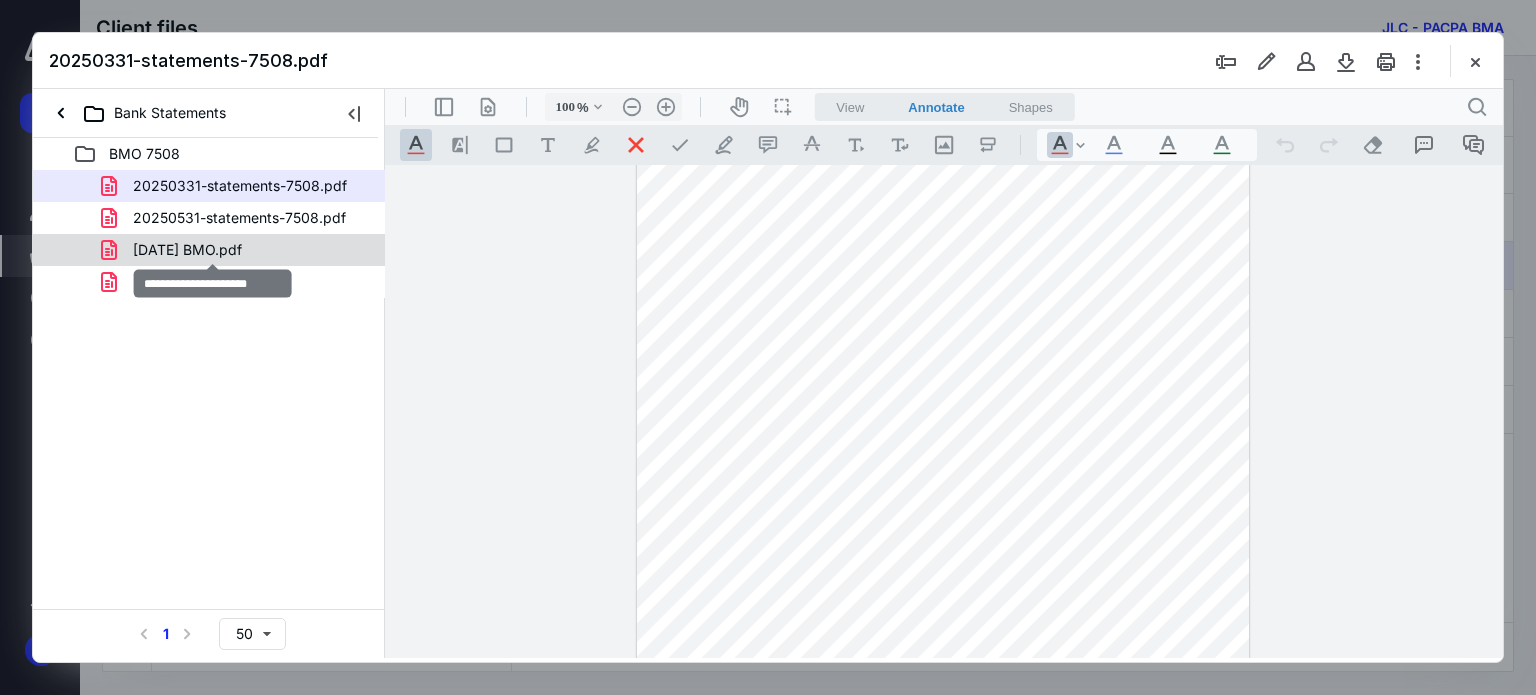 click on "[DATE] BMO.pdf" at bounding box center (187, 250) 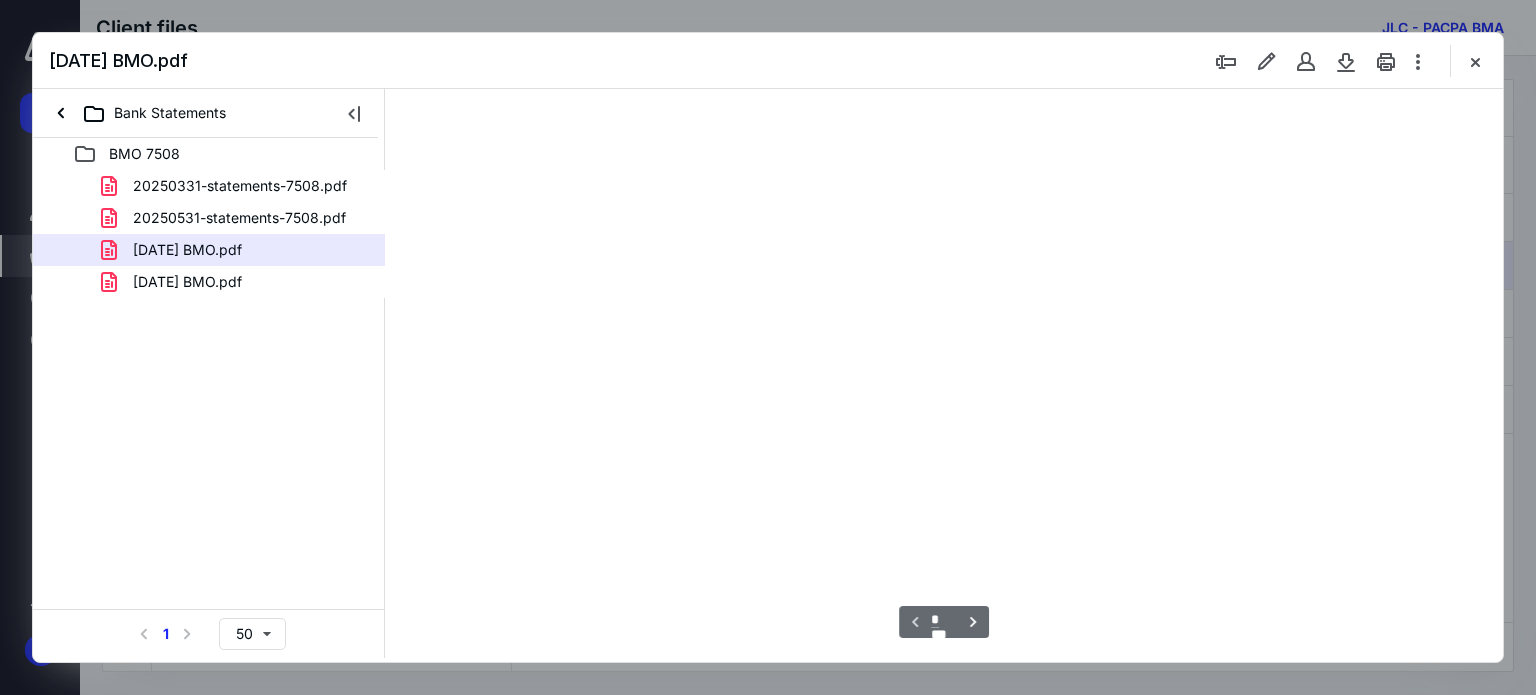 scroll, scrollTop: 78, scrollLeft: 0, axis: vertical 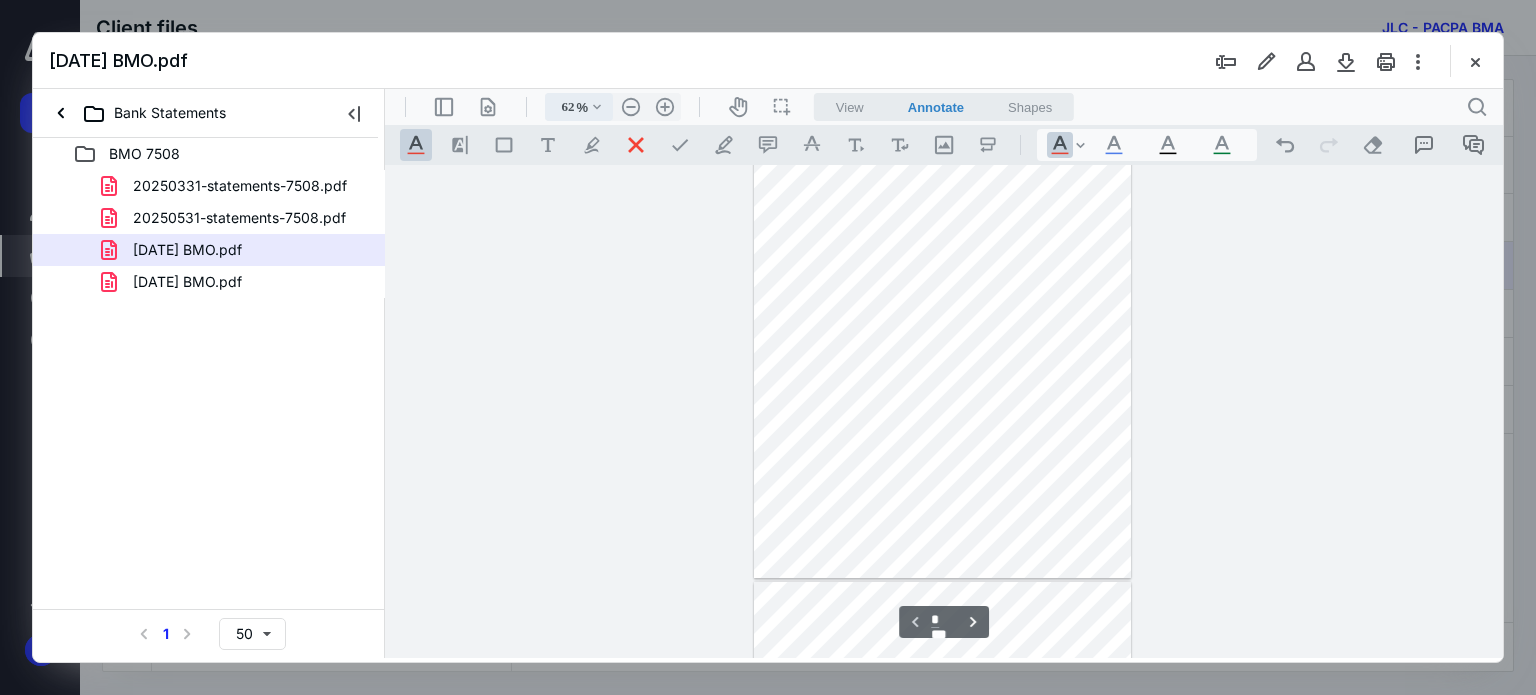 click on ".cls-1{fill:#abb0c4;} icon - chevron - down" at bounding box center [597, 107] 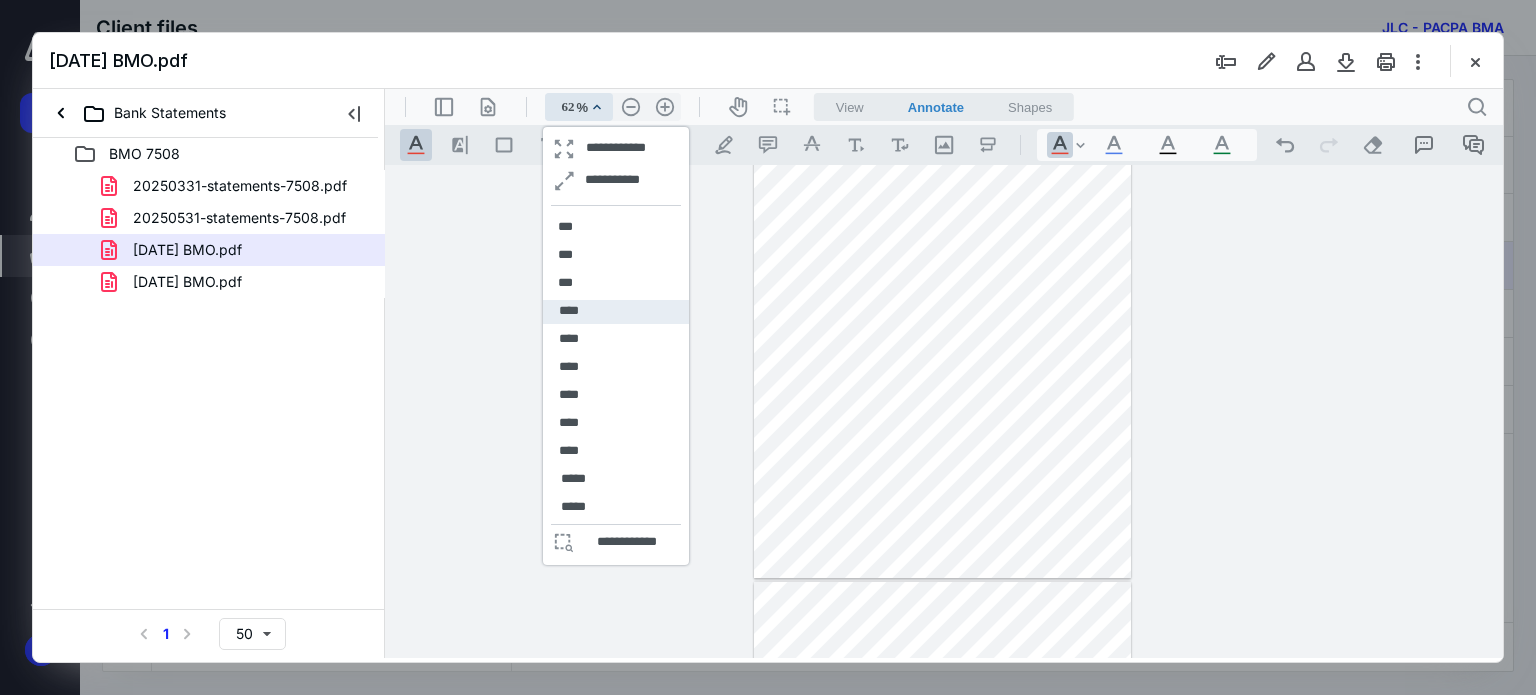 click on "****" at bounding box center (616, 312) 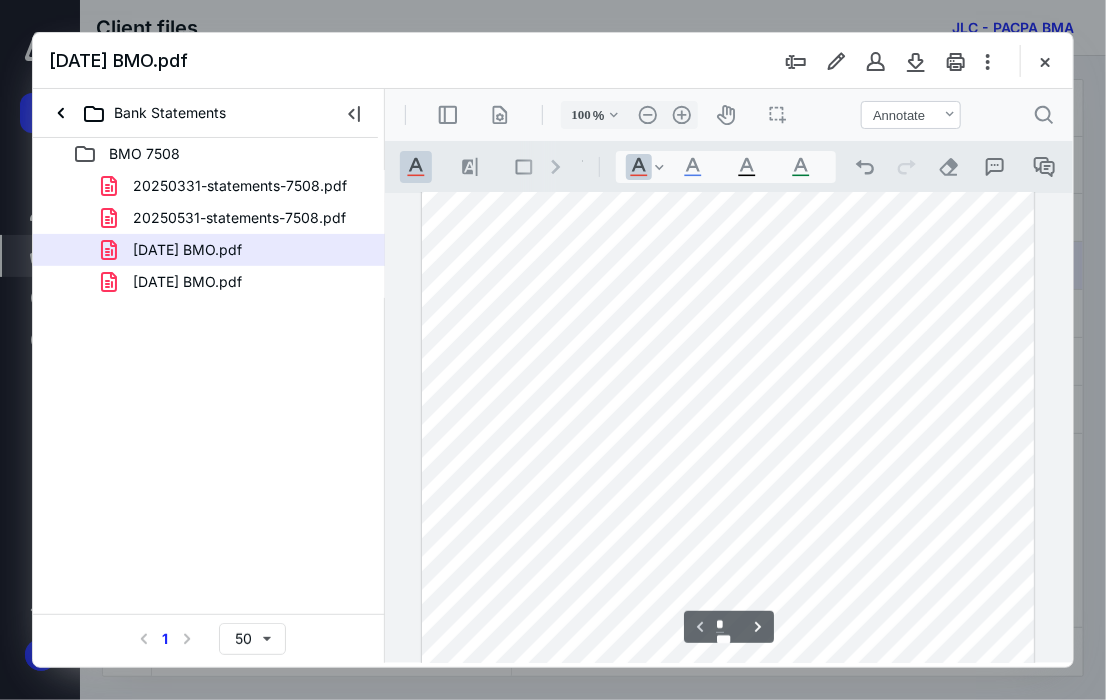 scroll, scrollTop: 200, scrollLeft: 0, axis: vertical 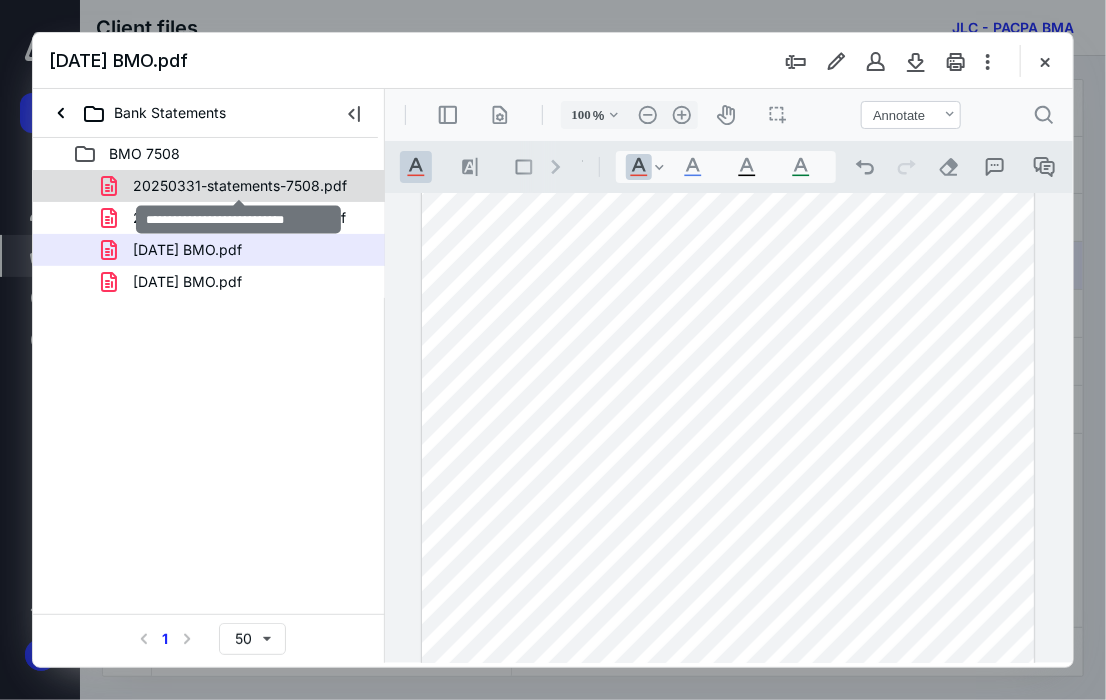 click on "20250331-statements-7508.pdf" at bounding box center [240, 186] 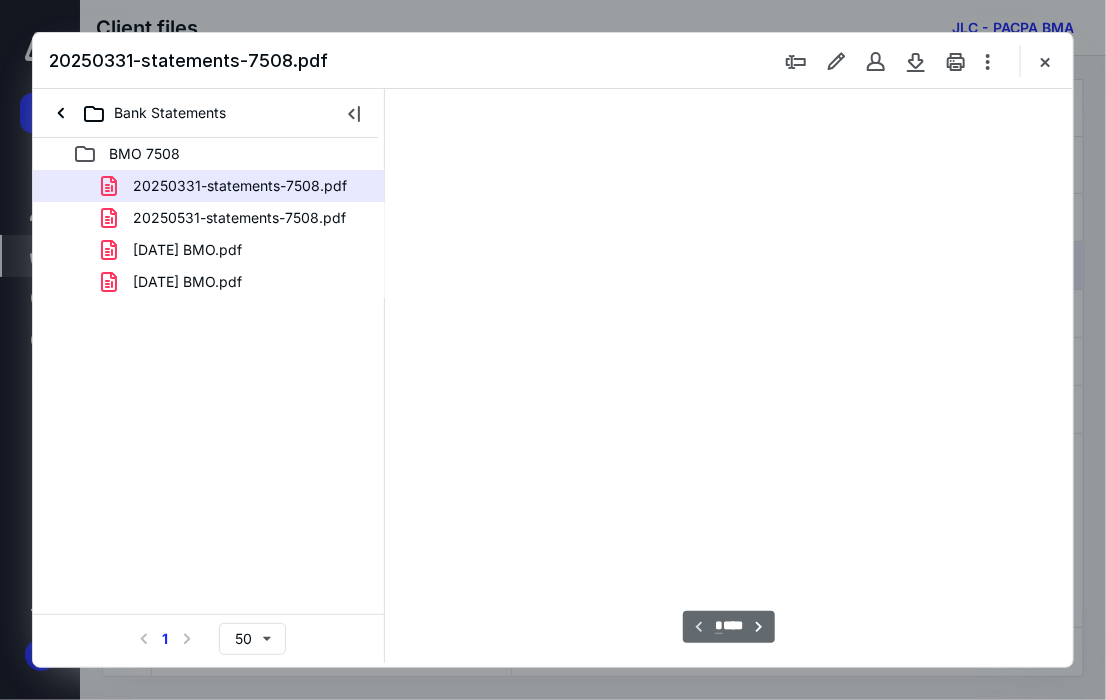 scroll, scrollTop: 106, scrollLeft: 0, axis: vertical 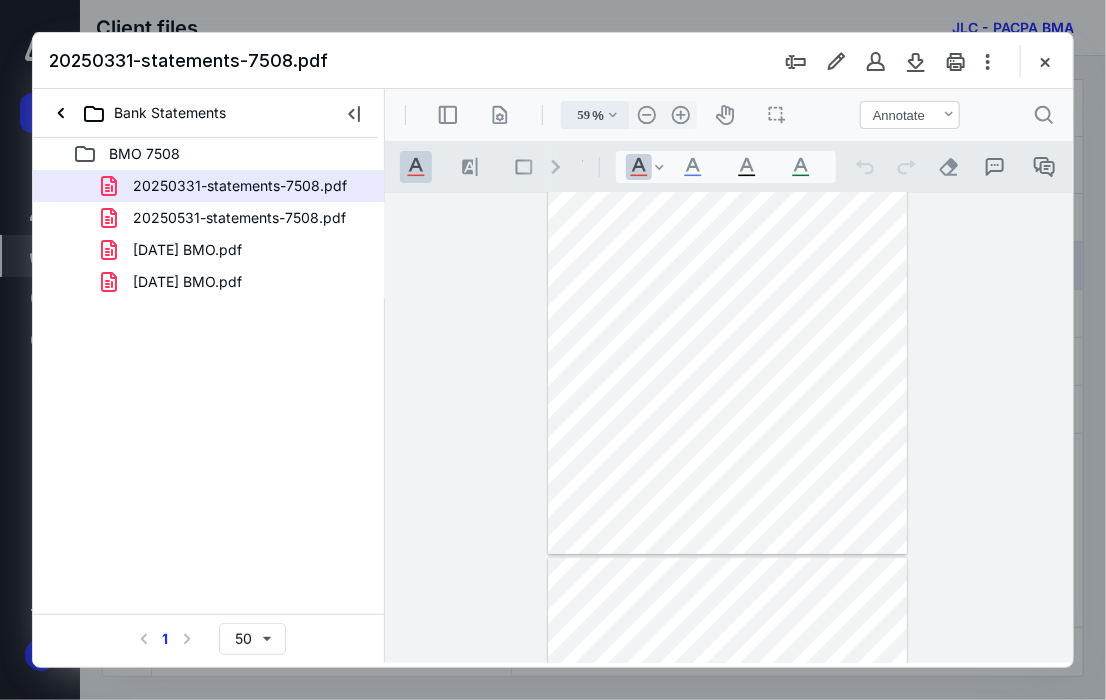 click on ".cls-1{fill:#abb0c4;} icon - chevron - down" at bounding box center (612, 114) 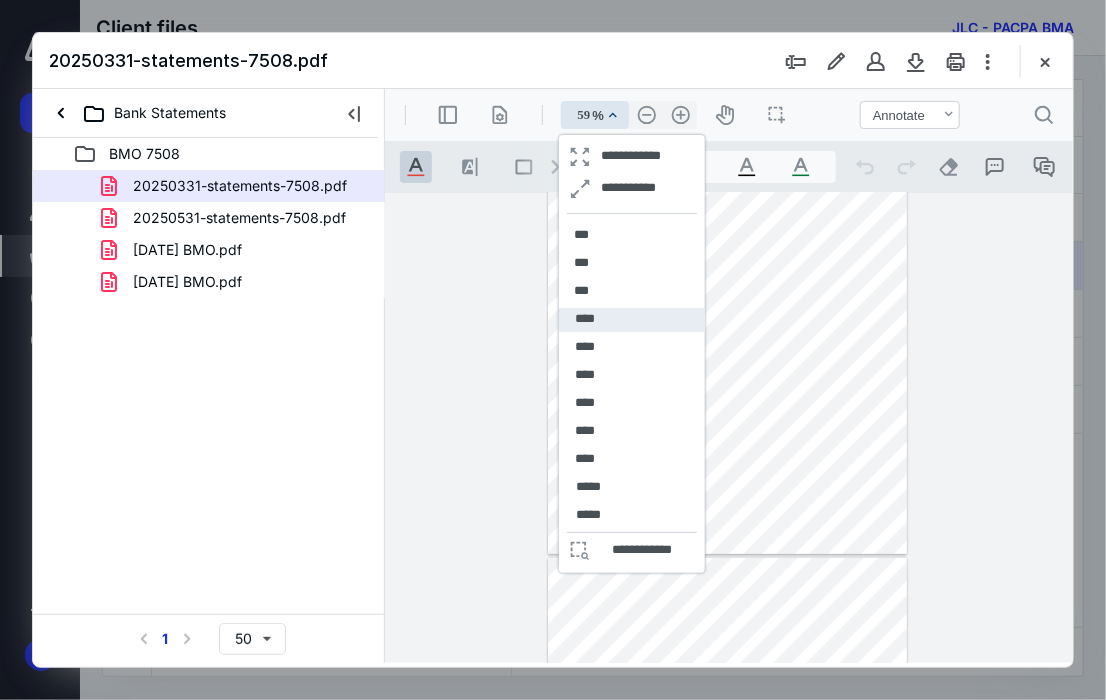click on "****" at bounding box center [584, 318] 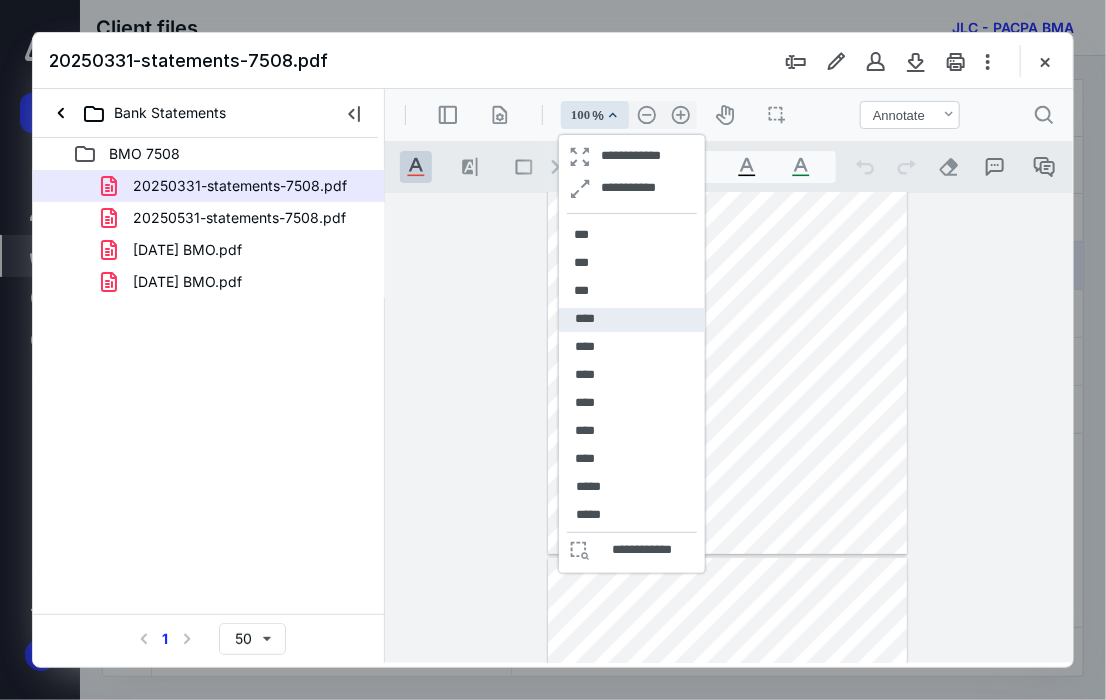 scroll, scrollTop: 309, scrollLeft: 0, axis: vertical 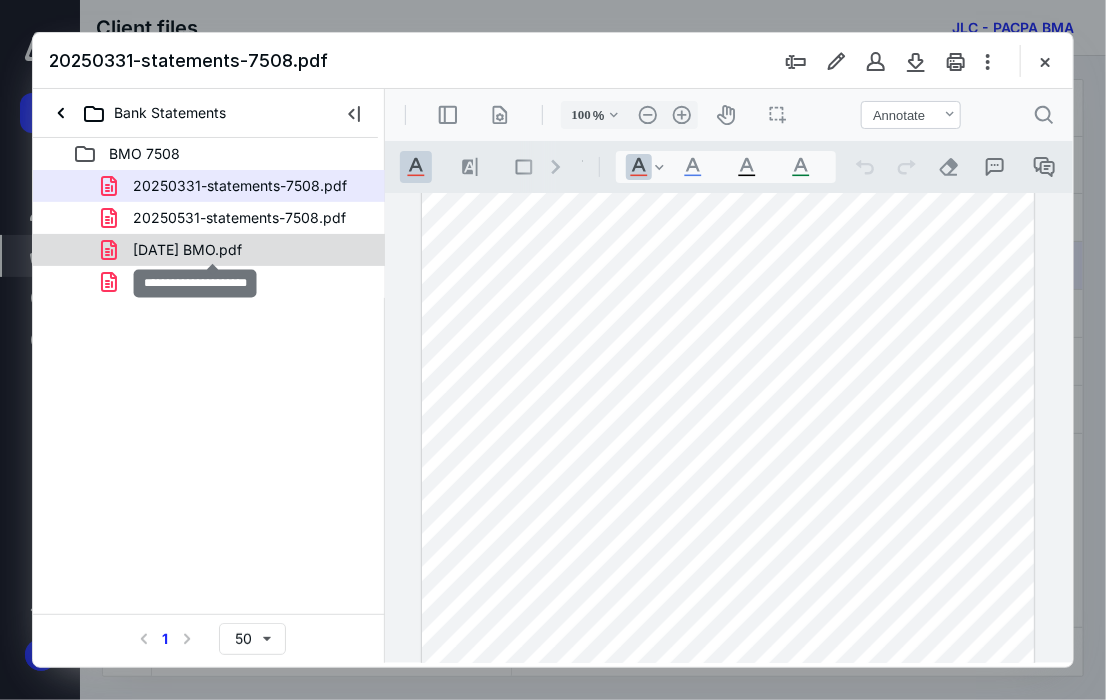 click on "[DATE] BMO.pdf" at bounding box center [187, 250] 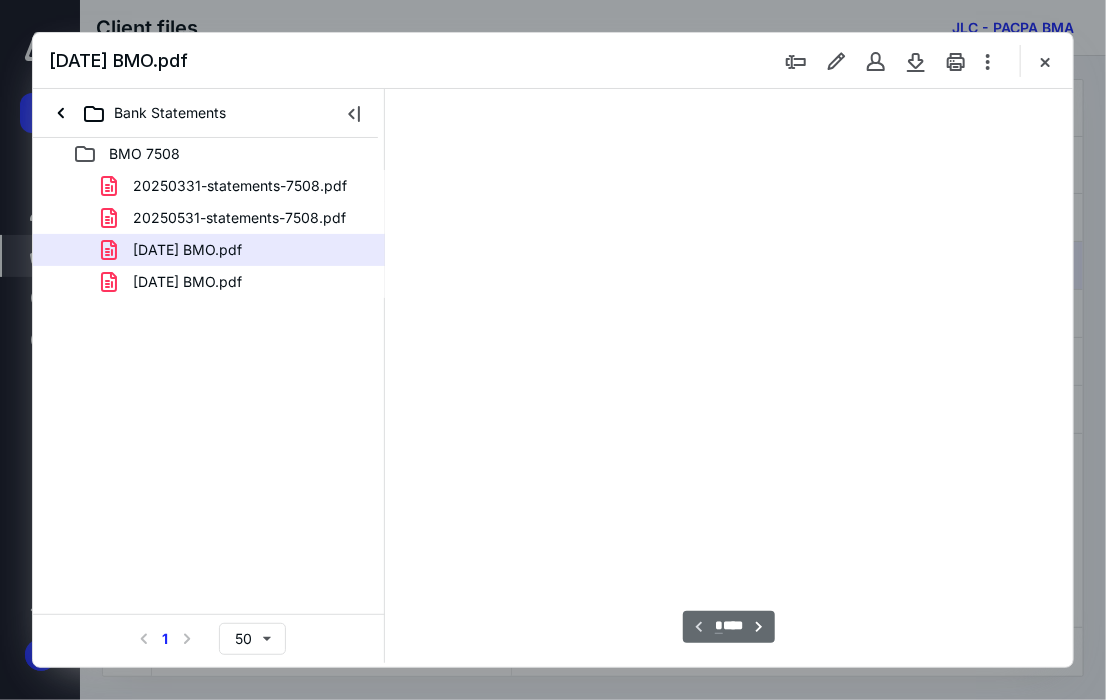 scroll, scrollTop: 106, scrollLeft: 0, axis: vertical 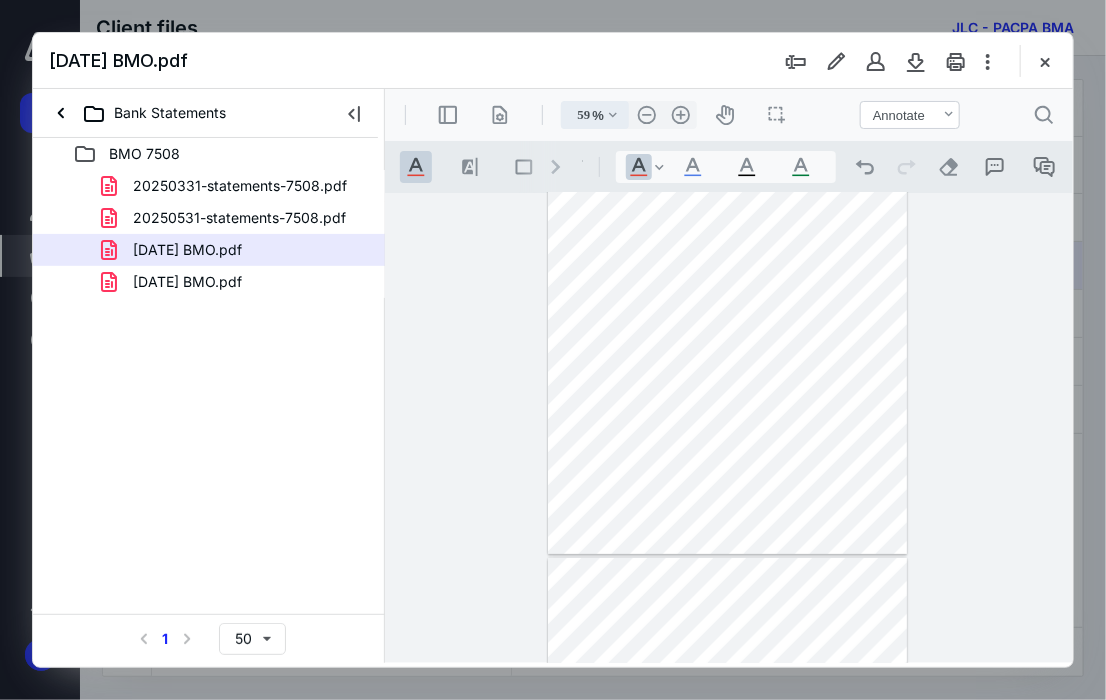 click on ".cls-1{fill:#abb0c4;} icon - chevron - down" at bounding box center [612, 114] 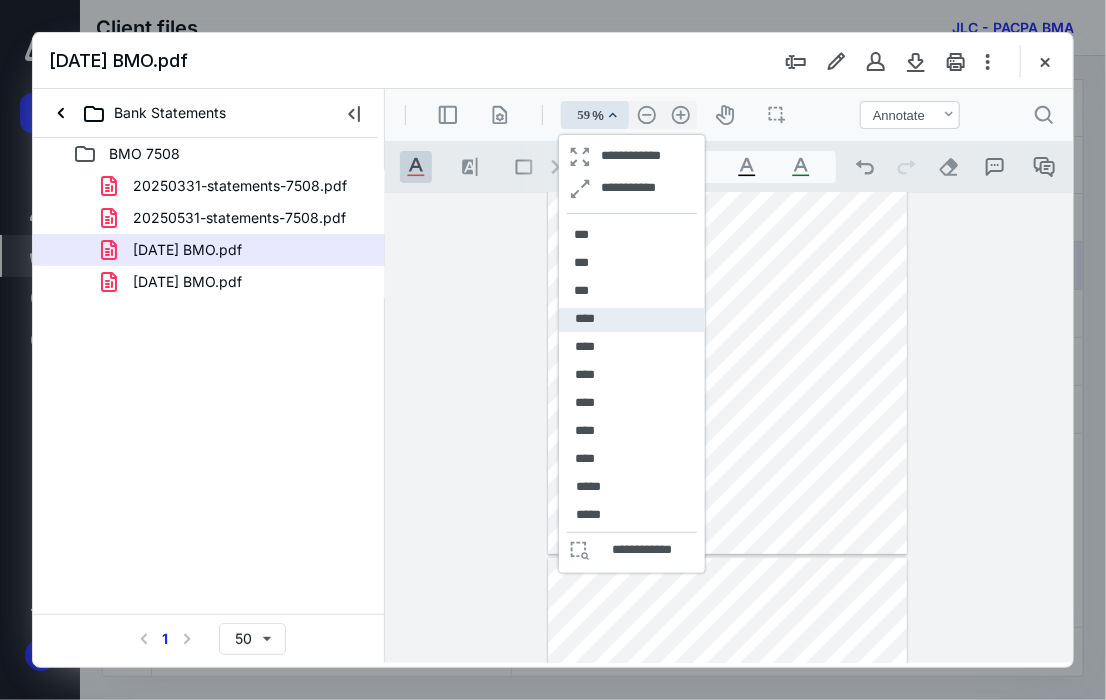 click on "****" at bounding box center [584, 318] 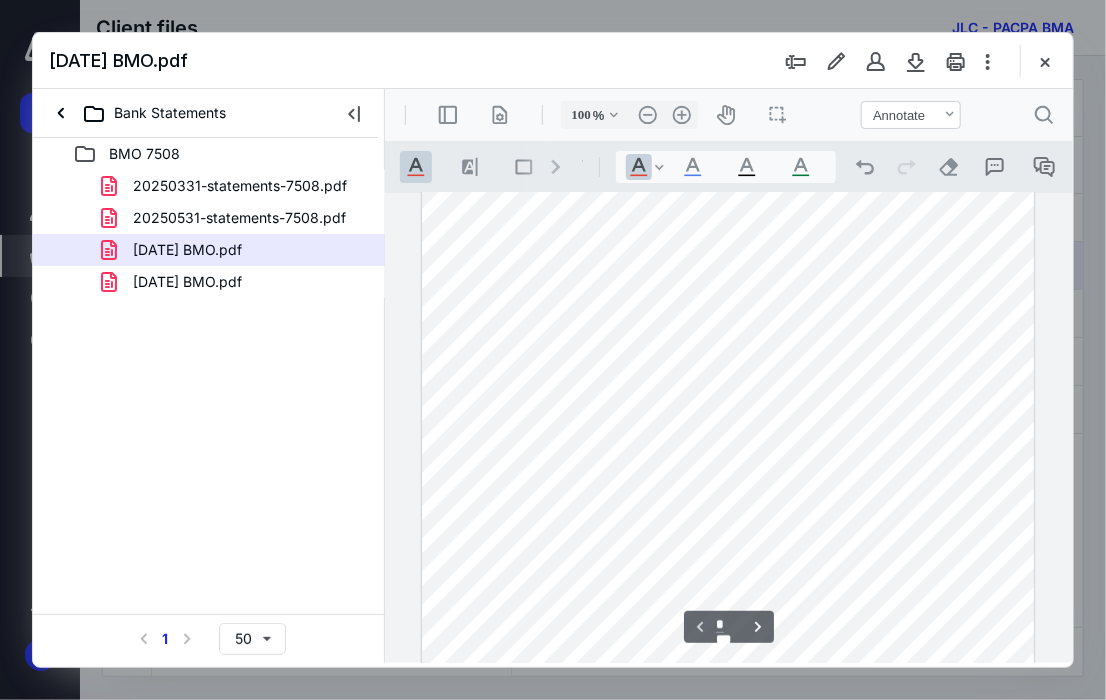 scroll, scrollTop: 309, scrollLeft: 0, axis: vertical 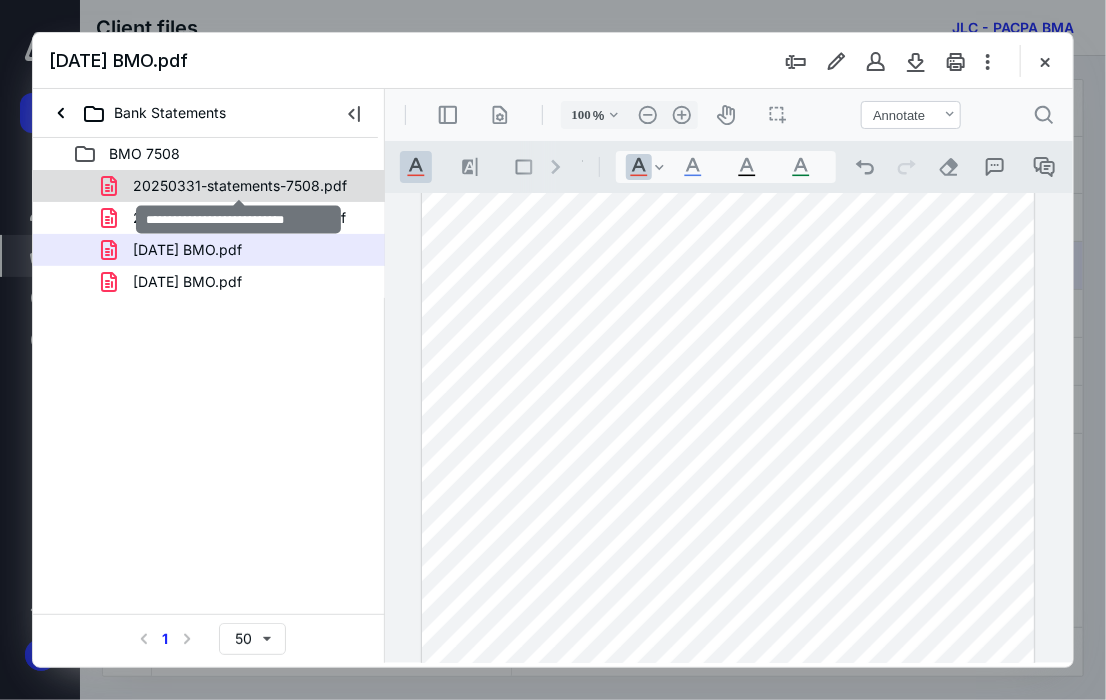 click on "20250331-statements-7508.pdf" at bounding box center [240, 186] 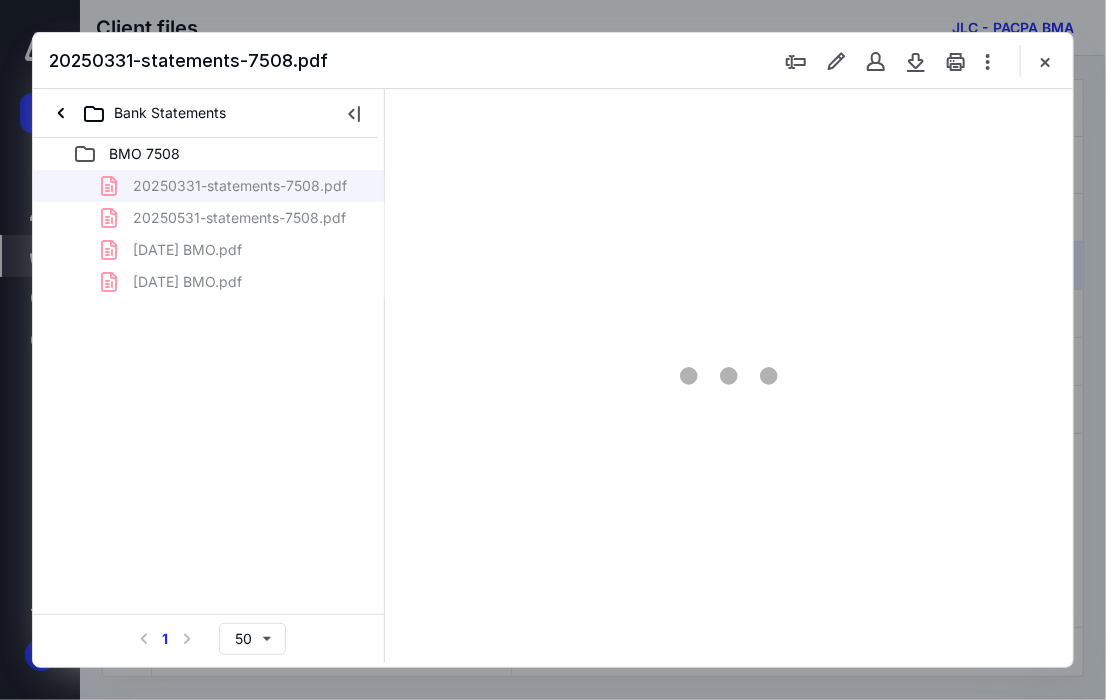 scroll, scrollTop: 106, scrollLeft: 0, axis: vertical 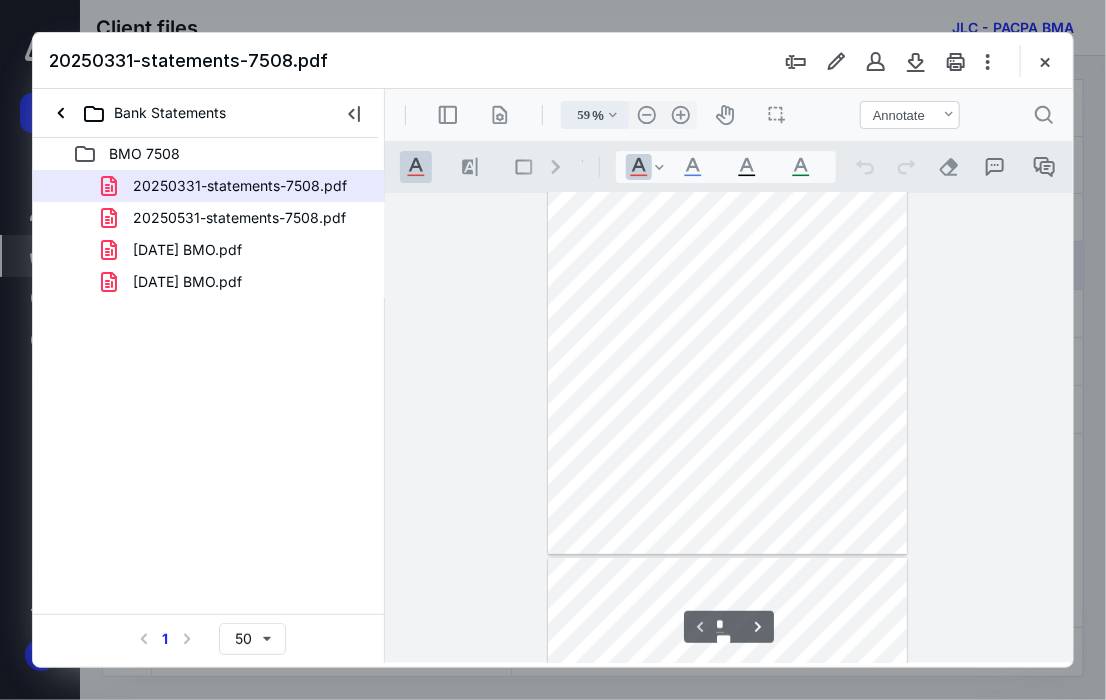 click on ".cls-1{fill:#abb0c4;} icon - chevron - down" at bounding box center (612, 114) 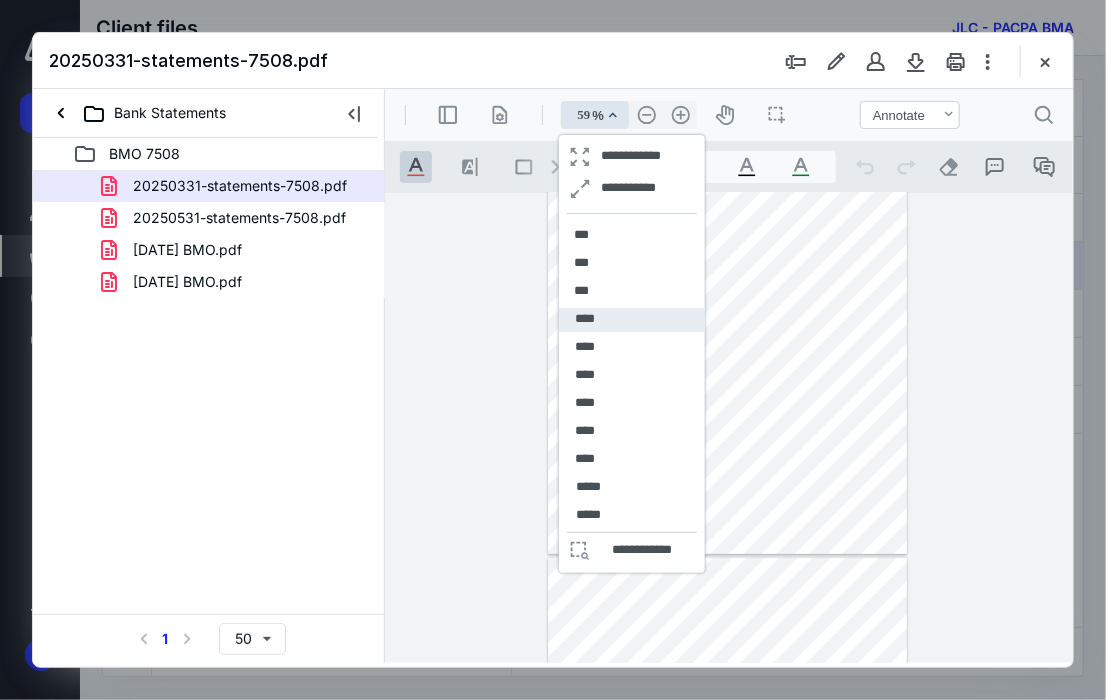 click on "****" at bounding box center [631, 319] 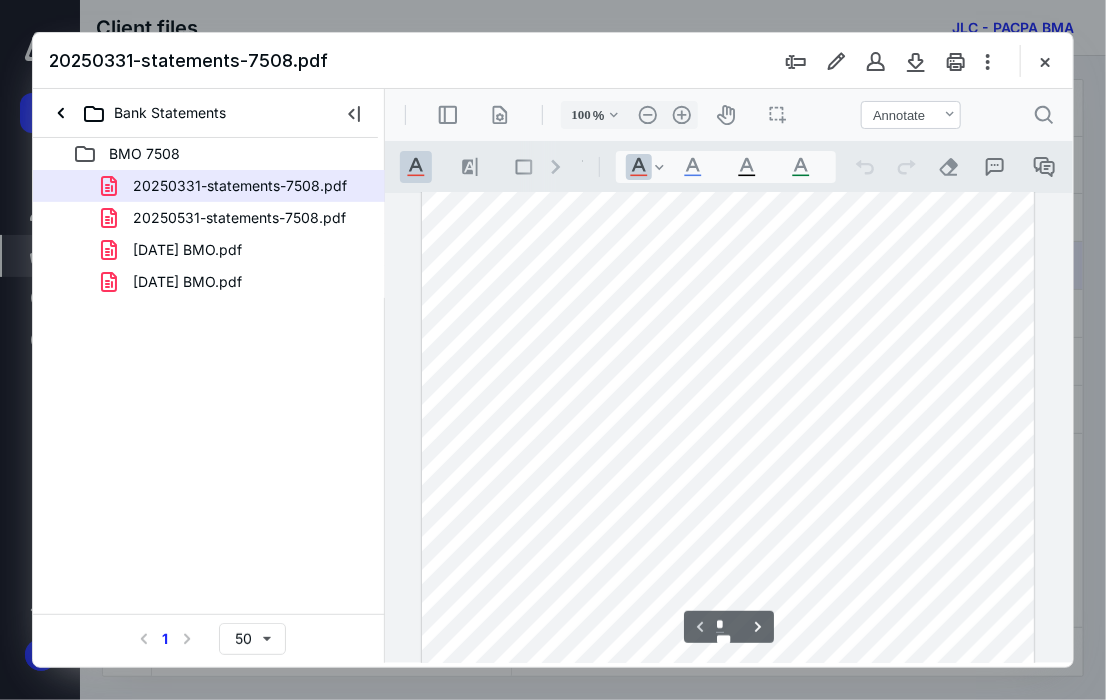 scroll, scrollTop: 109, scrollLeft: 0, axis: vertical 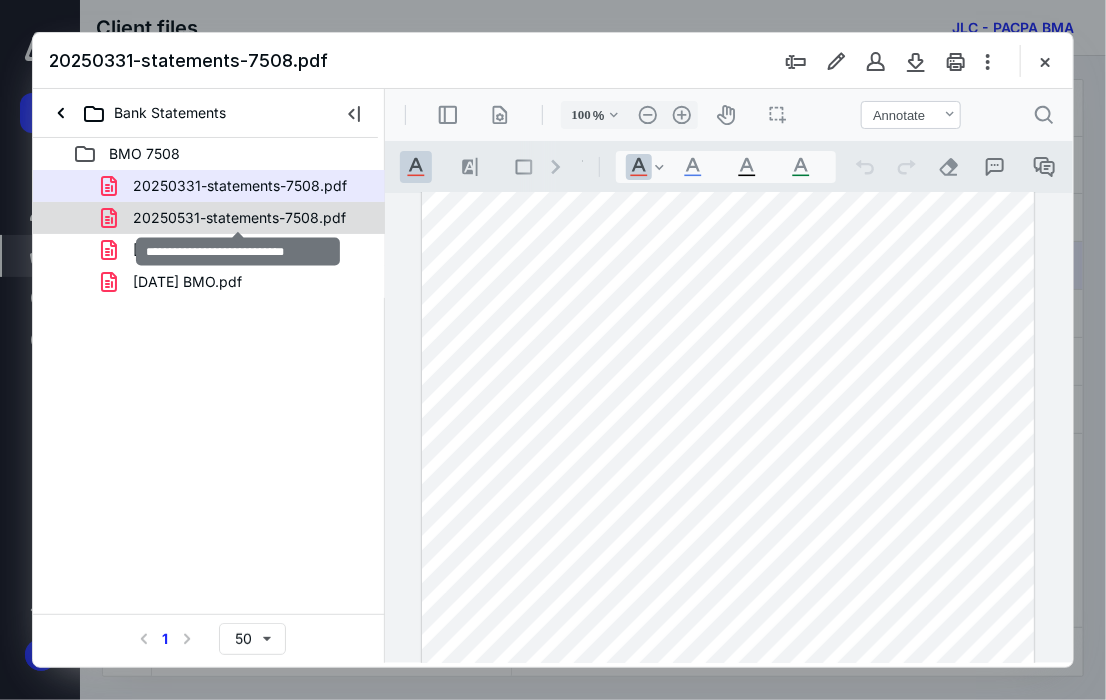click on "20250531-statements-7508.pdf" at bounding box center [239, 218] 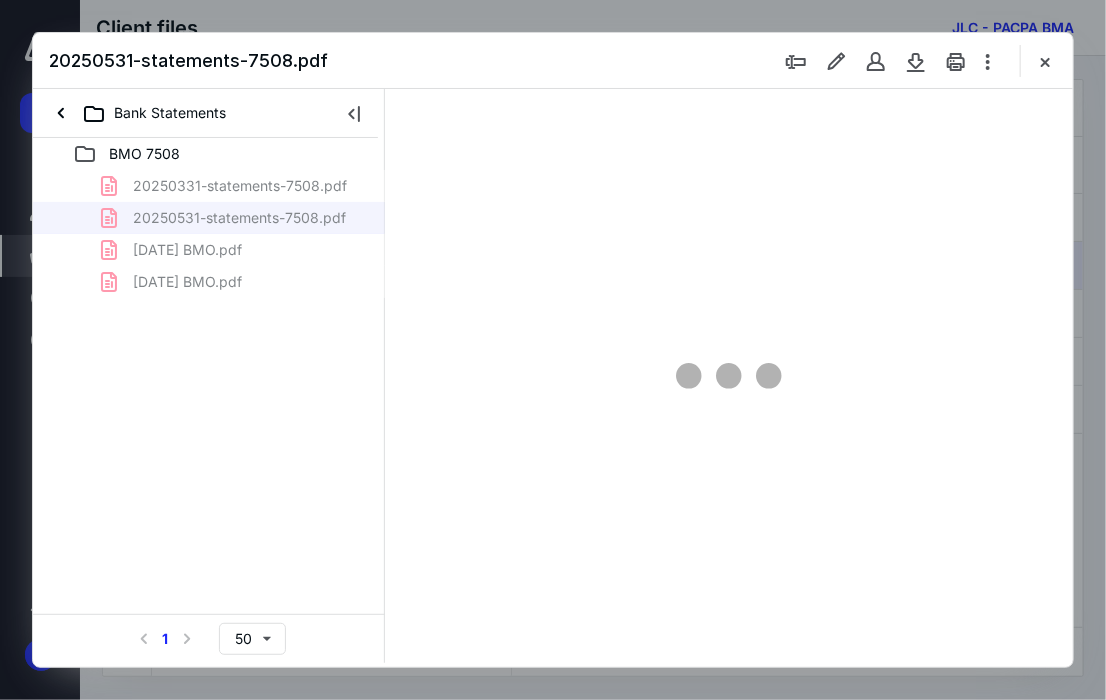 scroll, scrollTop: 106, scrollLeft: 0, axis: vertical 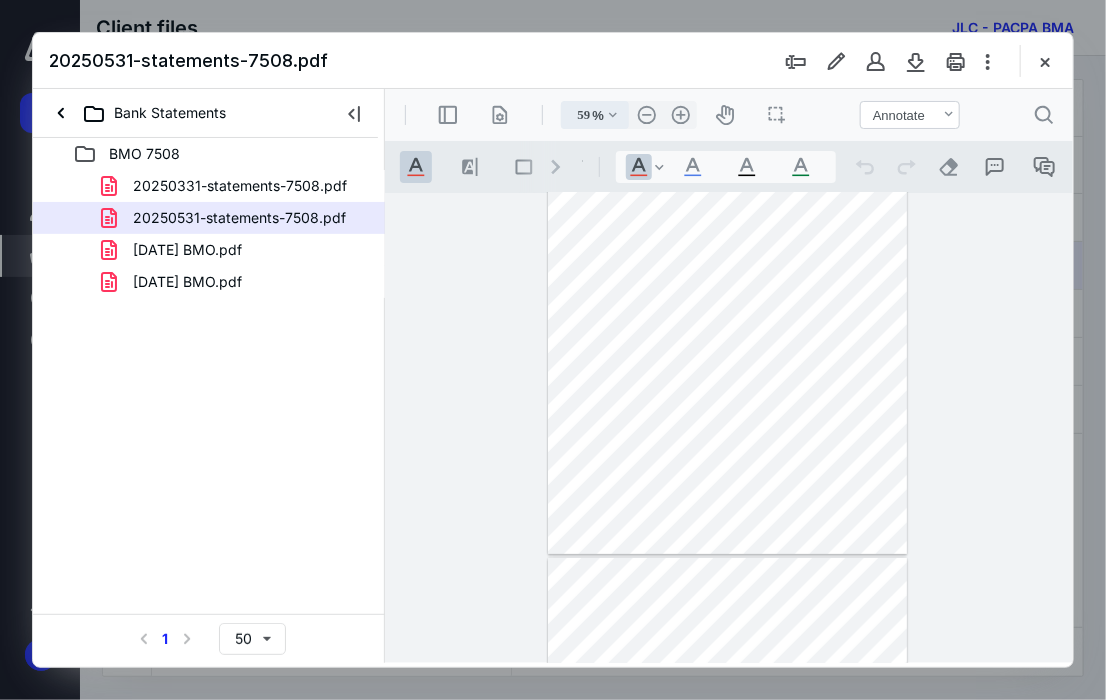 click on ".cls-1{fill:#abb0c4;} icon - chevron - down" at bounding box center [612, 114] 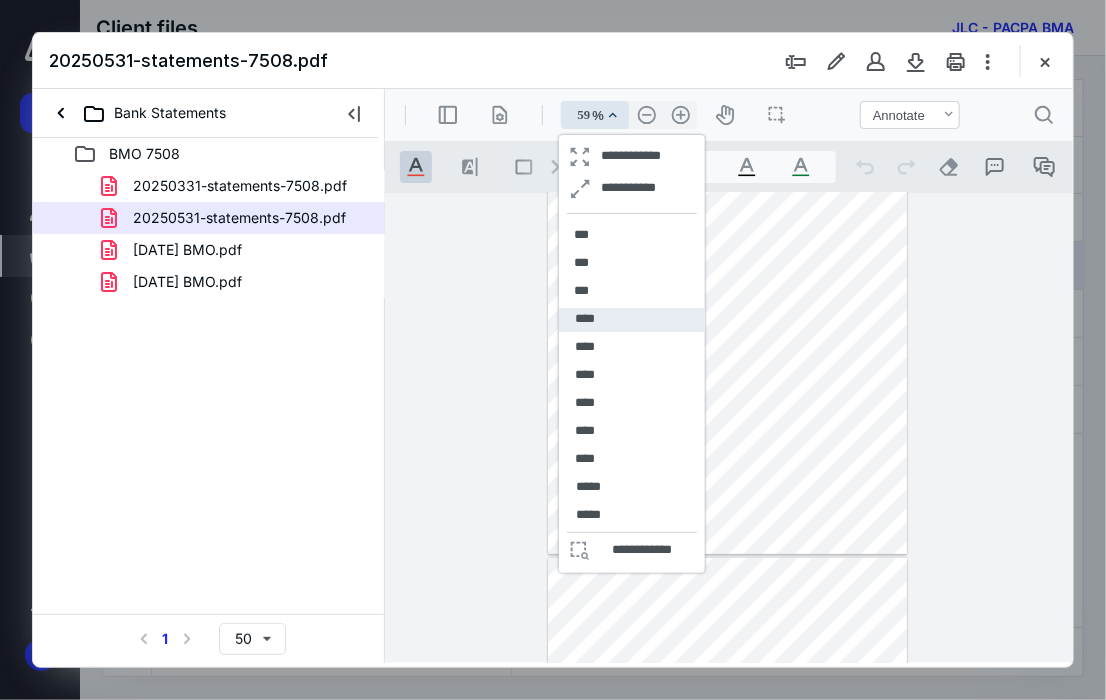click on "****" at bounding box center [631, 319] 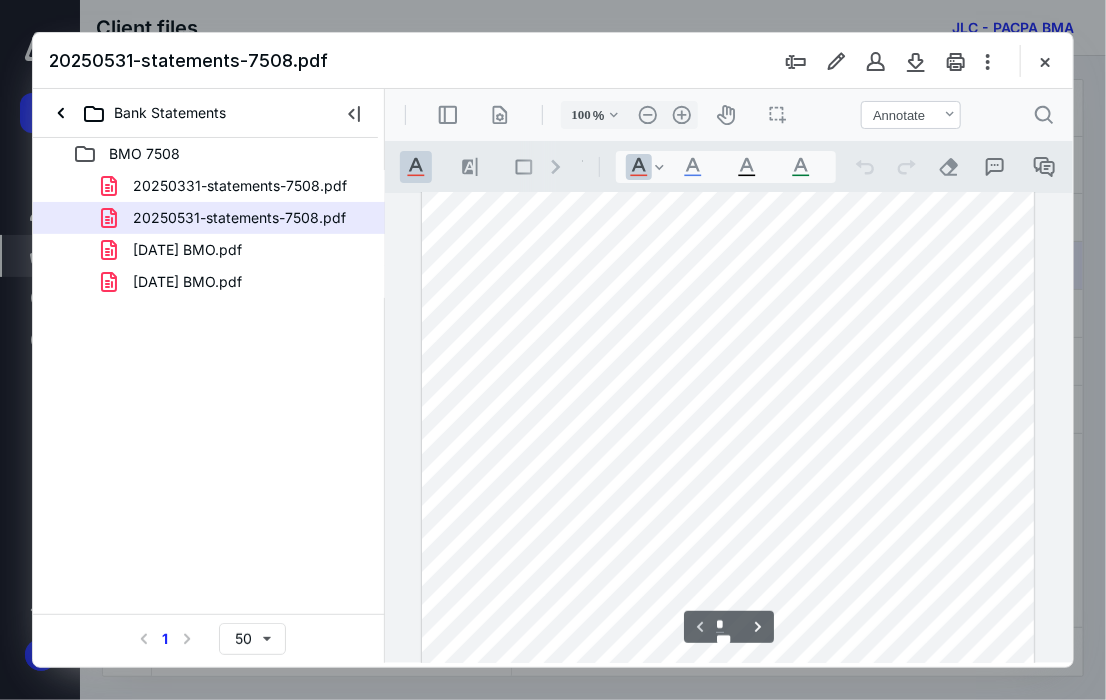 scroll, scrollTop: 309, scrollLeft: 0, axis: vertical 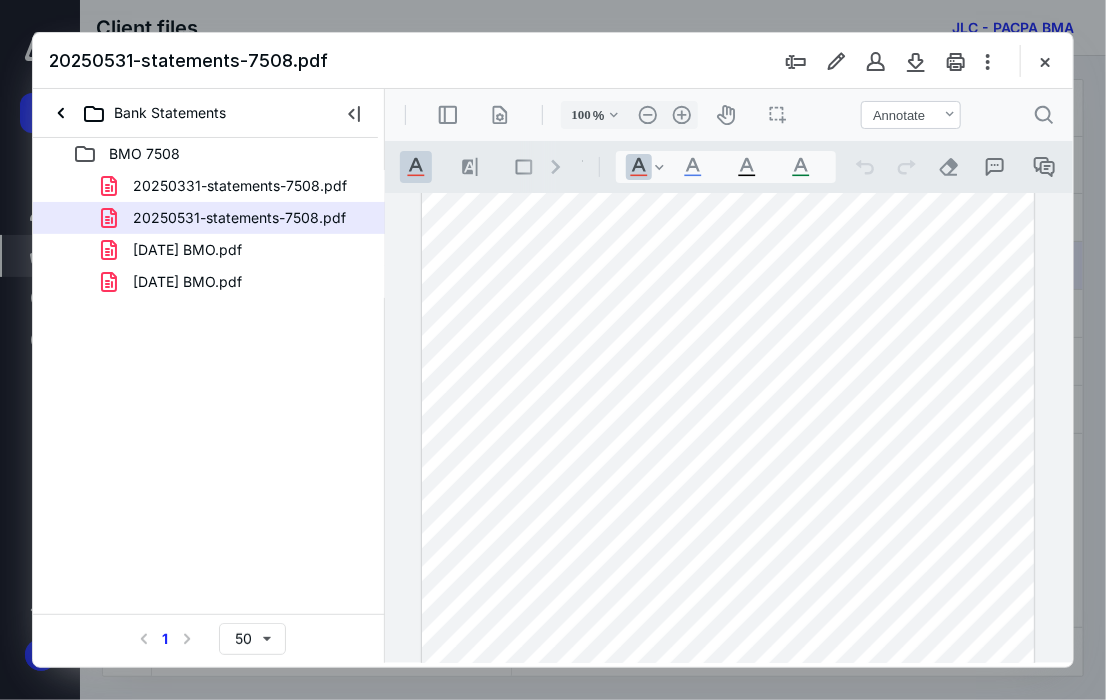 click on "20250531-statements-7508.pdf" at bounding box center (553, 61) 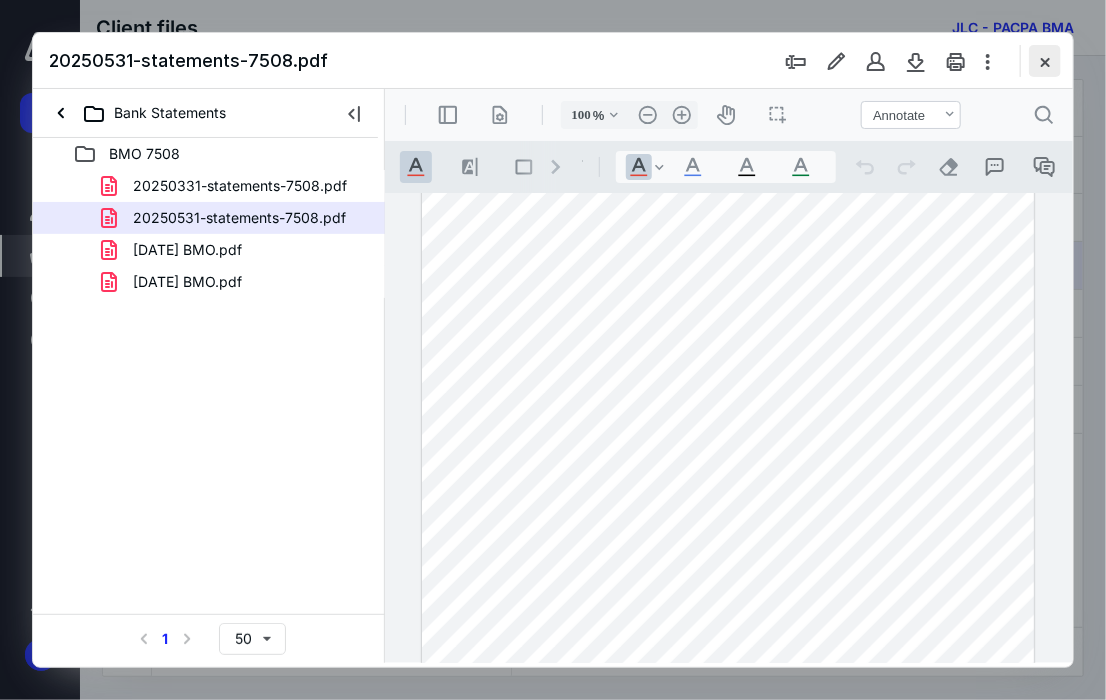 click at bounding box center (1045, 61) 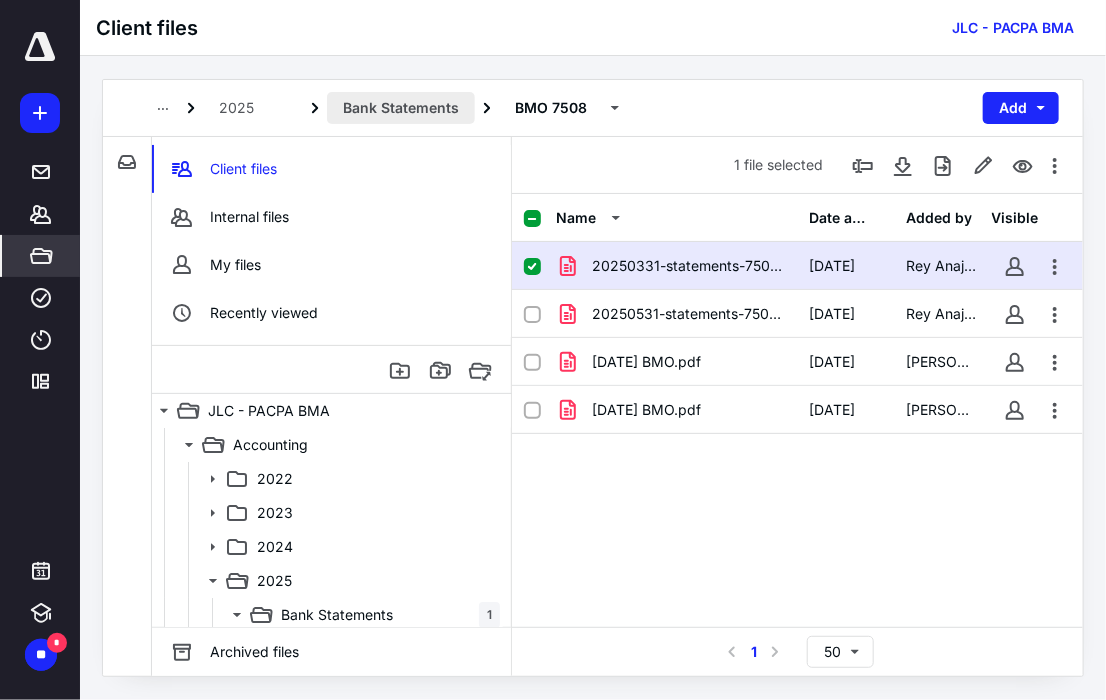 click on "Bank Statements" at bounding box center [401, 108] 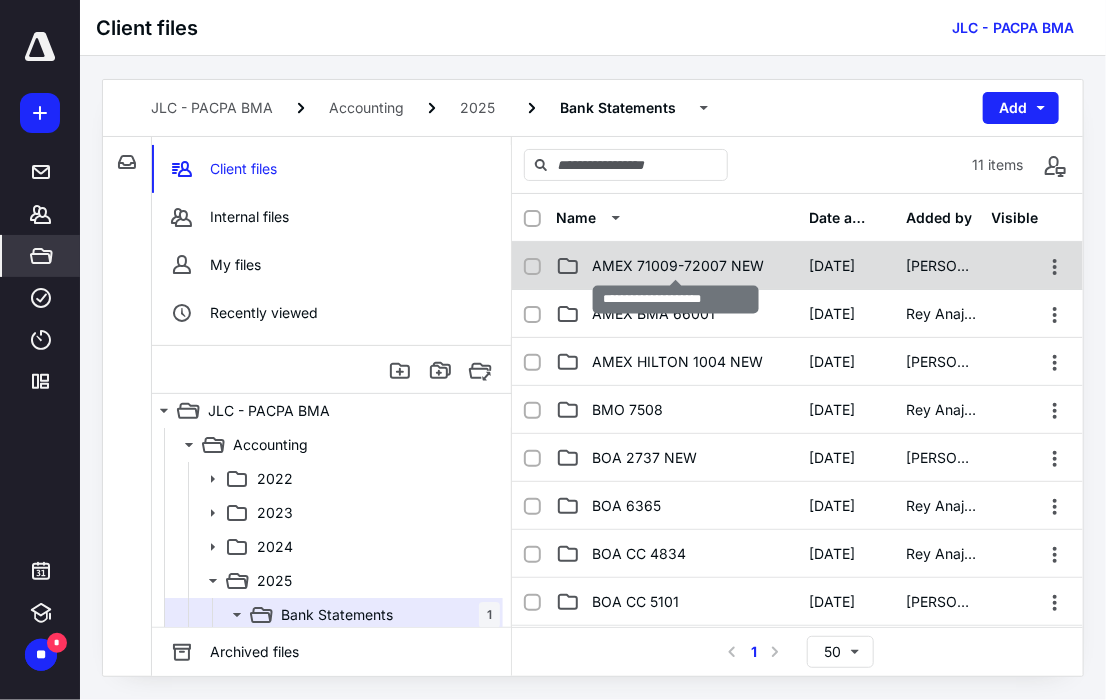 click on "AMEX 71009-72007 NEW" at bounding box center (678, 266) 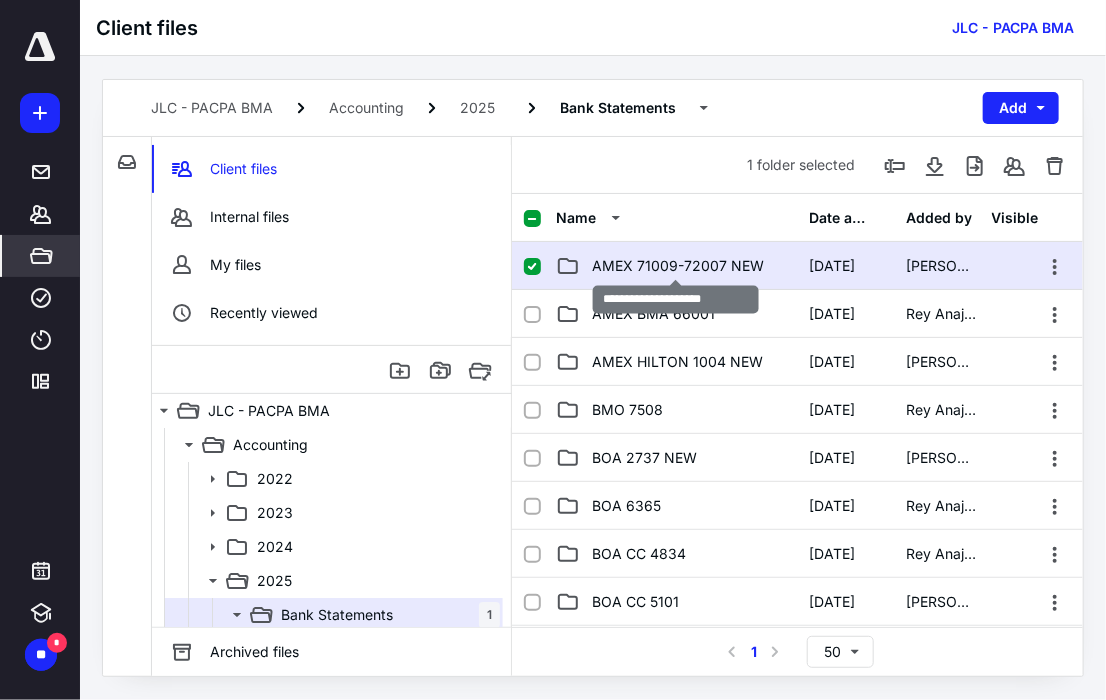 click on "AMEX 71009-72007 NEW" at bounding box center [678, 266] 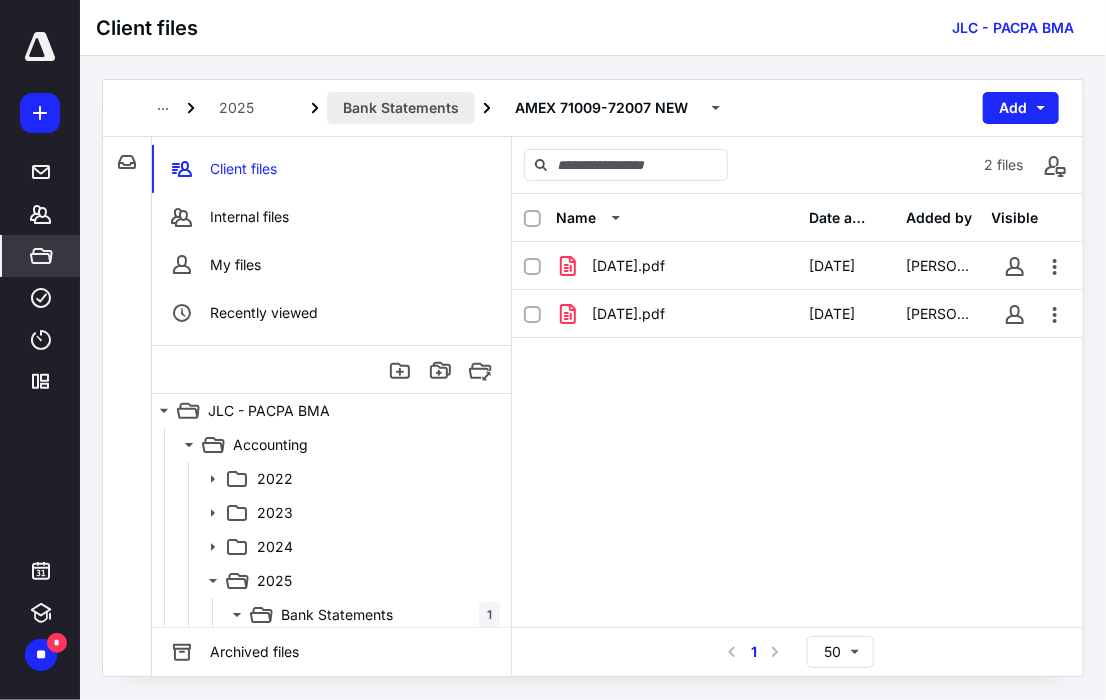 click on "Bank Statements" at bounding box center (401, 108) 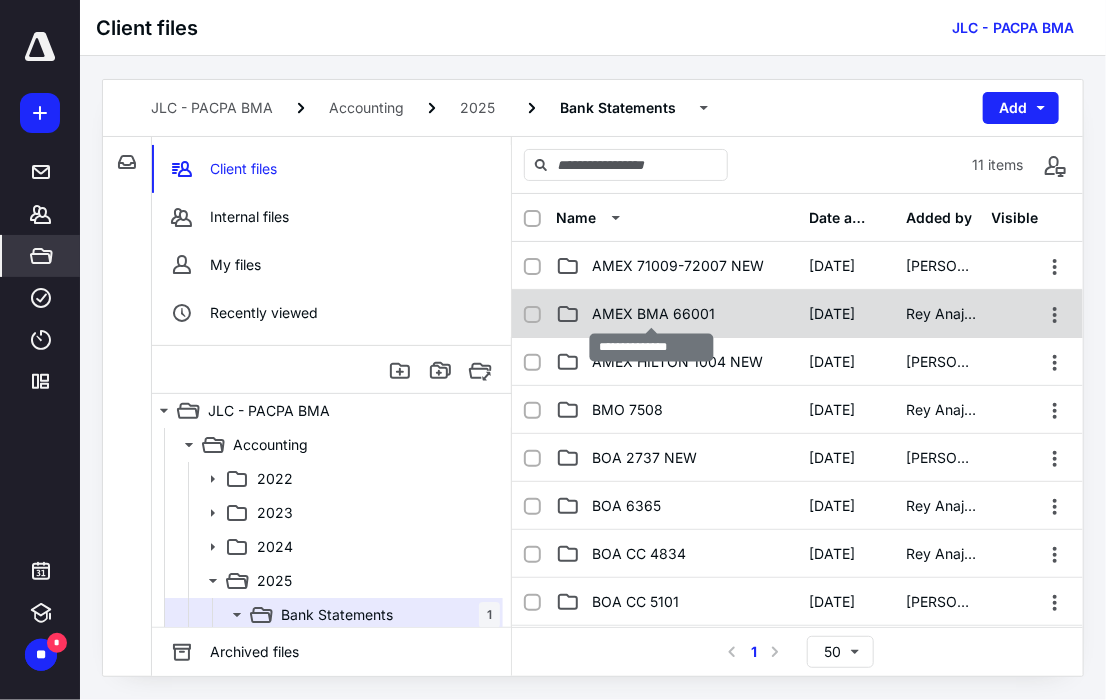 click on "AMEX BMA 66001" at bounding box center [653, 314] 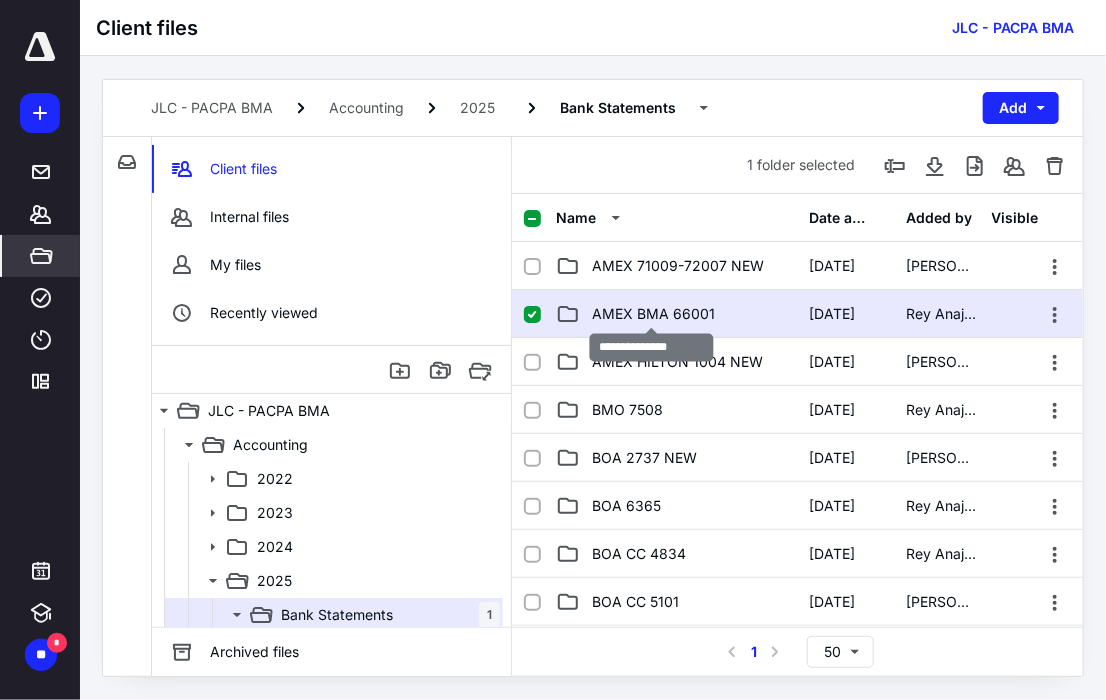 click on "AMEX BMA 66001" at bounding box center (653, 314) 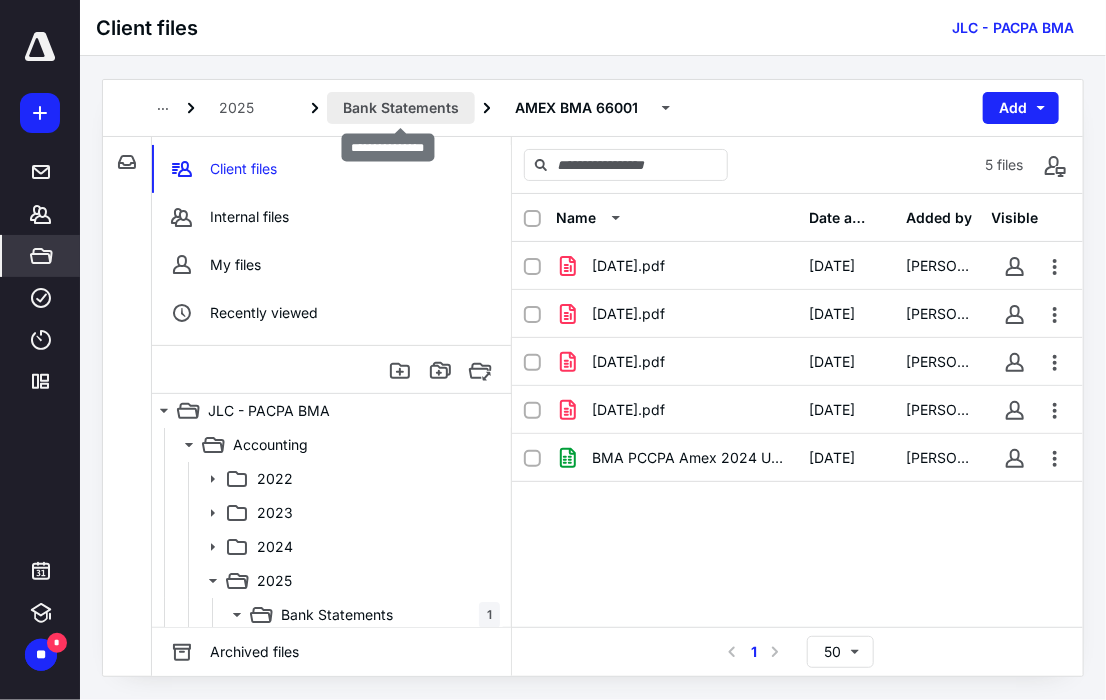 click on "Bank Statements" at bounding box center (401, 108) 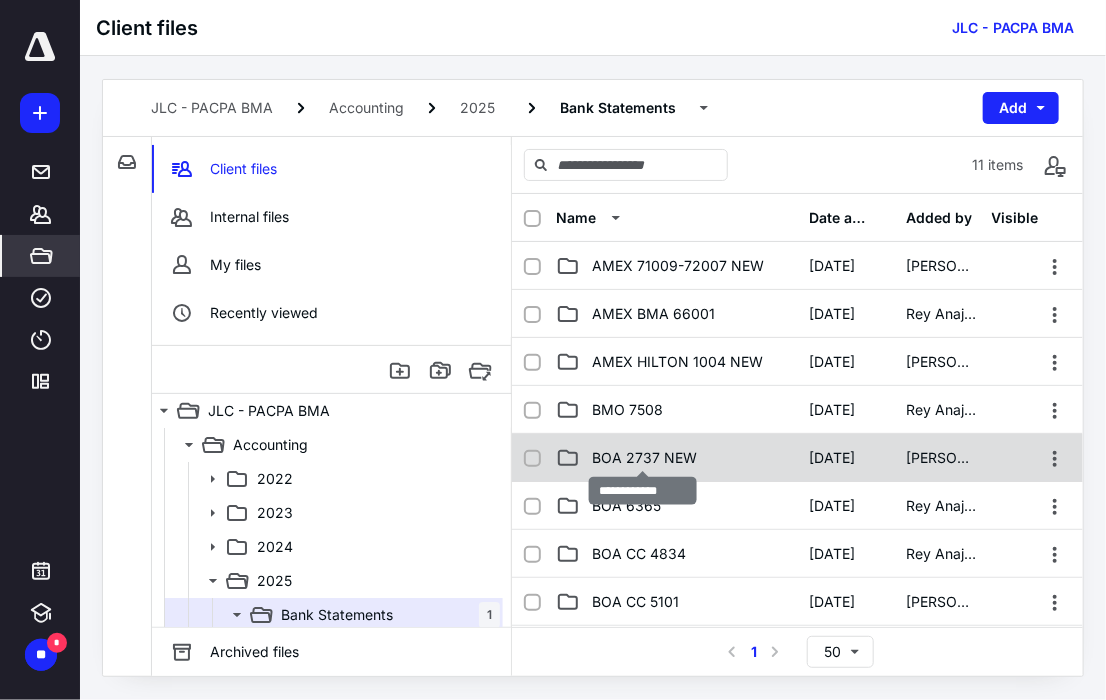 click on "BOA 2737 NEW" at bounding box center [644, 458] 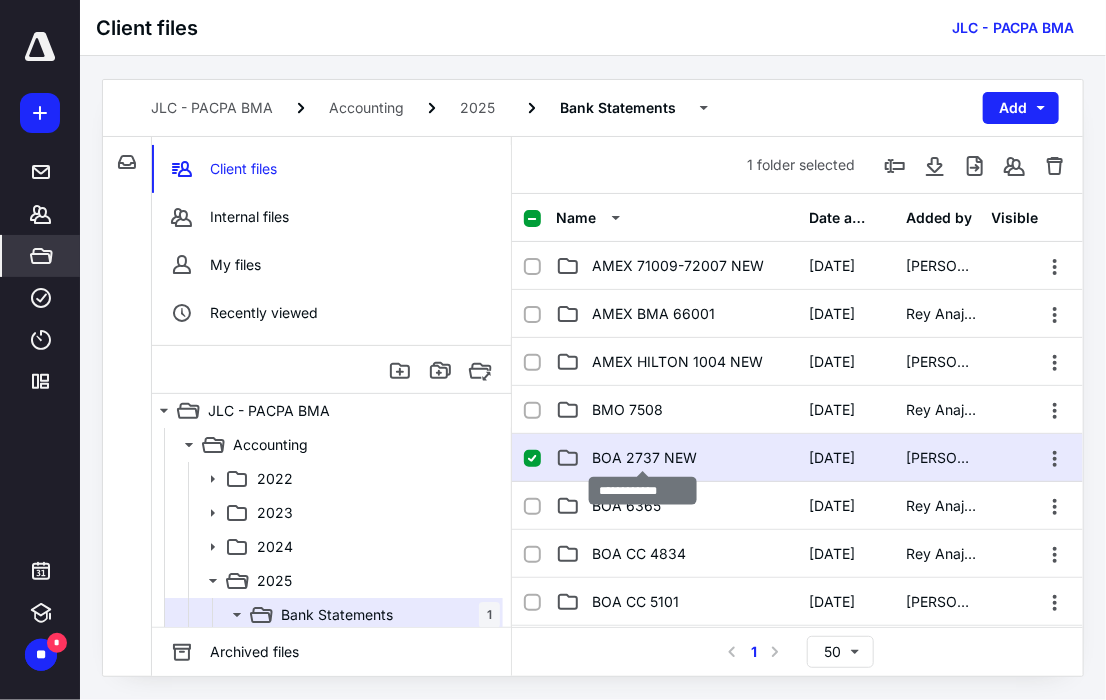 click on "BOA 2737 NEW" at bounding box center (644, 458) 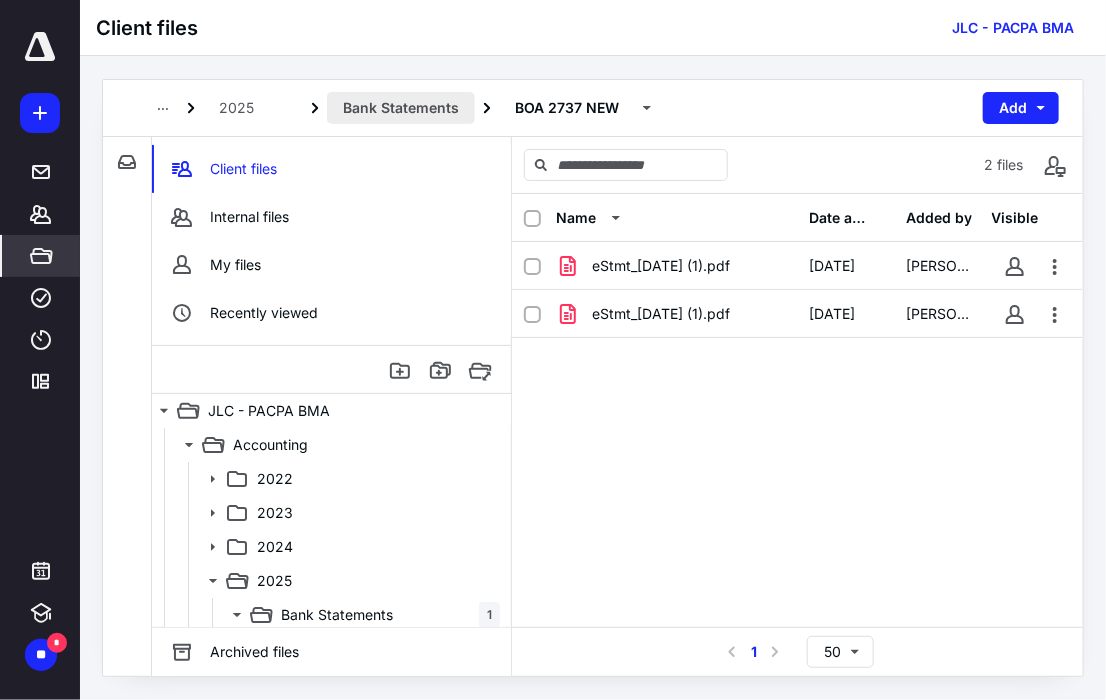 click on "Bank Statements" at bounding box center (401, 108) 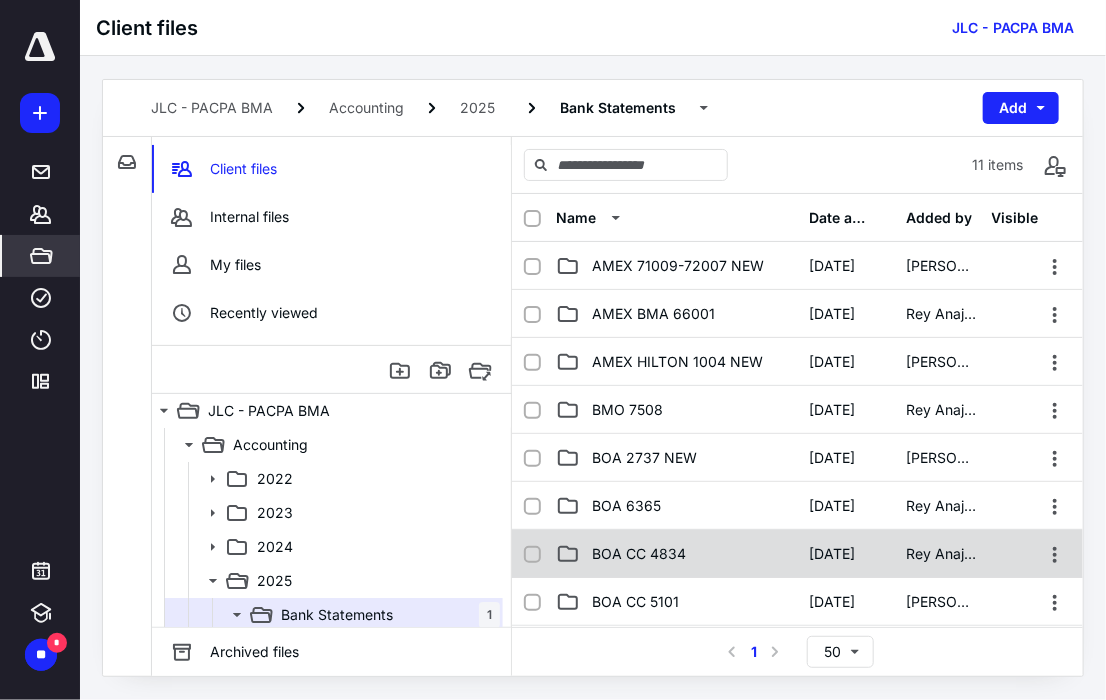 click on "BOA CC 4834 [DATE] Rey Anajao" at bounding box center [797, 554] 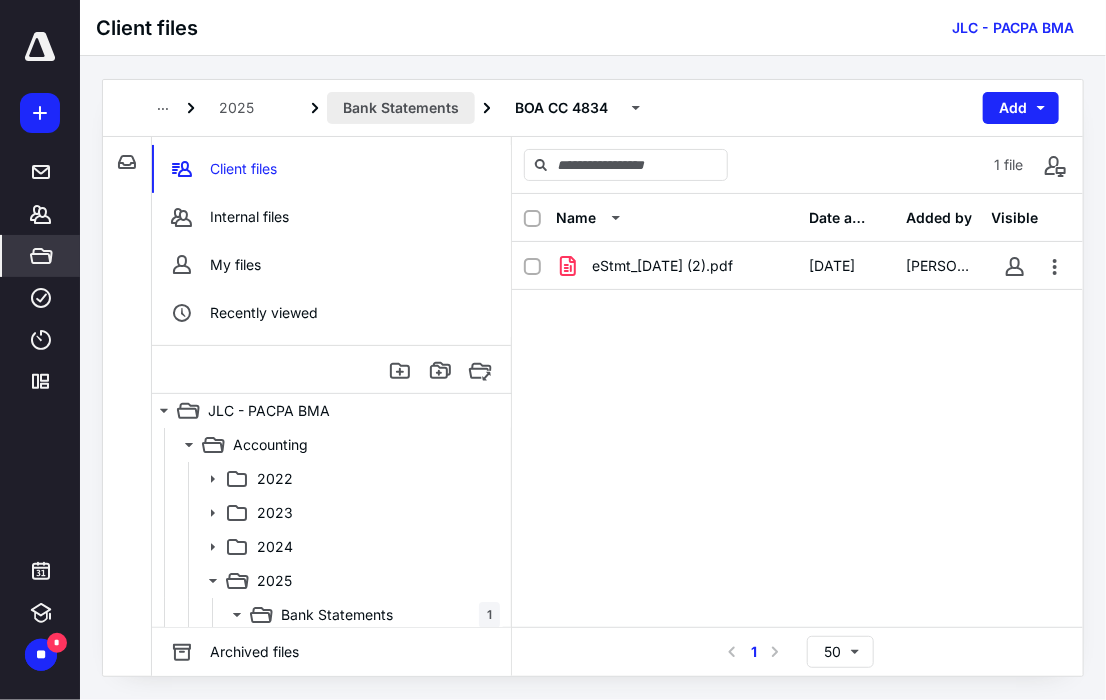 click on "Bank Statements" at bounding box center [401, 108] 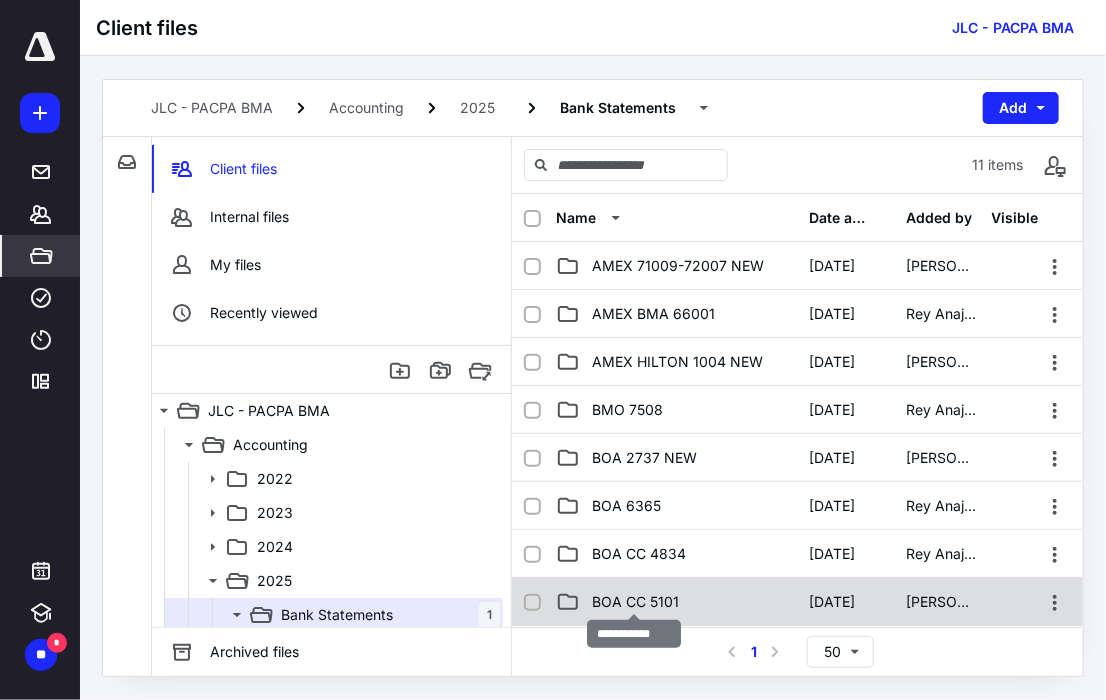 click on "BOA CC 5101" at bounding box center [635, 602] 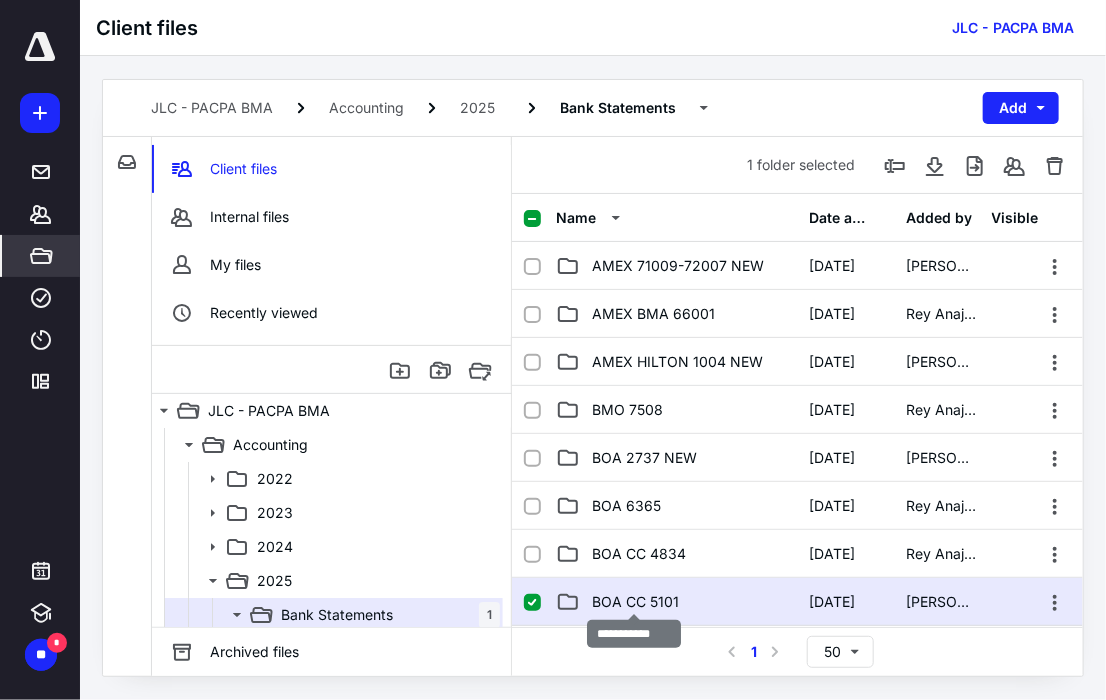click on "BOA CC 5101" at bounding box center (635, 602) 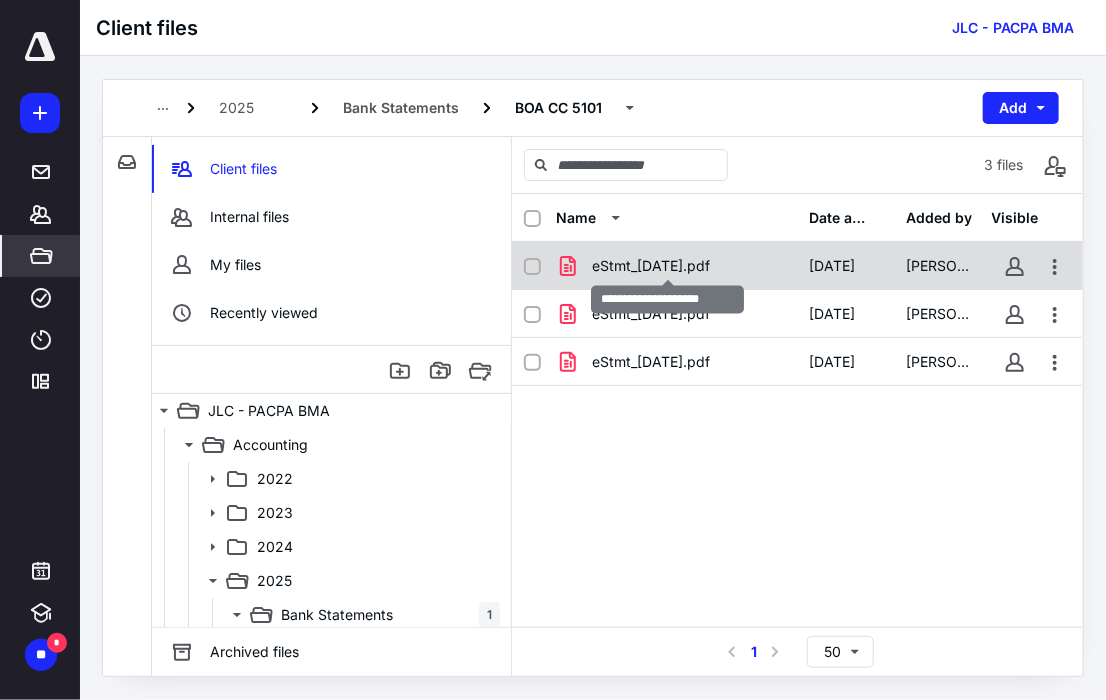 click on "eStmt_[DATE].pdf" at bounding box center [651, 266] 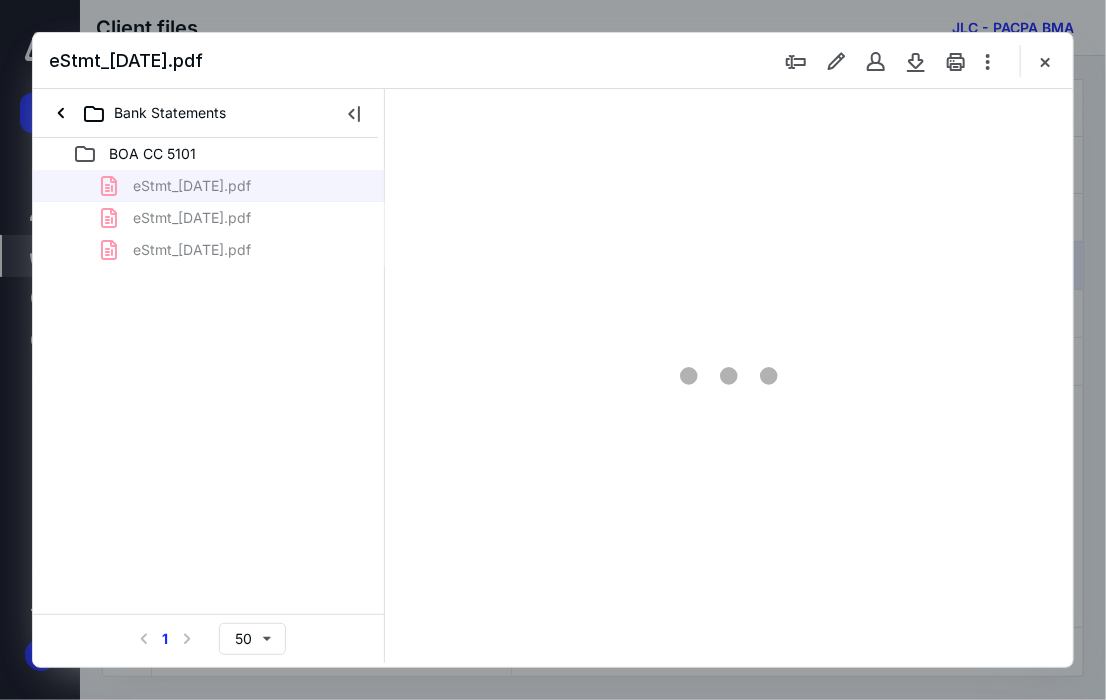 scroll, scrollTop: 0, scrollLeft: 0, axis: both 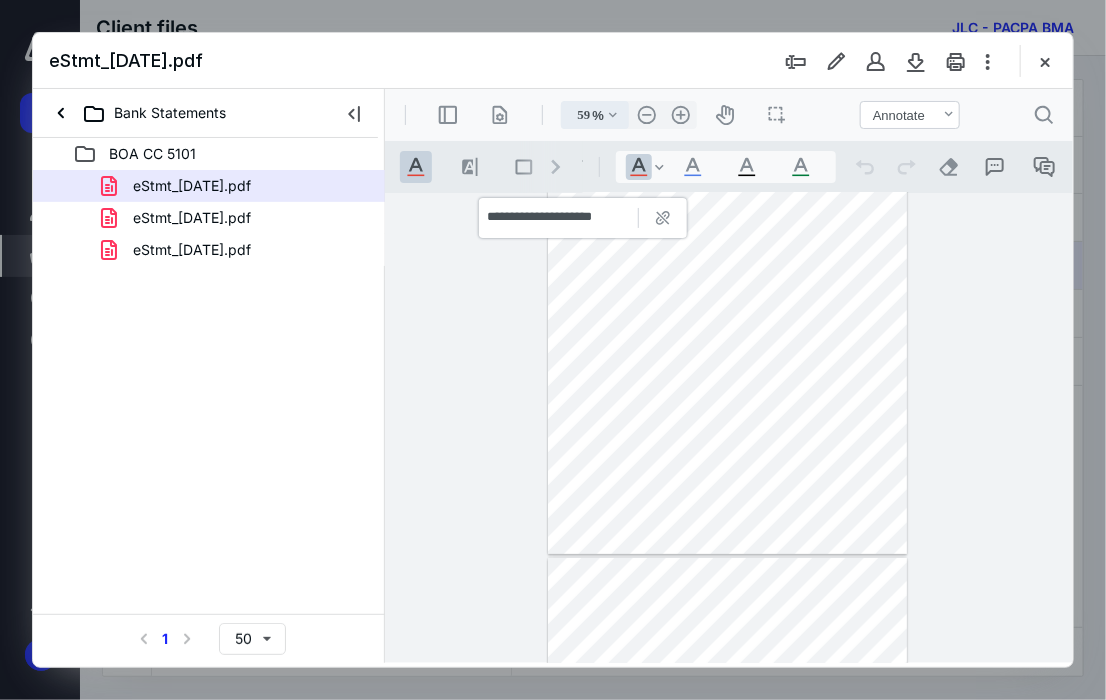 click on ".cls-1{fill:#abb0c4;} icon - chevron - down" at bounding box center [612, 114] 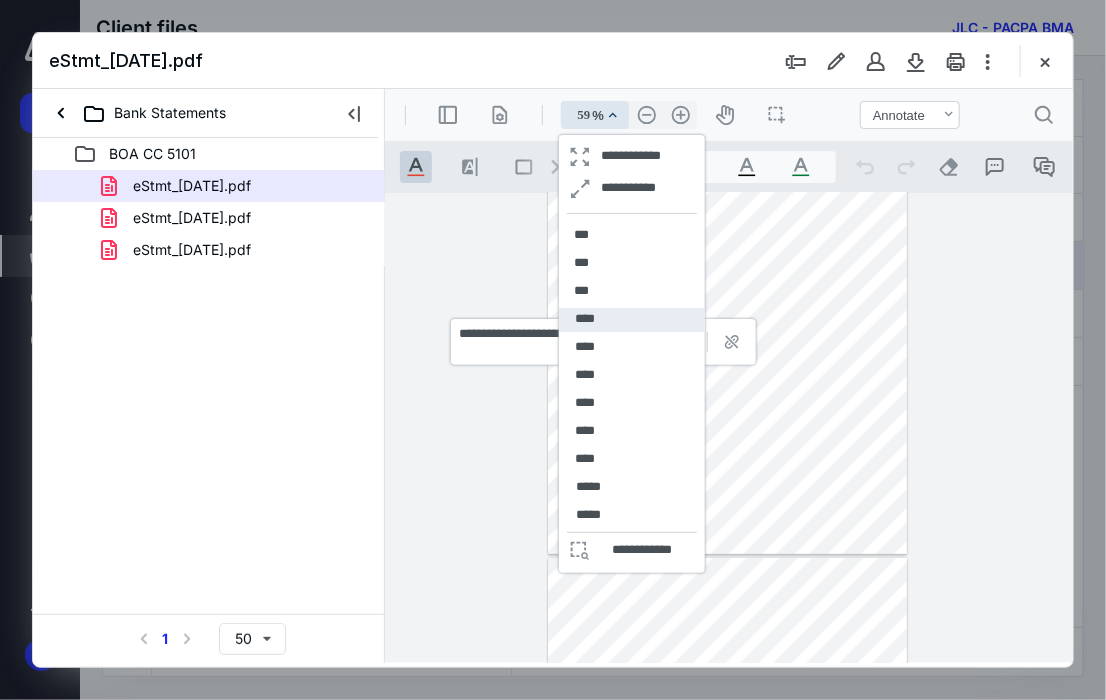 click on "****" at bounding box center [584, 318] 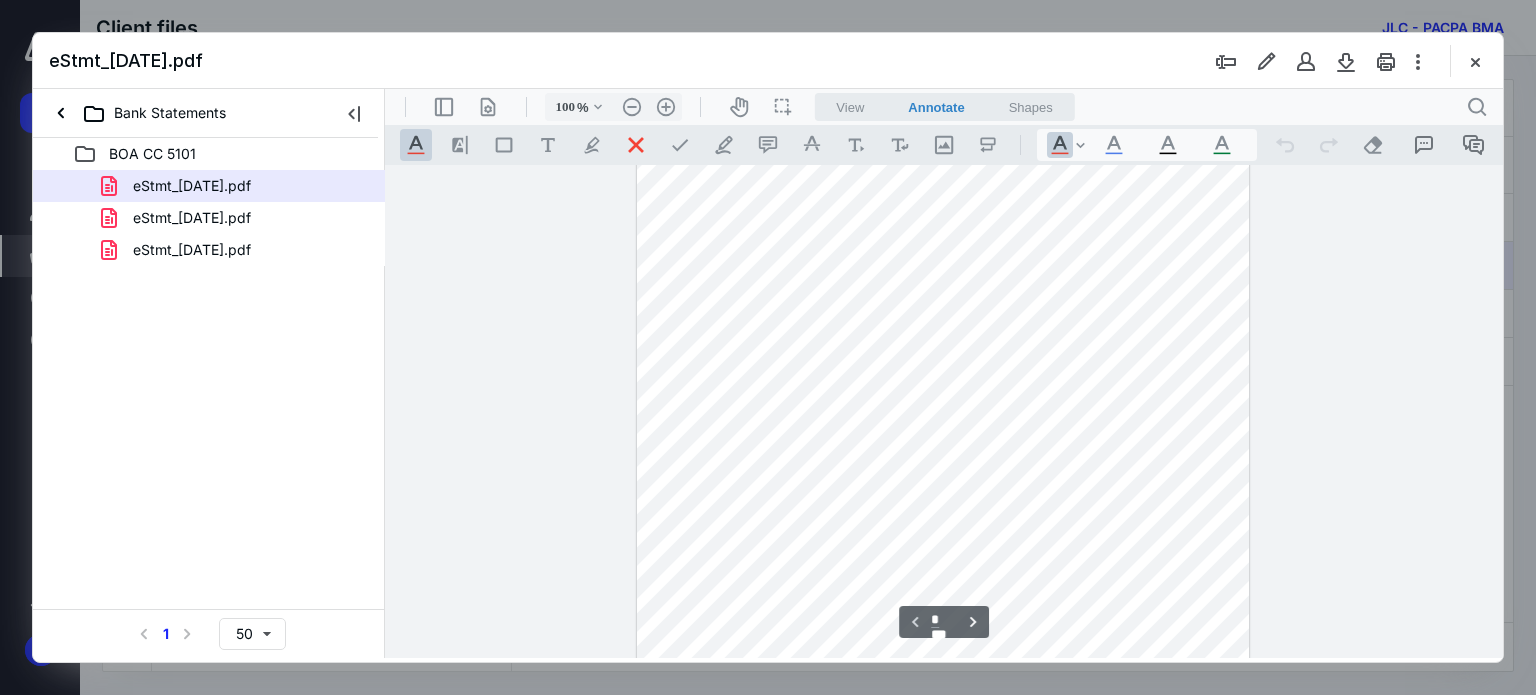 scroll, scrollTop: 109, scrollLeft: 0, axis: vertical 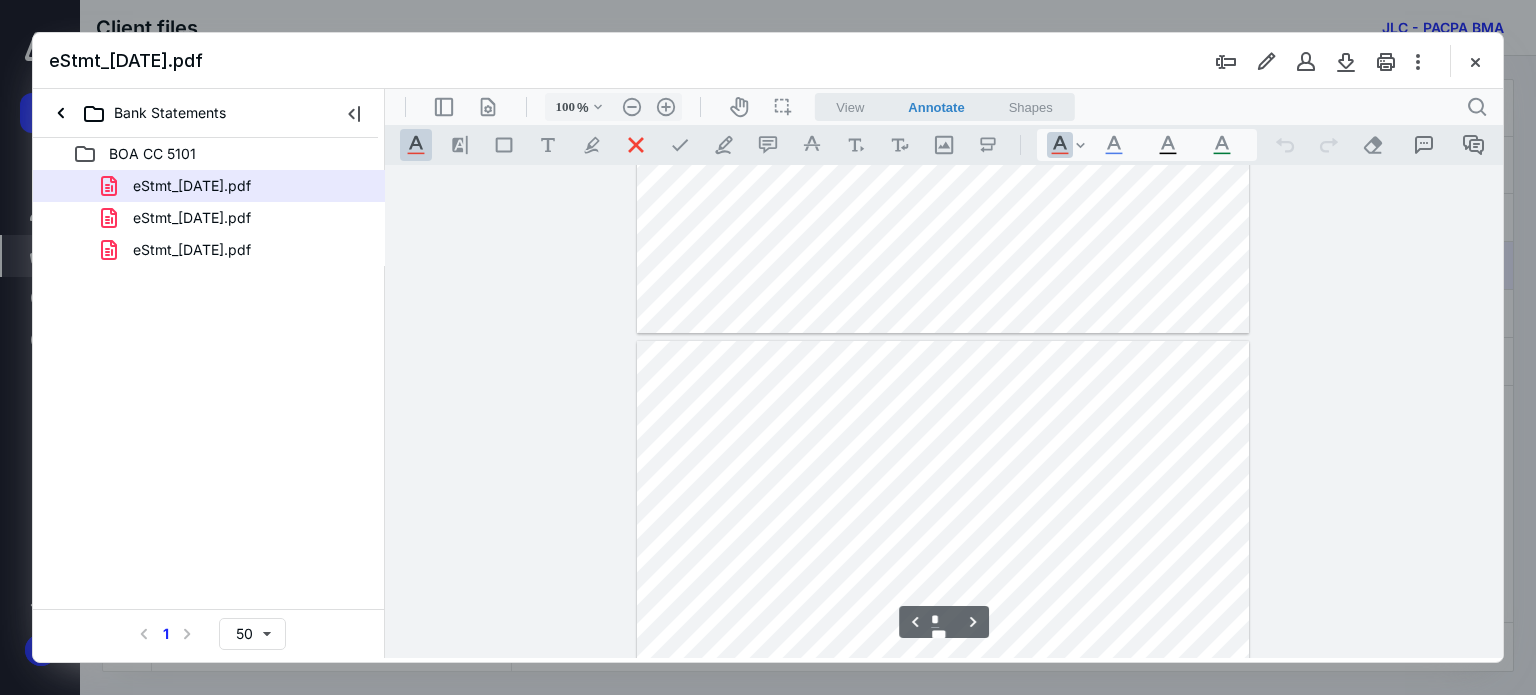 type on "*" 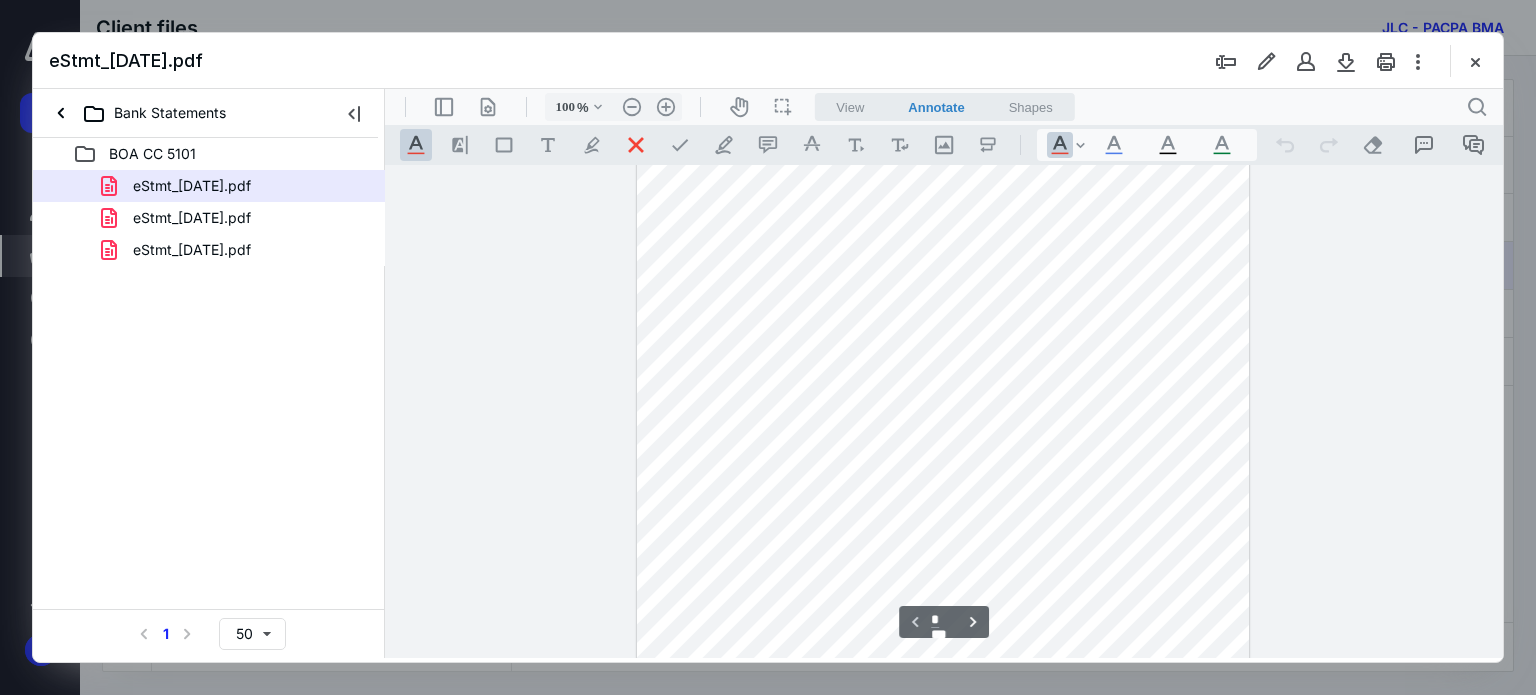 scroll, scrollTop: 0, scrollLeft: 0, axis: both 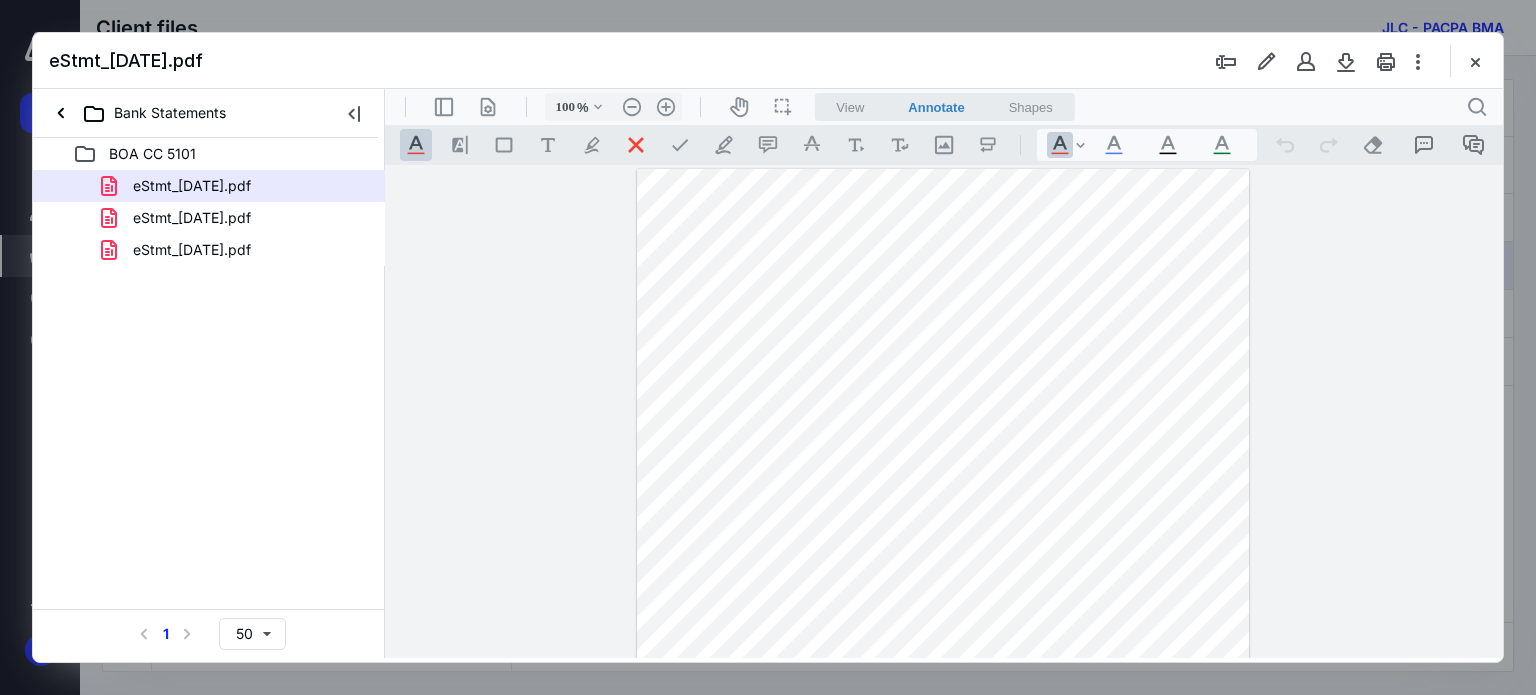 click at bounding box center [943, 565] 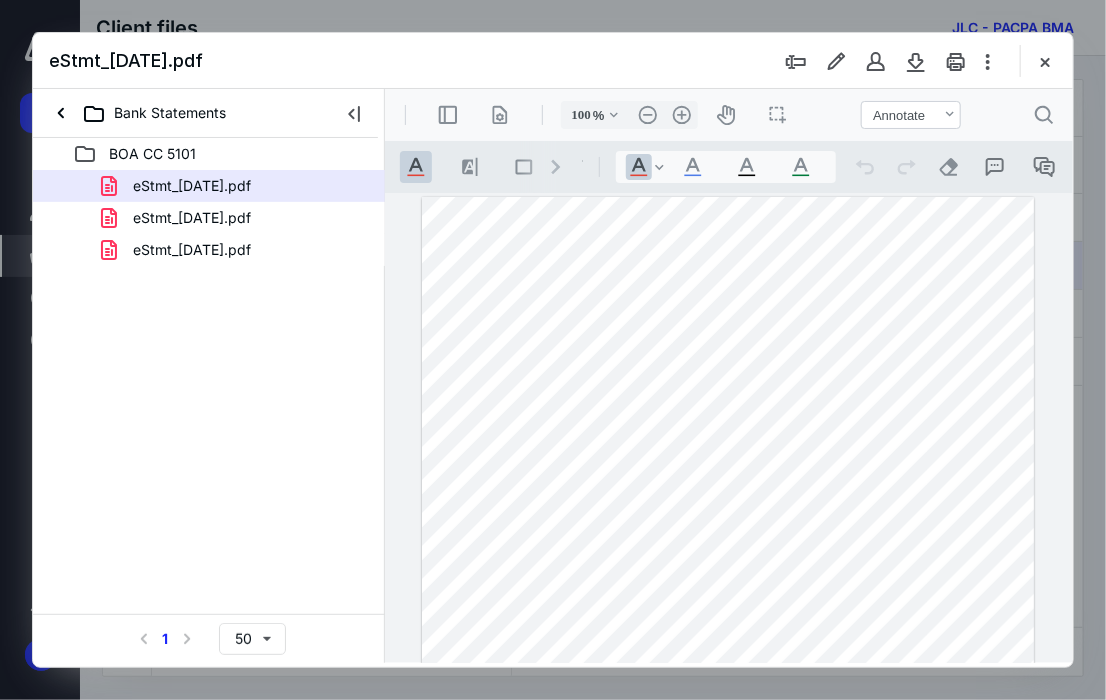 click at bounding box center (727, 592) 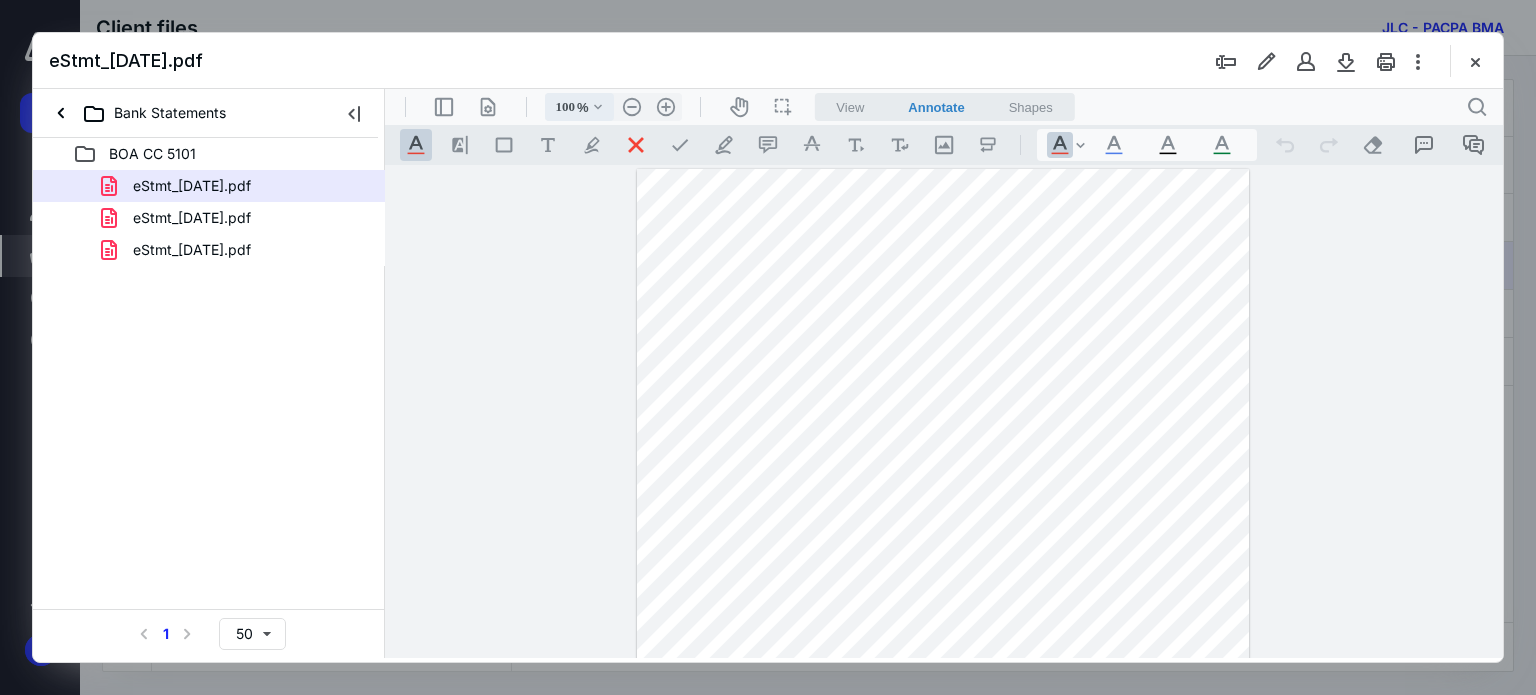 click on ".cls-1{fill:#abb0c4;} icon - chevron - down" at bounding box center [598, 107] 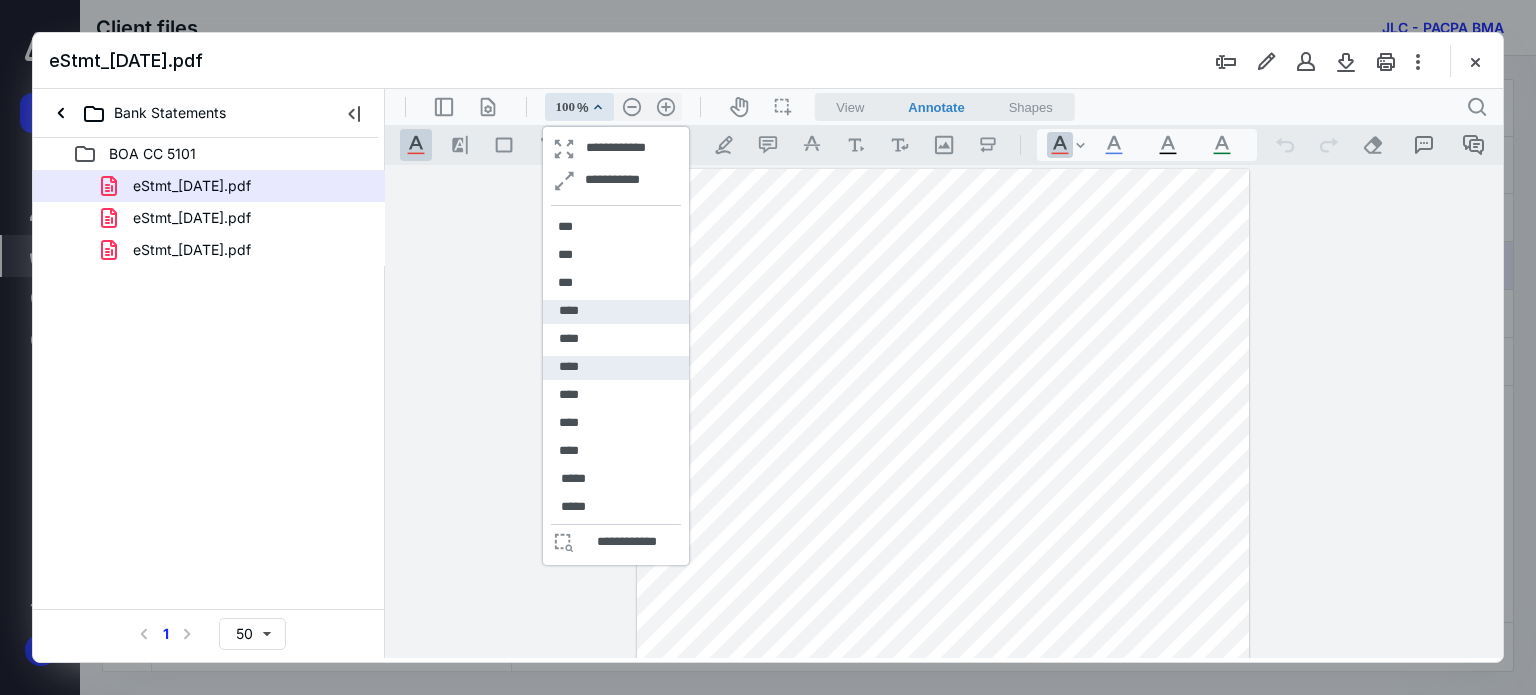 click on "****" at bounding box center [616, 368] 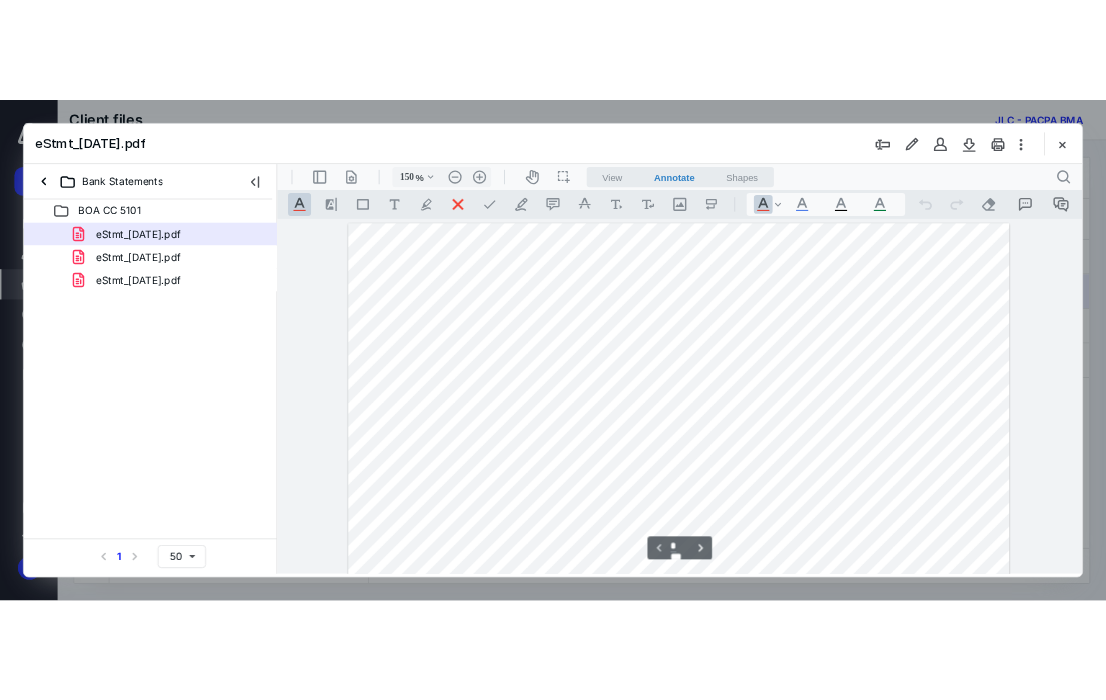scroll, scrollTop: 104, scrollLeft: 0, axis: vertical 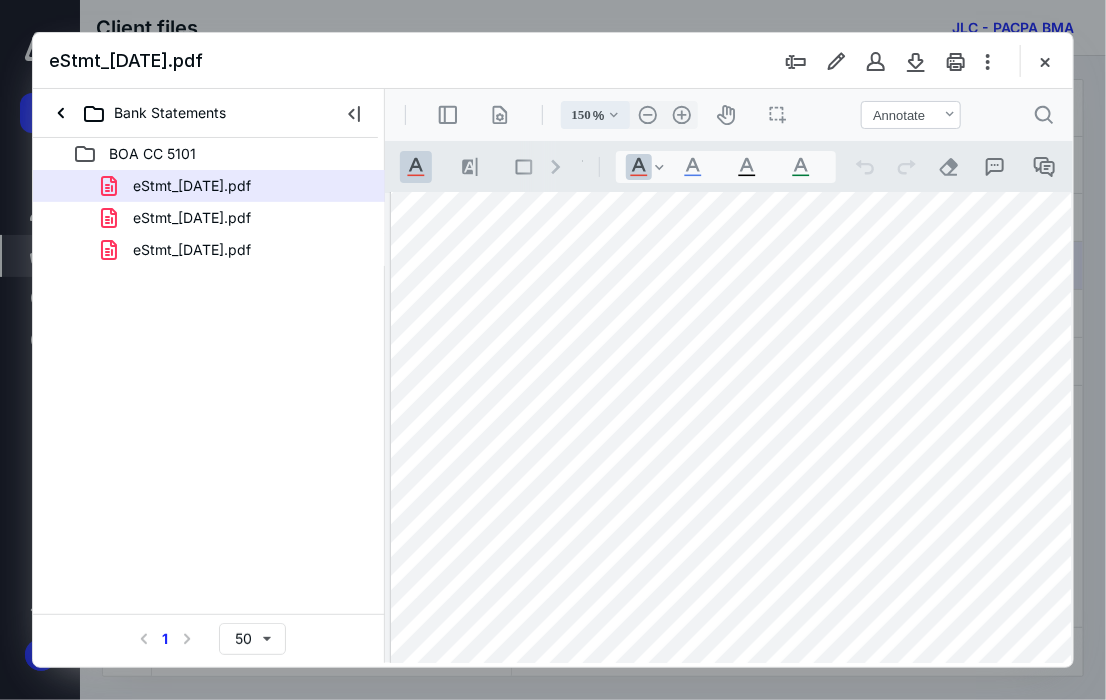 click on ".cls-1{fill:#abb0c4;} icon - chevron - down" at bounding box center [613, 114] 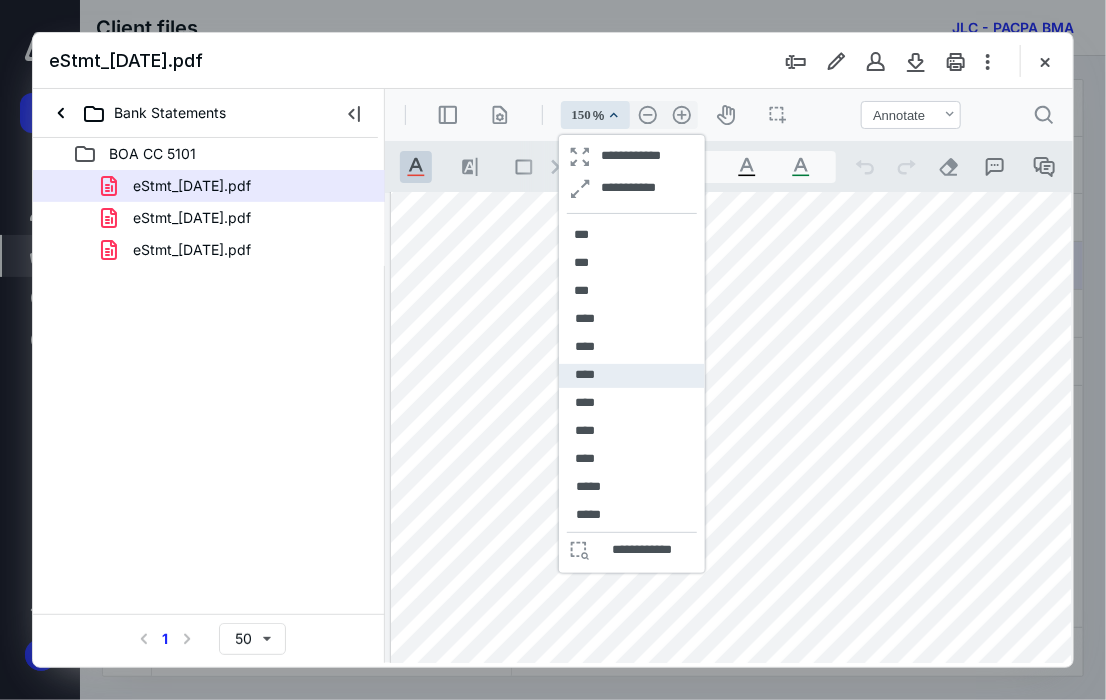click on "**********" at bounding box center (631, 353) 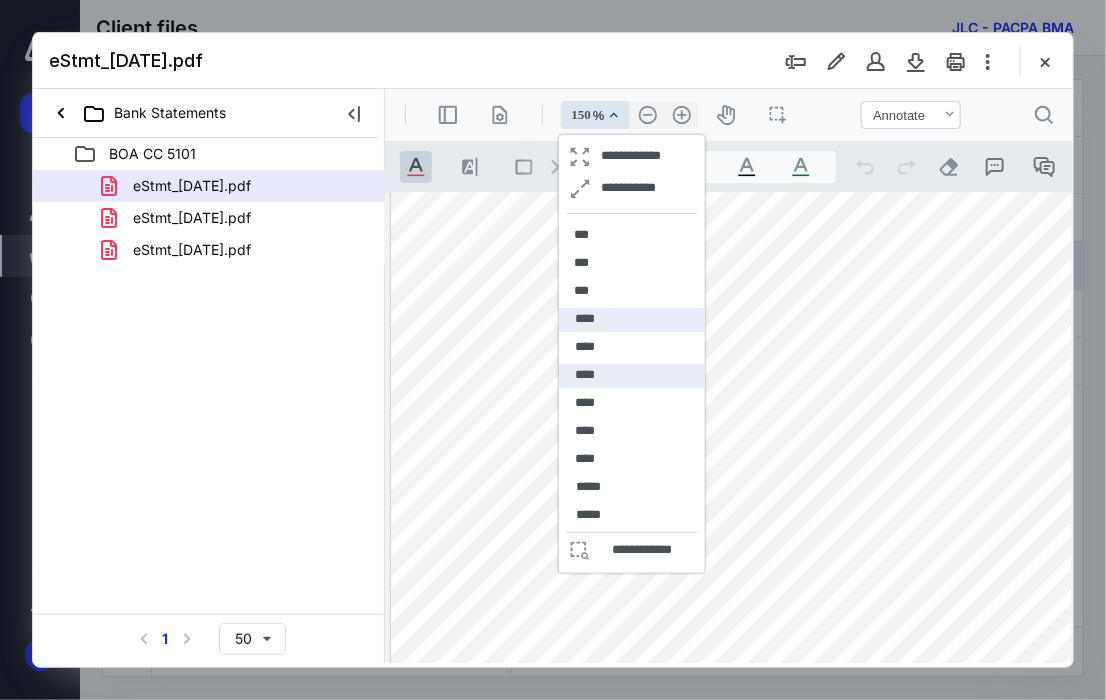 click on "****" at bounding box center (584, 318) 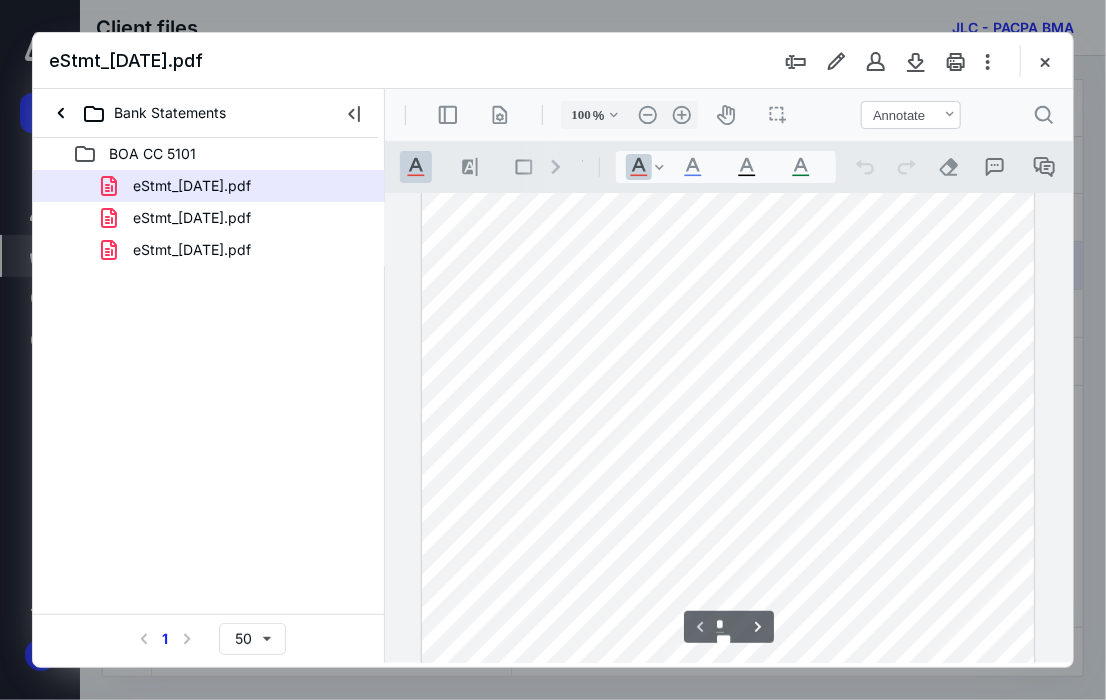 scroll, scrollTop: 308, scrollLeft: 0, axis: vertical 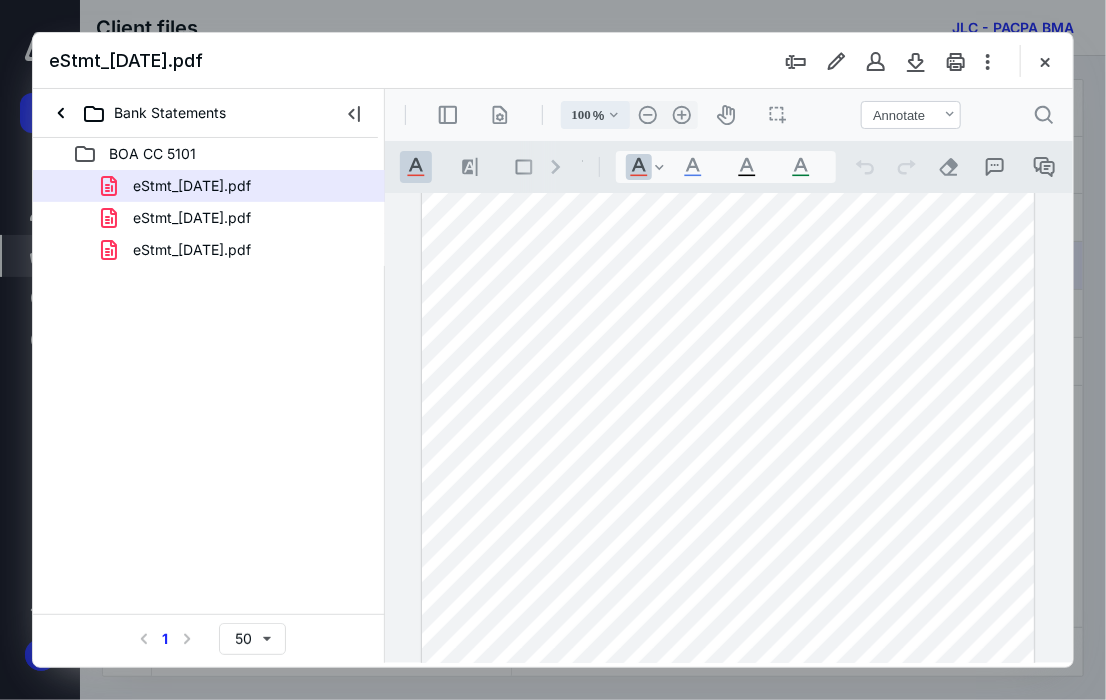 click on ".cls-1{fill:#abb0c4;} icon - chevron - down" at bounding box center [613, 114] 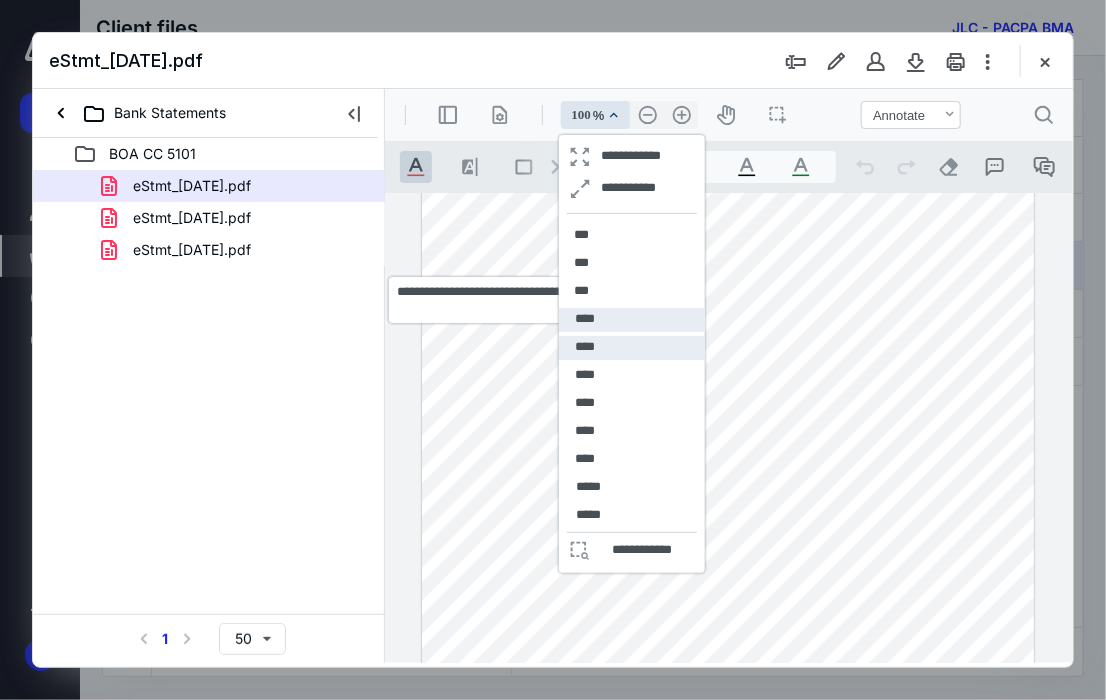 click on "****" at bounding box center [584, 346] 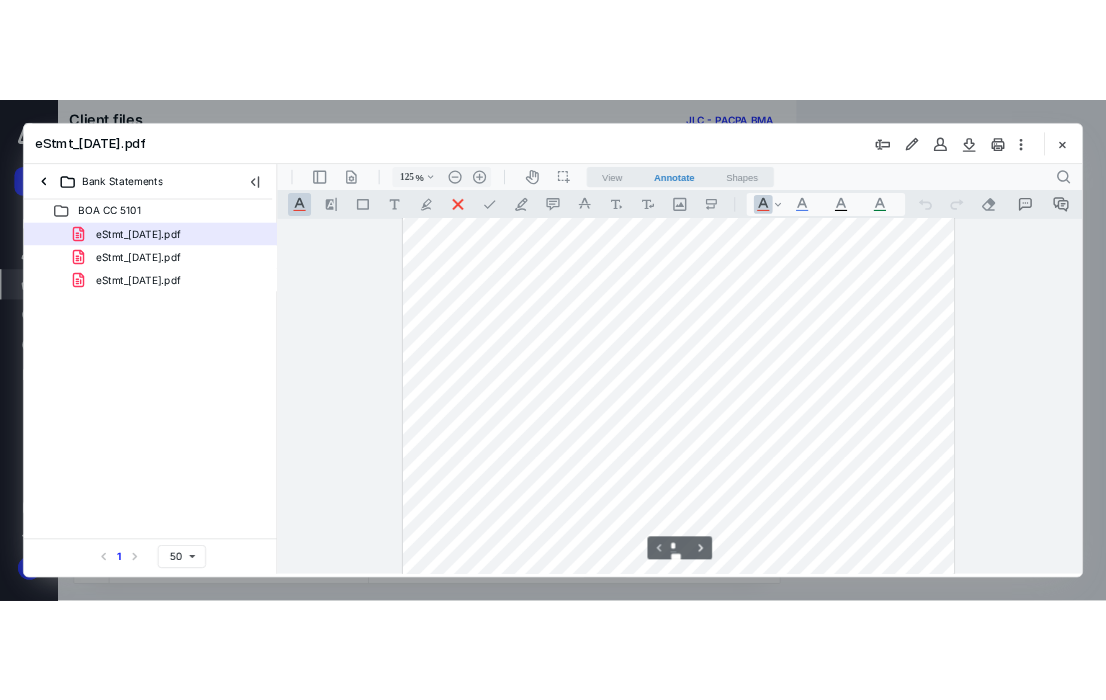 scroll, scrollTop: 432, scrollLeft: 0, axis: vertical 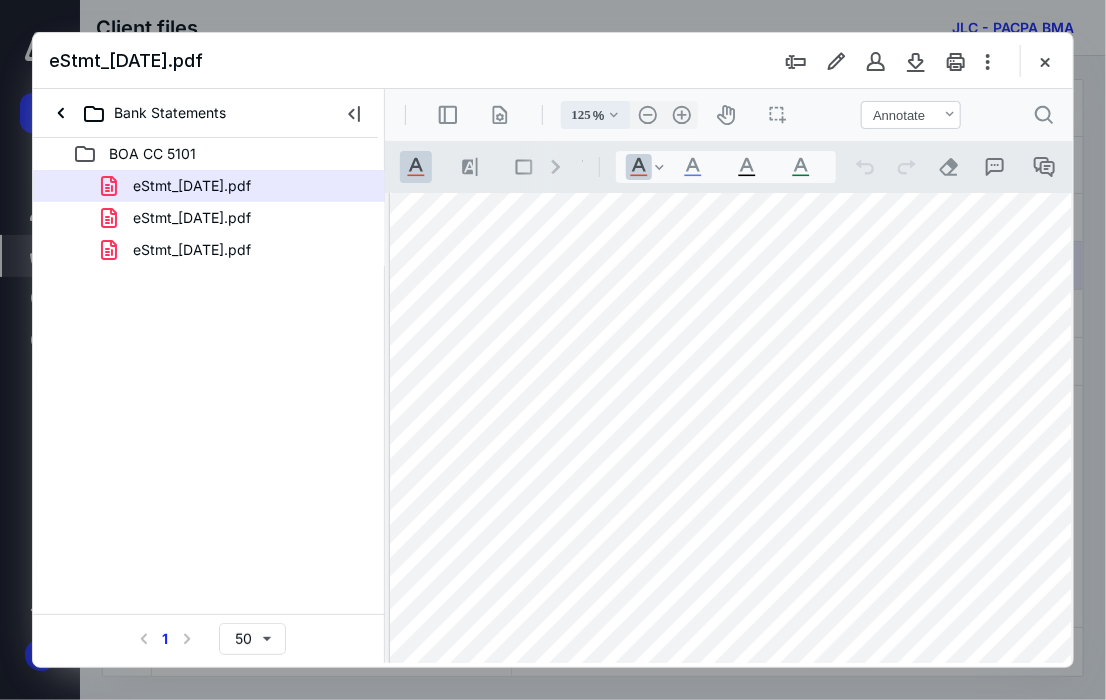 click on ".cls-1{fill:#abb0c4;} icon - chevron - down" at bounding box center [613, 114] 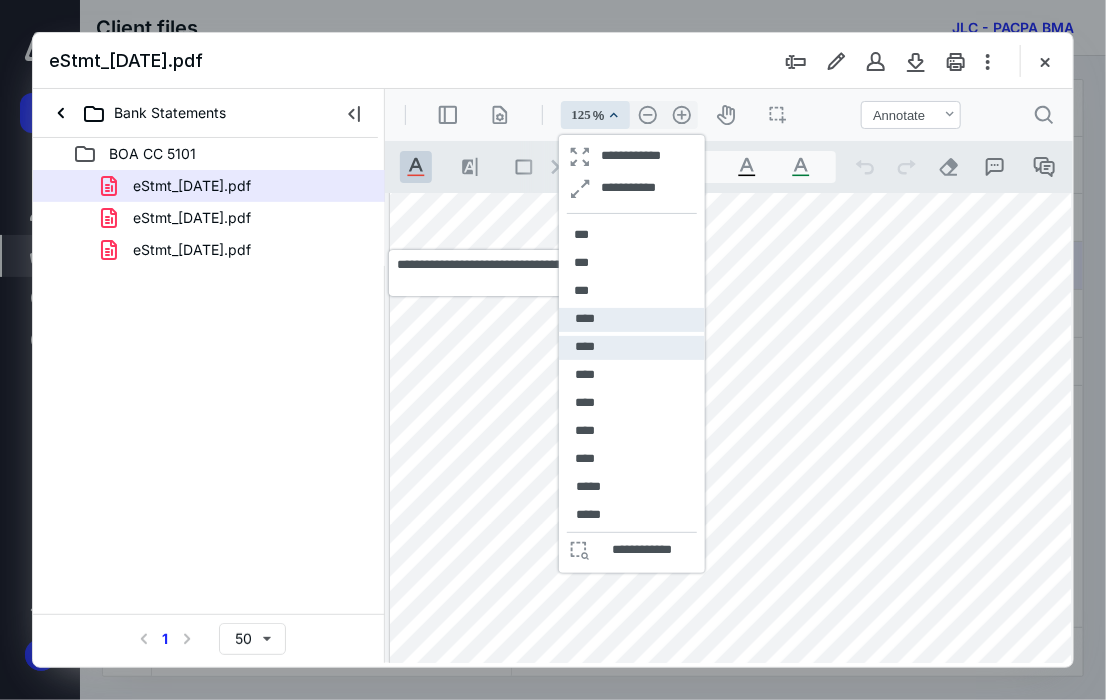 click on "****" at bounding box center [631, 319] 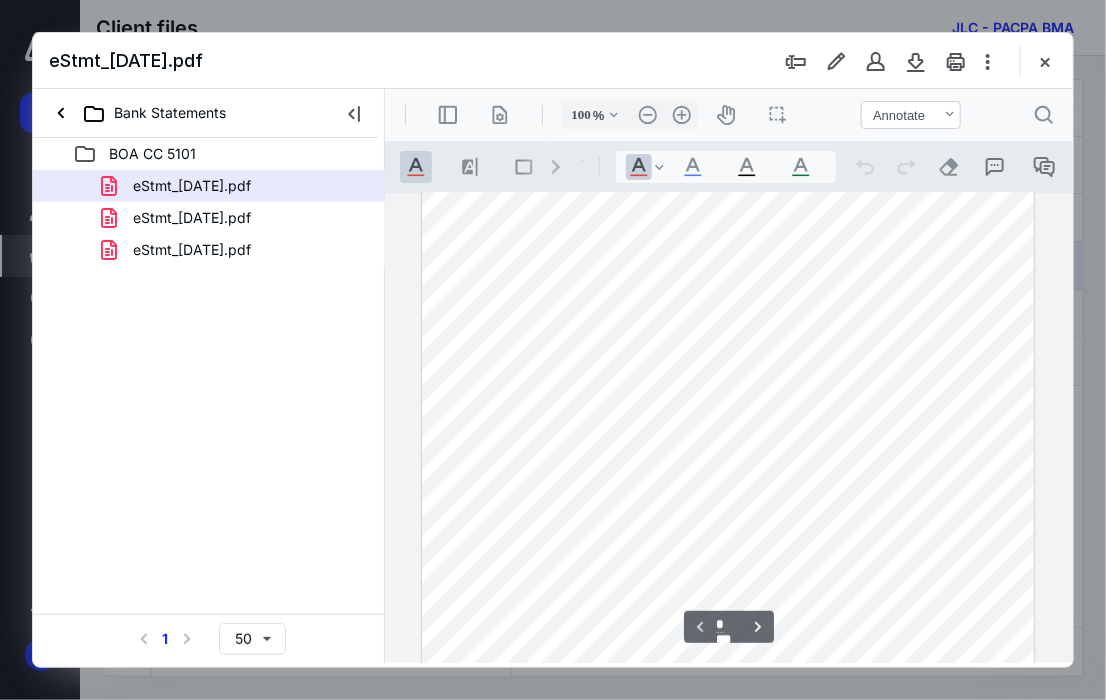 scroll, scrollTop: 108, scrollLeft: 0, axis: vertical 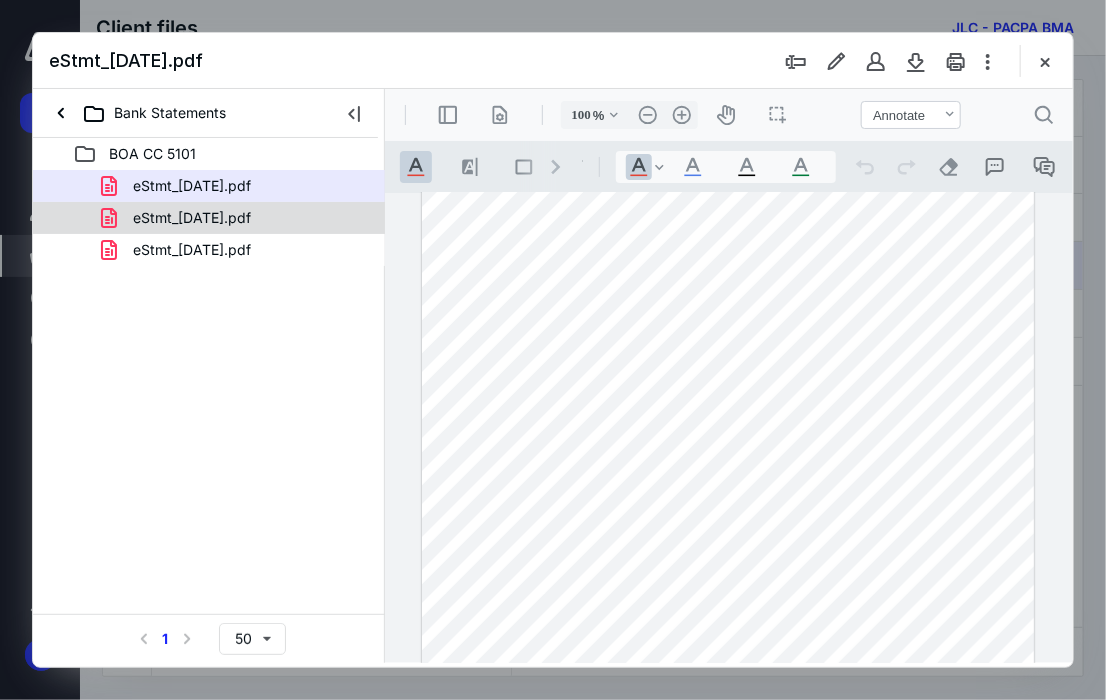 click on "eStmt_[DATE].pdf" at bounding box center [192, 218] 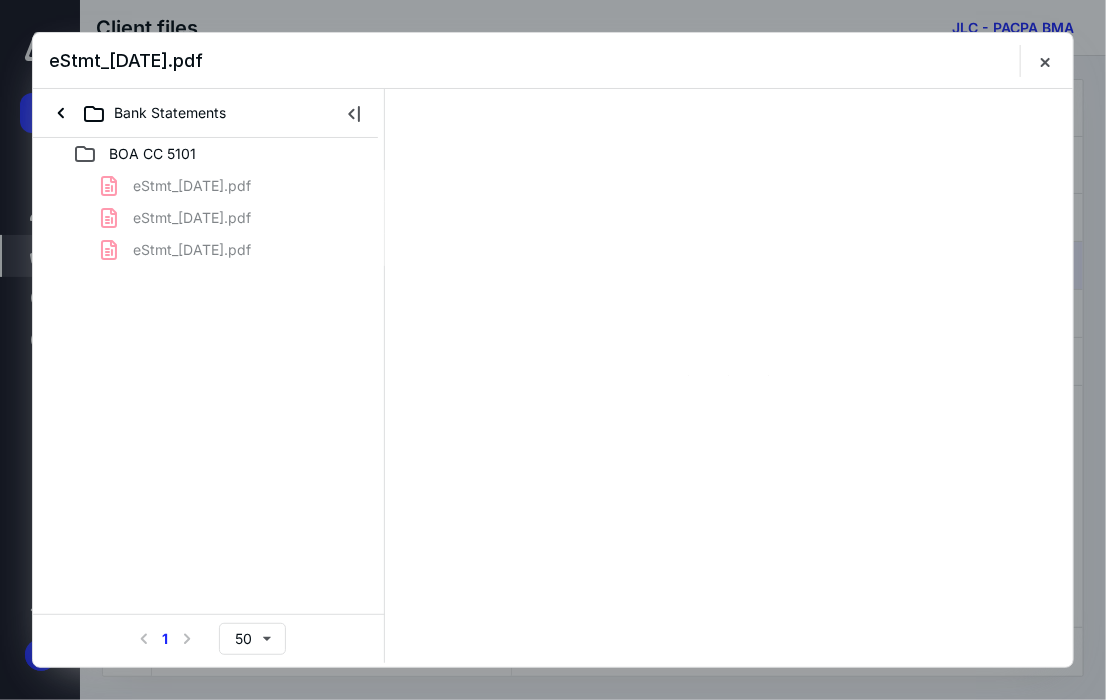 click on "eStmt_[DATE].pdf eStmt_[DATE].pdf eStmt_[DATE].pdf" at bounding box center [209, 218] 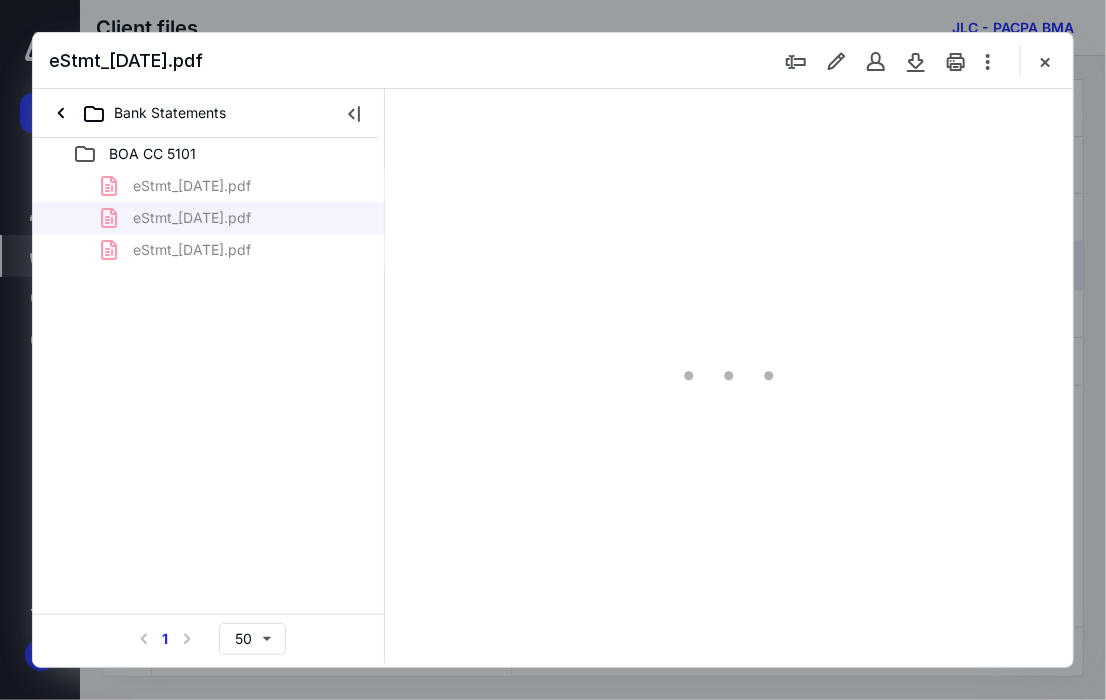 scroll, scrollTop: 106, scrollLeft: 0, axis: vertical 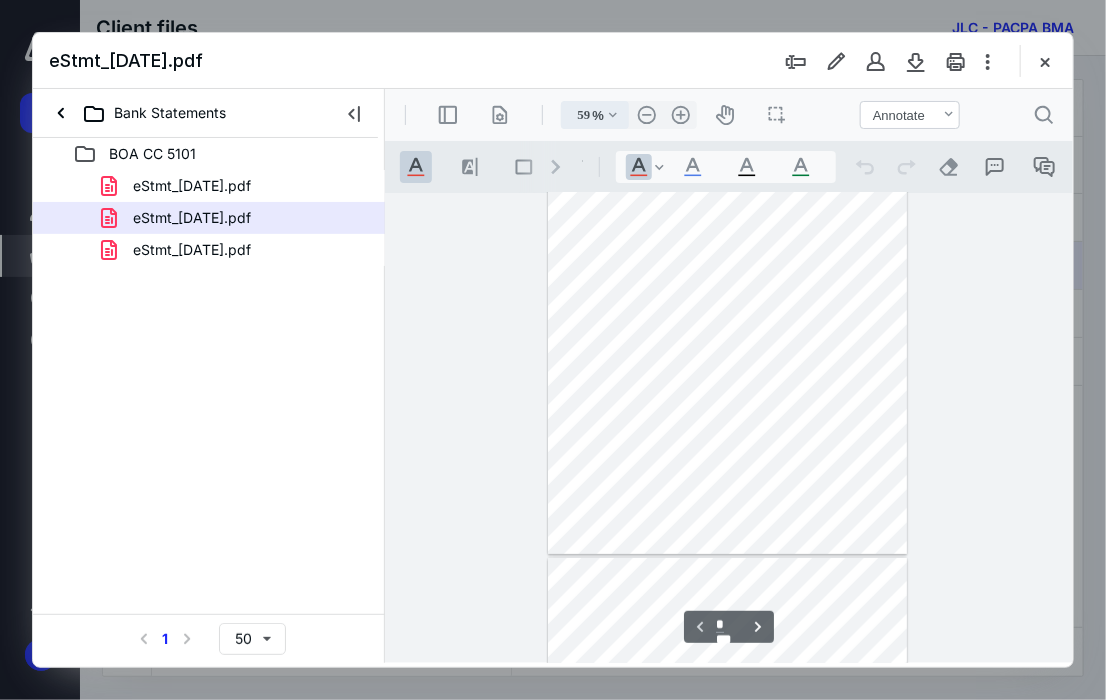 click on ".cls-1{fill:#abb0c4;} icon - chevron - down" at bounding box center (612, 114) 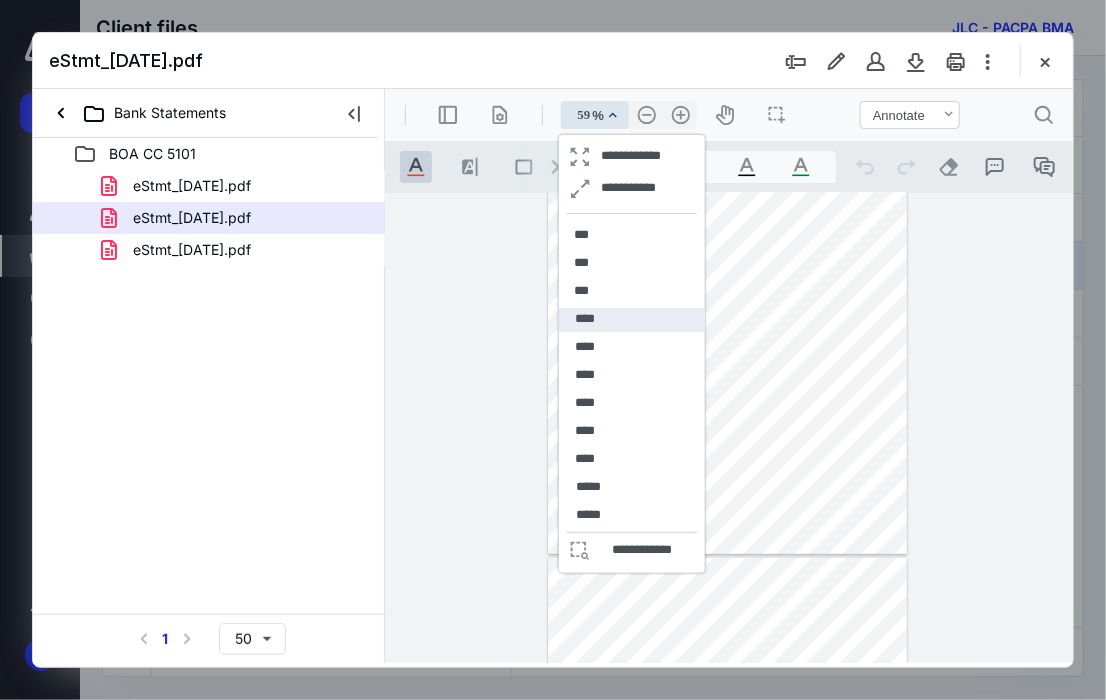 click on "****" at bounding box center [631, 319] 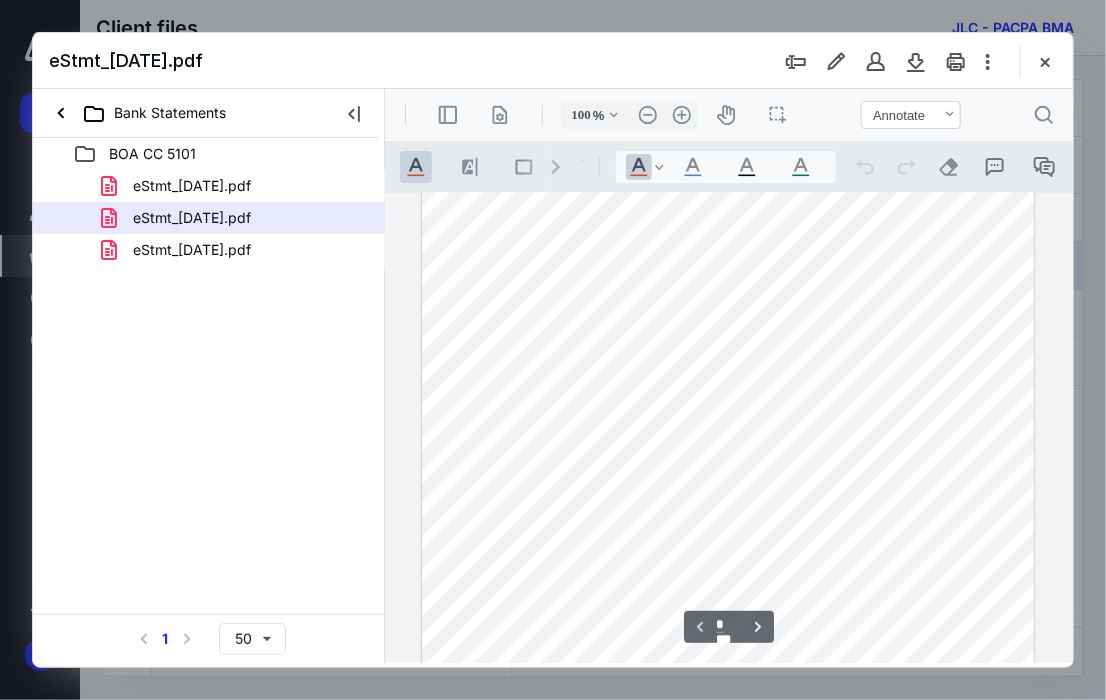 scroll, scrollTop: 9, scrollLeft: 0, axis: vertical 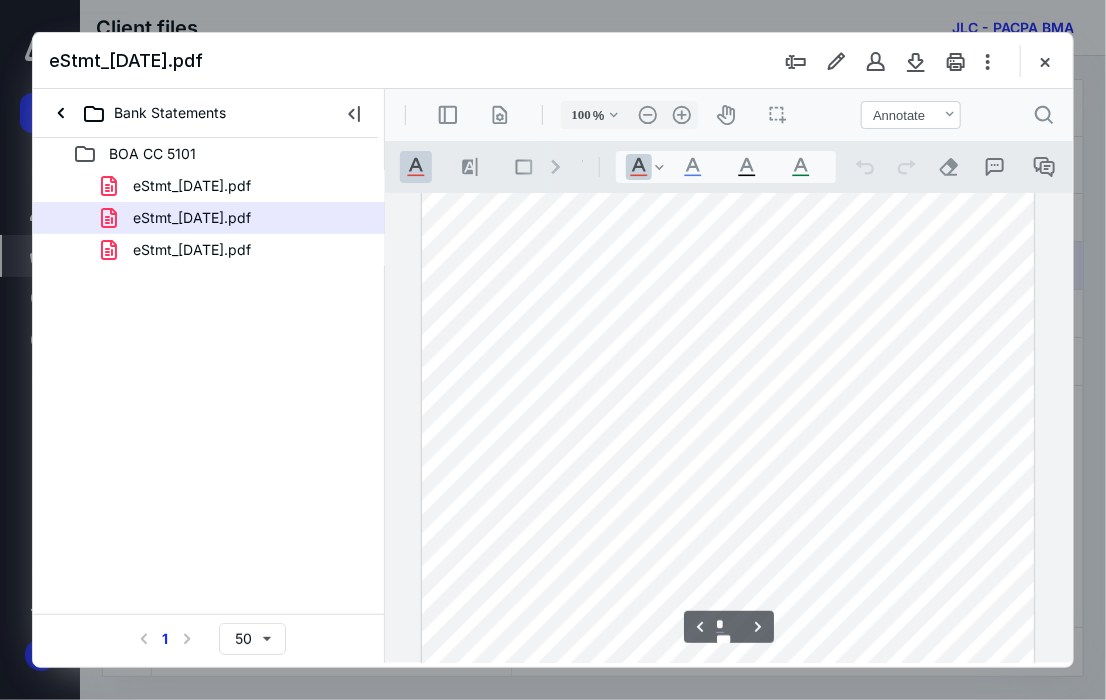 type on "*" 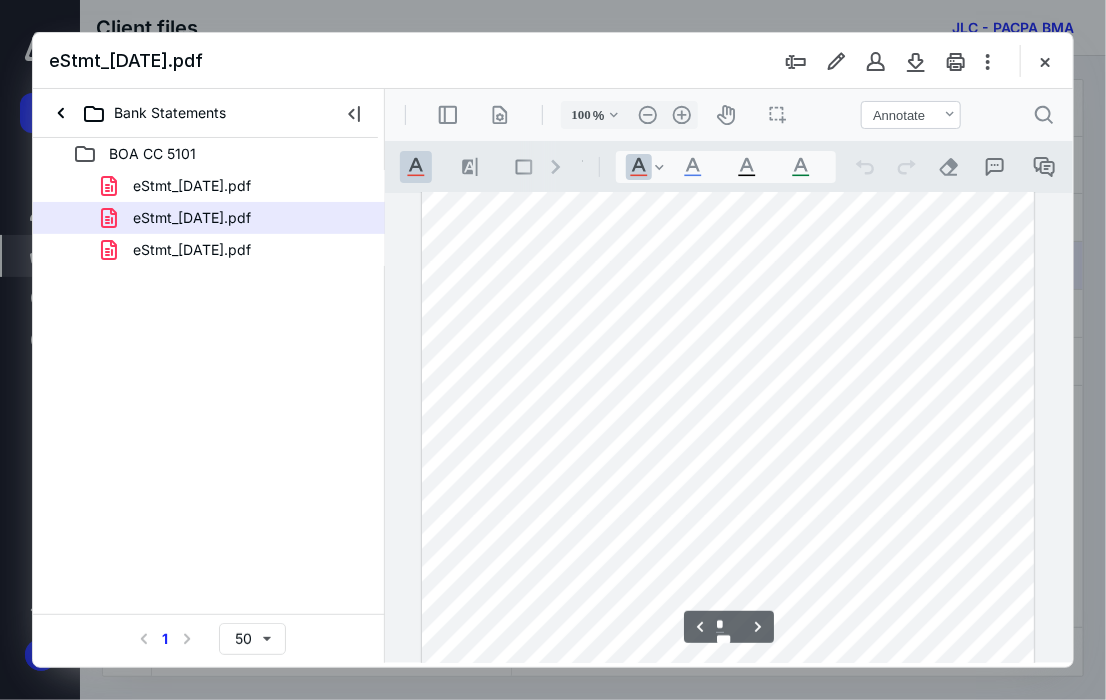 scroll, scrollTop: 1709, scrollLeft: 0, axis: vertical 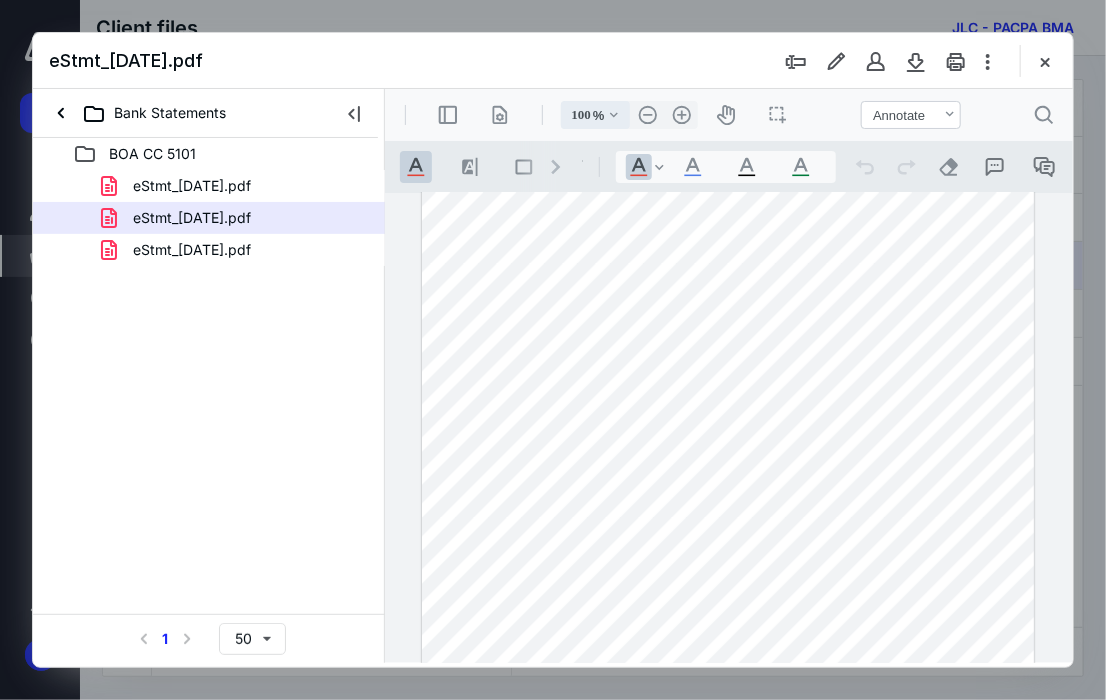click on ".cls-1{fill:#abb0c4;} icon - chevron - down" at bounding box center [613, 114] 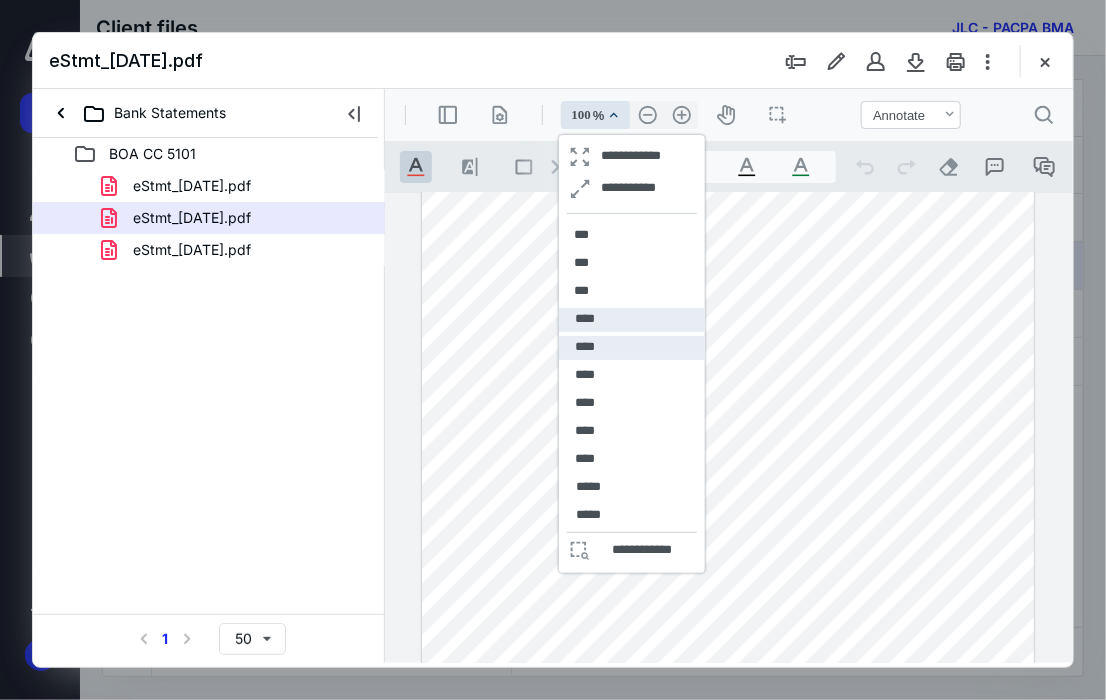 click on "****" at bounding box center (584, 346) 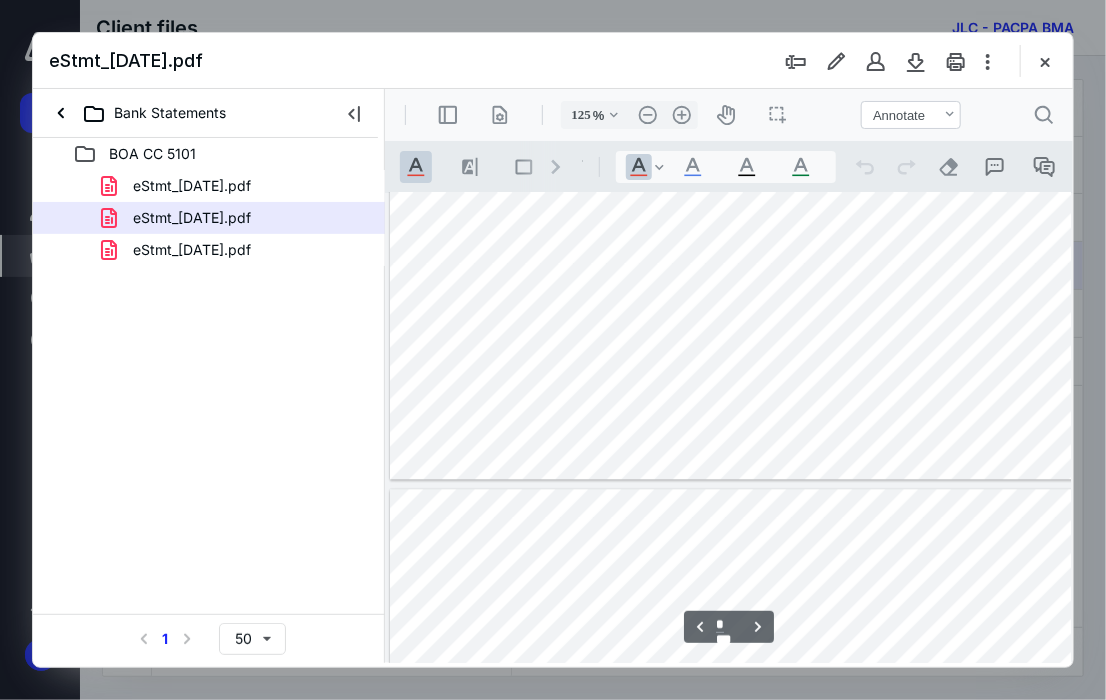 scroll, scrollTop: 2182, scrollLeft: 48, axis: both 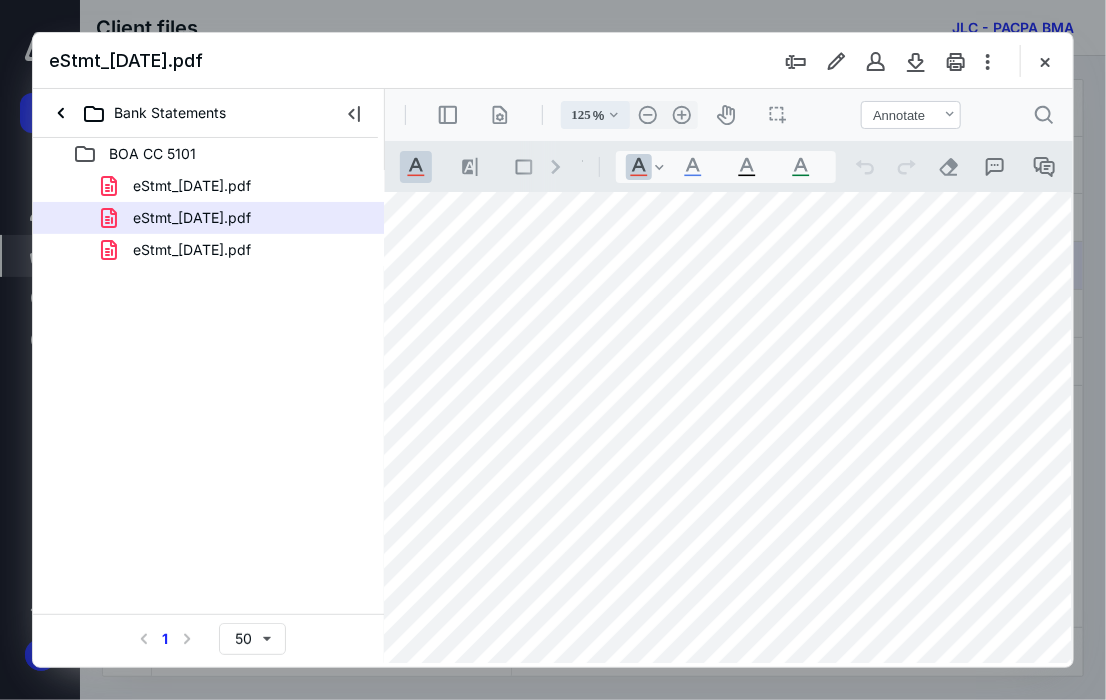 click on ".cls-1{fill:#abb0c4;} icon - chevron - down" at bounding box center (613, 114) 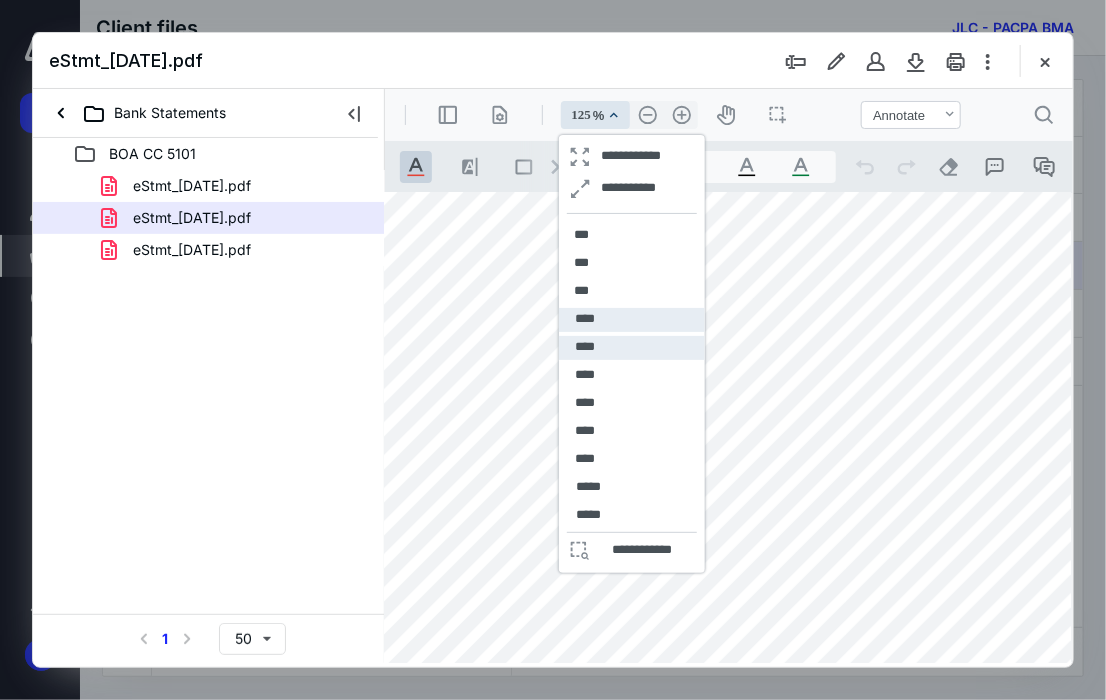 click on "****" at bounding box center [584, 318] 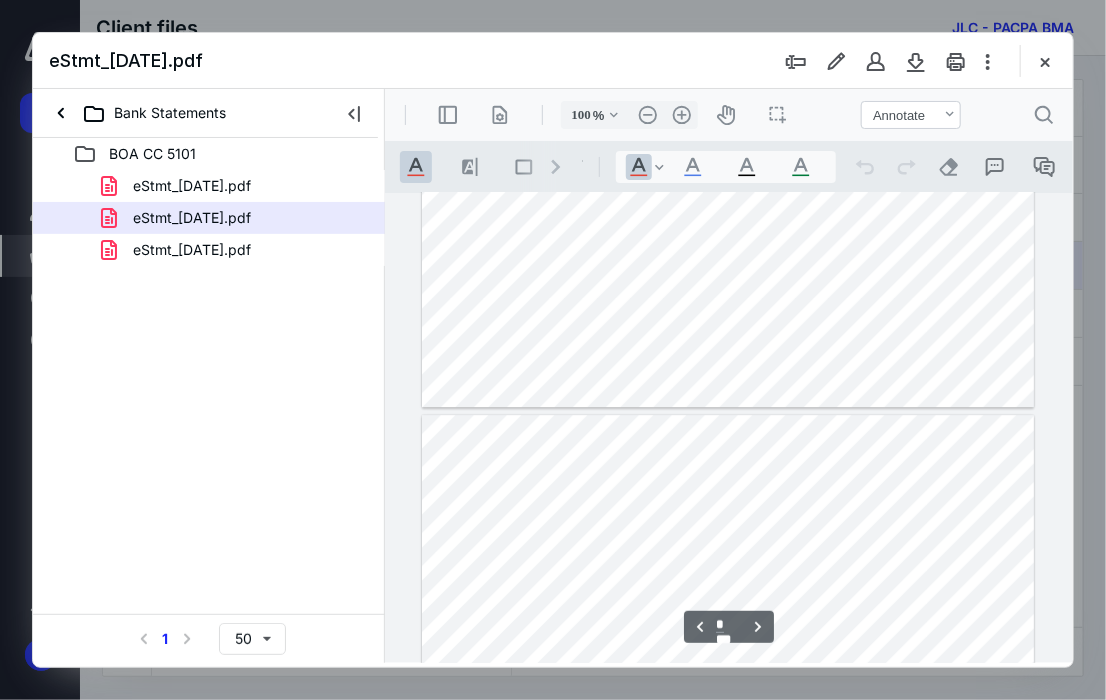 scroll, scrollTop: 1709, scrollLeft: 0, axis: vertical 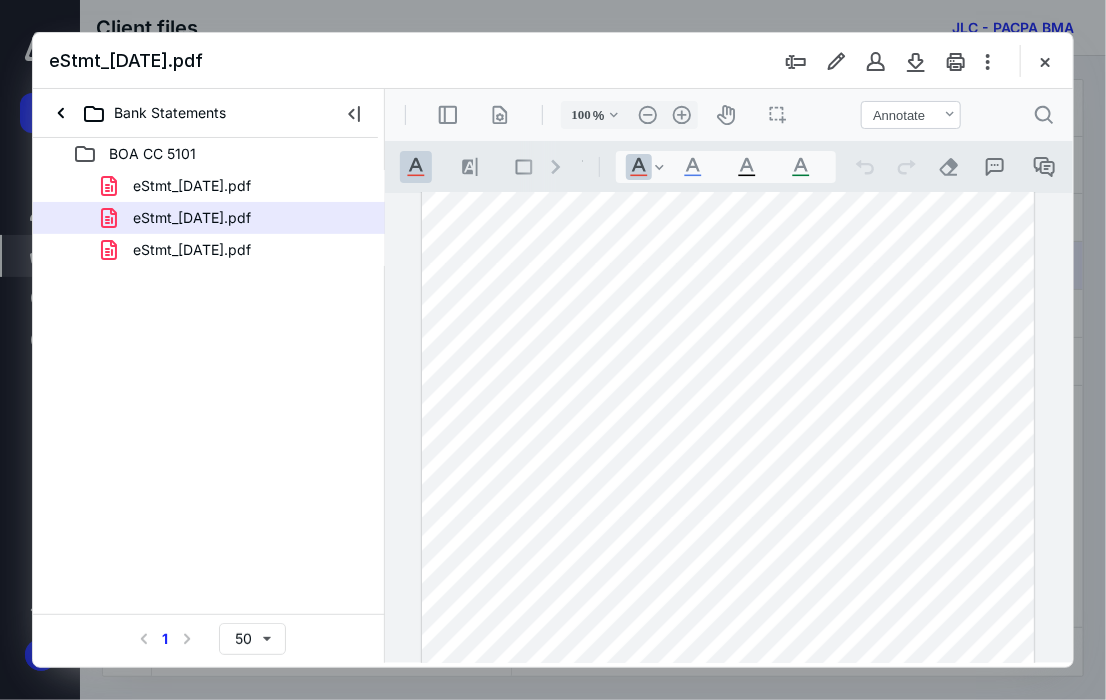 click on ".cls-1{fill:#abb0c4;} icon - header - sidebar - line .cls-1{fill:#abb0c4;} icon - header - page manipulation - line 100 % .cls-1{fill:#abb0c4;} icon - chevron - down .cls-1{fill:#abb0c4;} icon - header - zoom - out - line Current zoom is   100 % .cls-1{fill:#abb0c4;} icon - header - zoom - in - line icon-header-pan20 icon / operation / multi select View Annotate Shapes Annotate .cls-1{fill:#abb0c4;} icon - chevron - down View Annotate Shapes .cls-1{fill:#abb0c4;} icon - header - search" at bounding box center [728, 114] 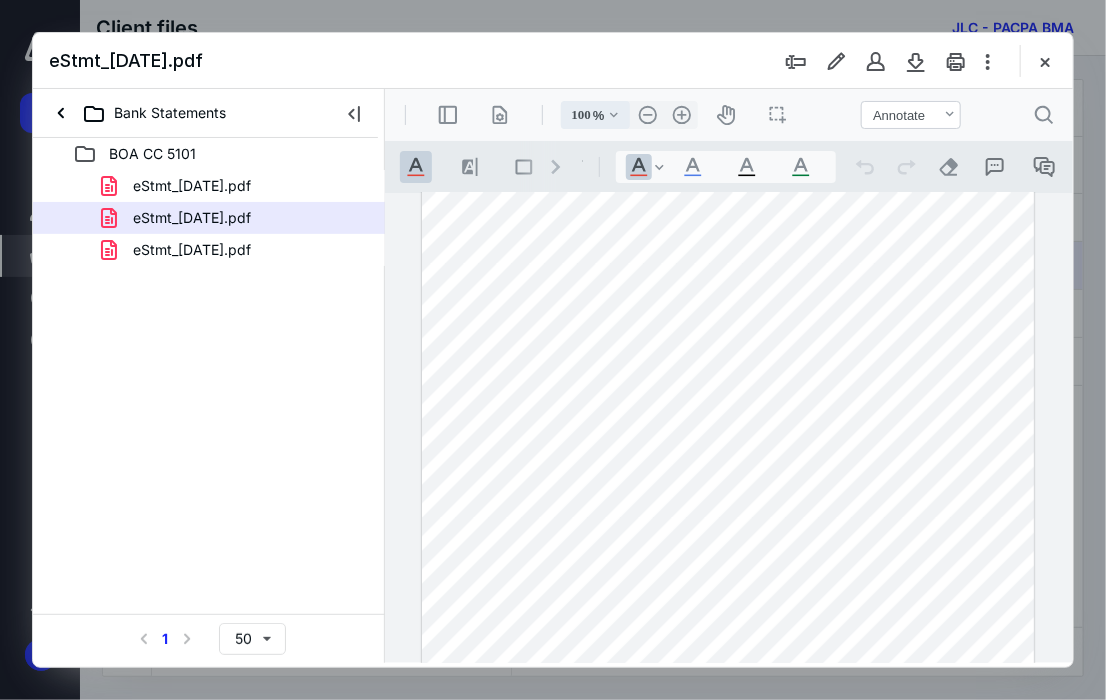 click on ".cls-1{fill:#abb0c4;} icon - chevron - down" at bounding box center (613, 114) 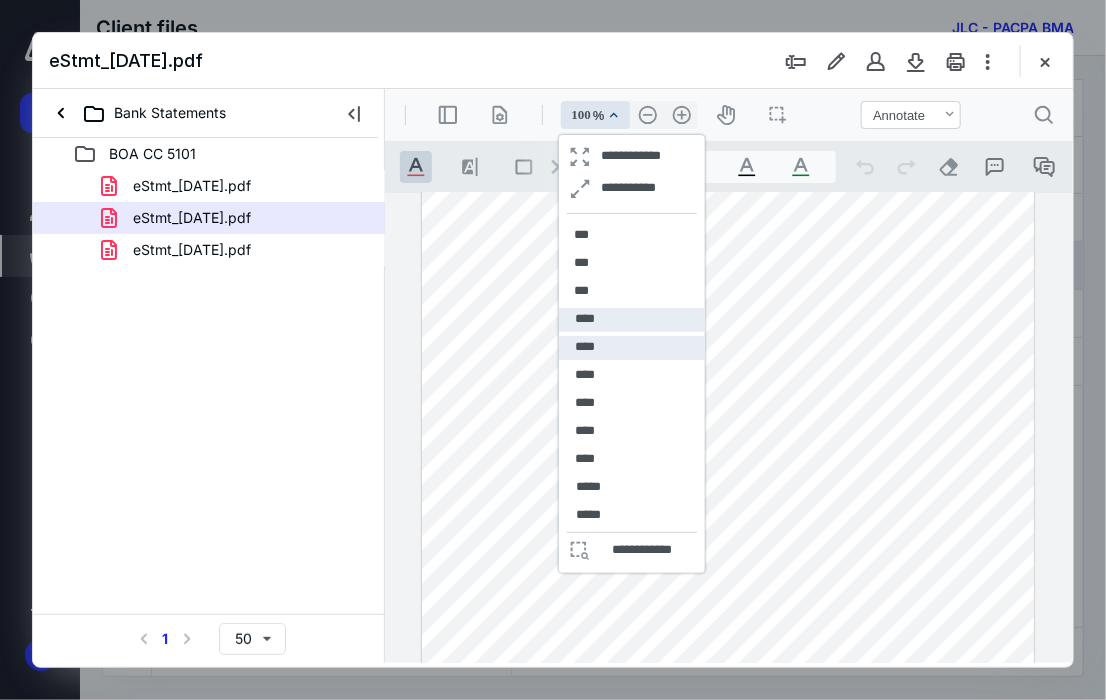 click on "****" at bounding box center (631, 347) 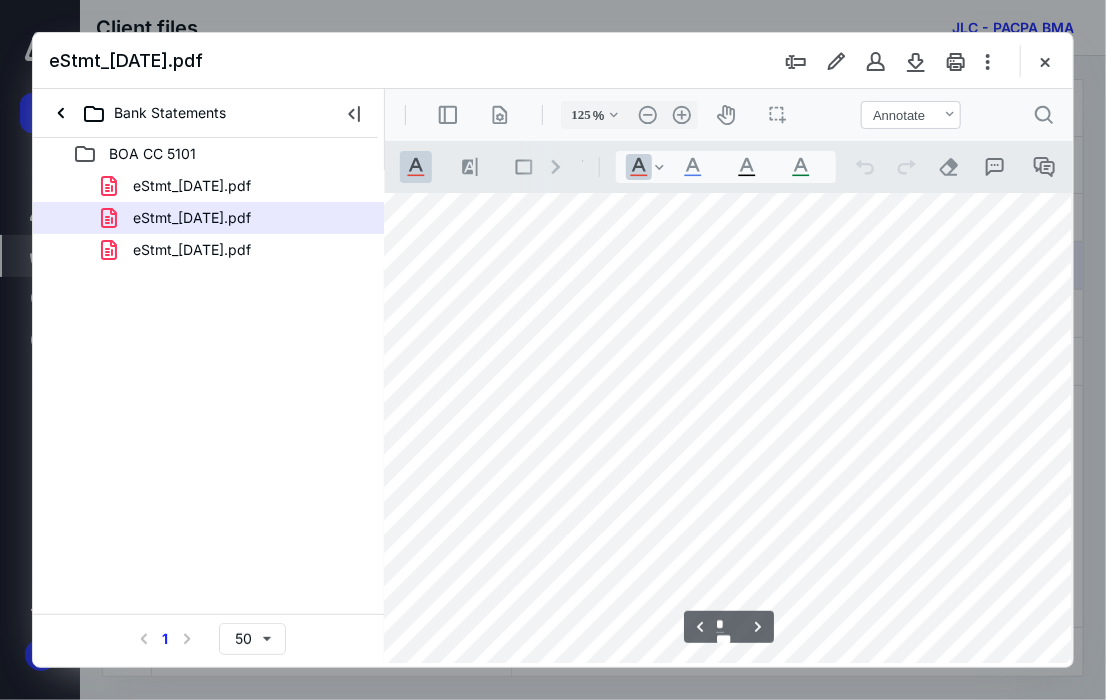 scroll, scrollTop: 782, scrollLeft: 48, axis: both 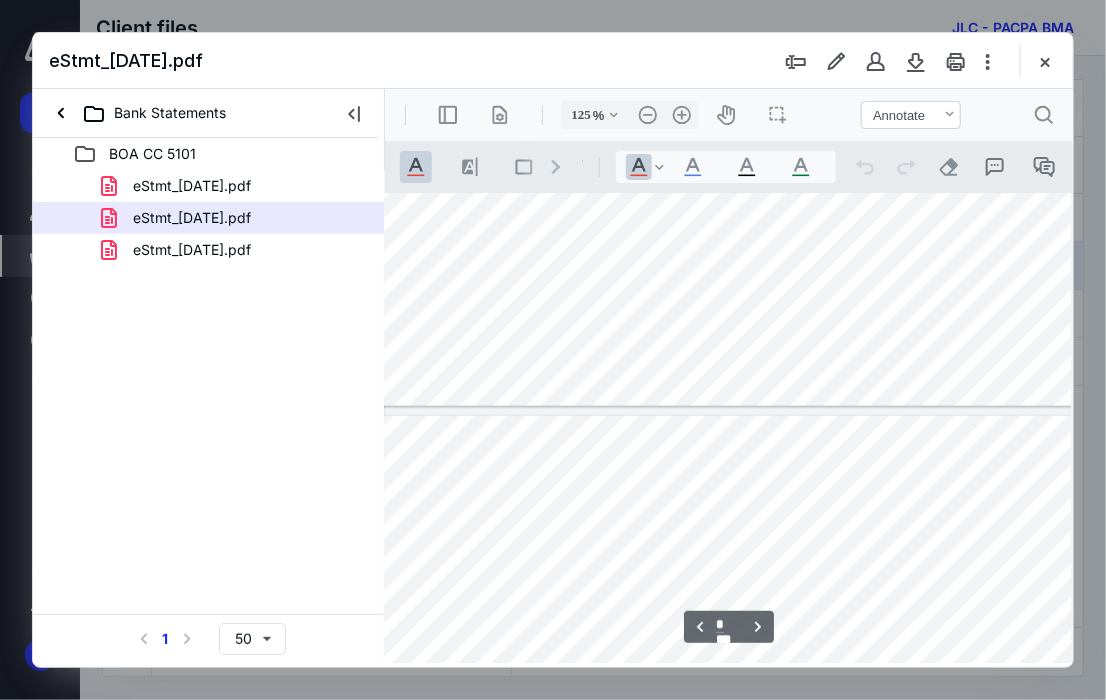 type on "*" 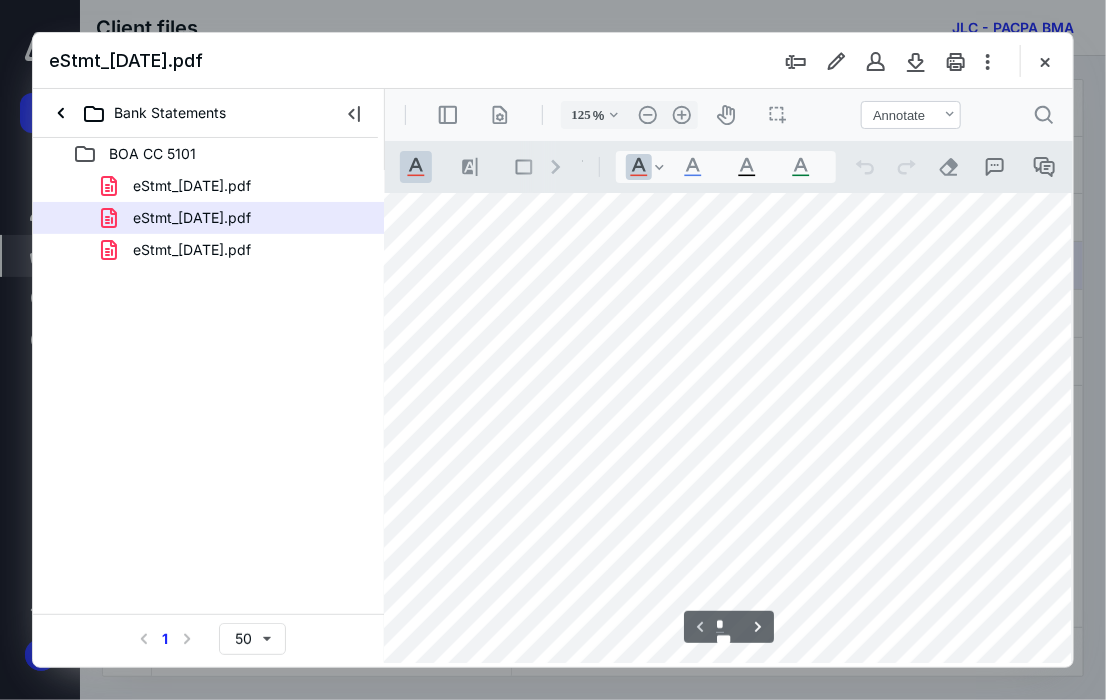 scroll, scrollTop: 382, scrollLeft: 48, axis: both 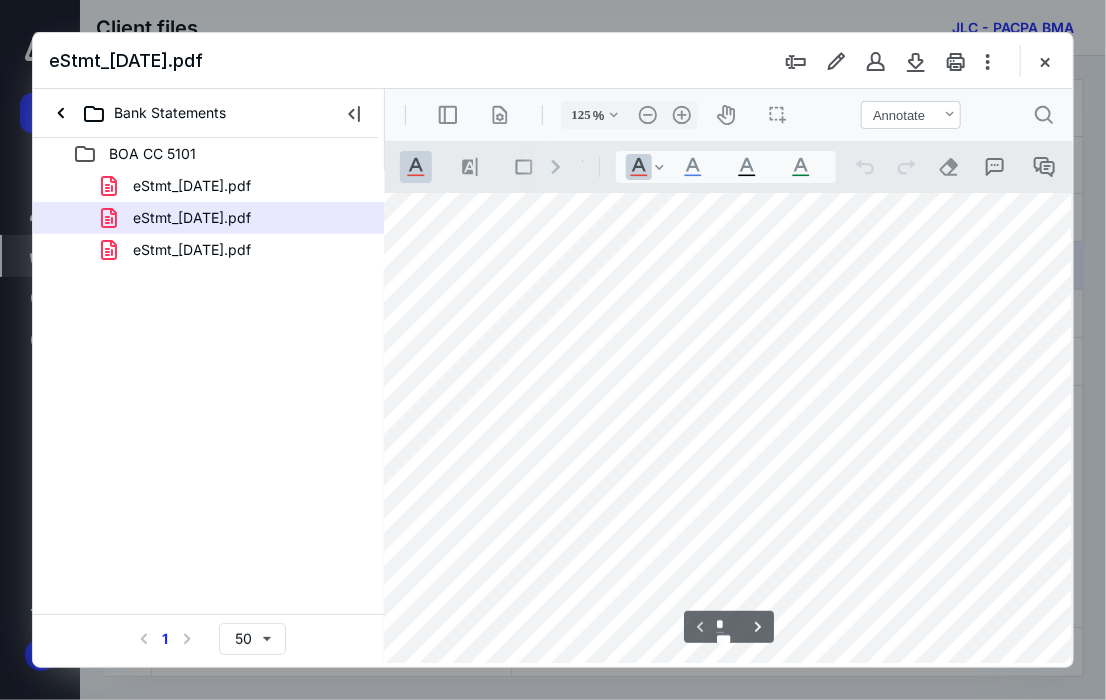 click on "eStmt_[DATE].pdf" at bounding box center (553, 61) 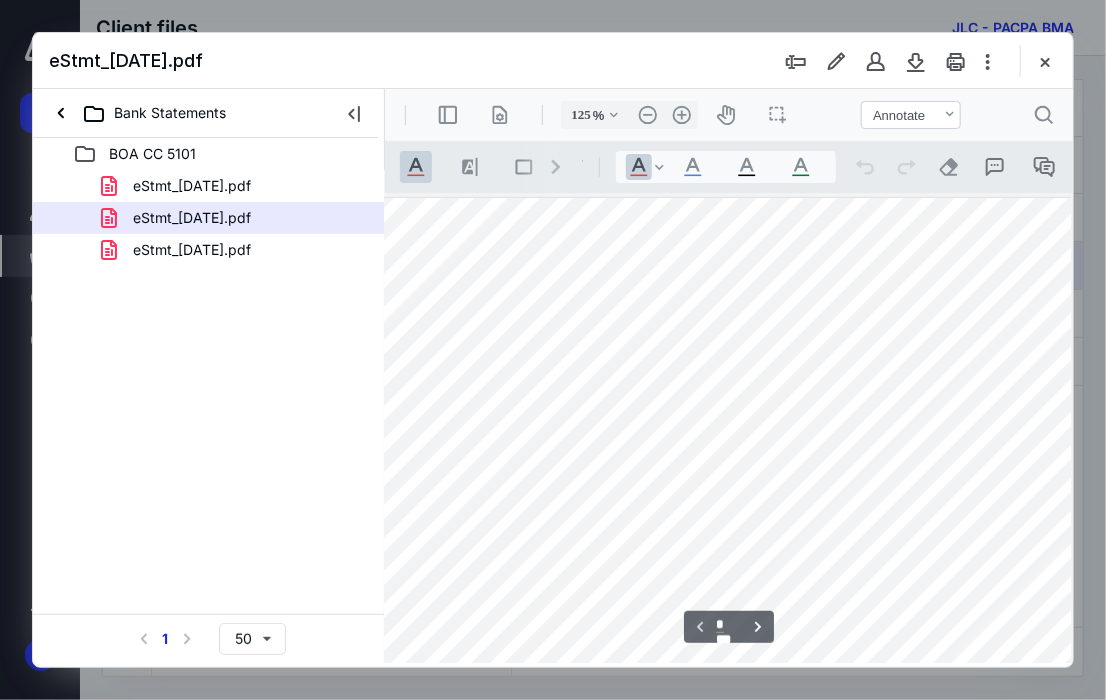 scroll, scrollTop: 100, scrollLeft: 48, axis: both 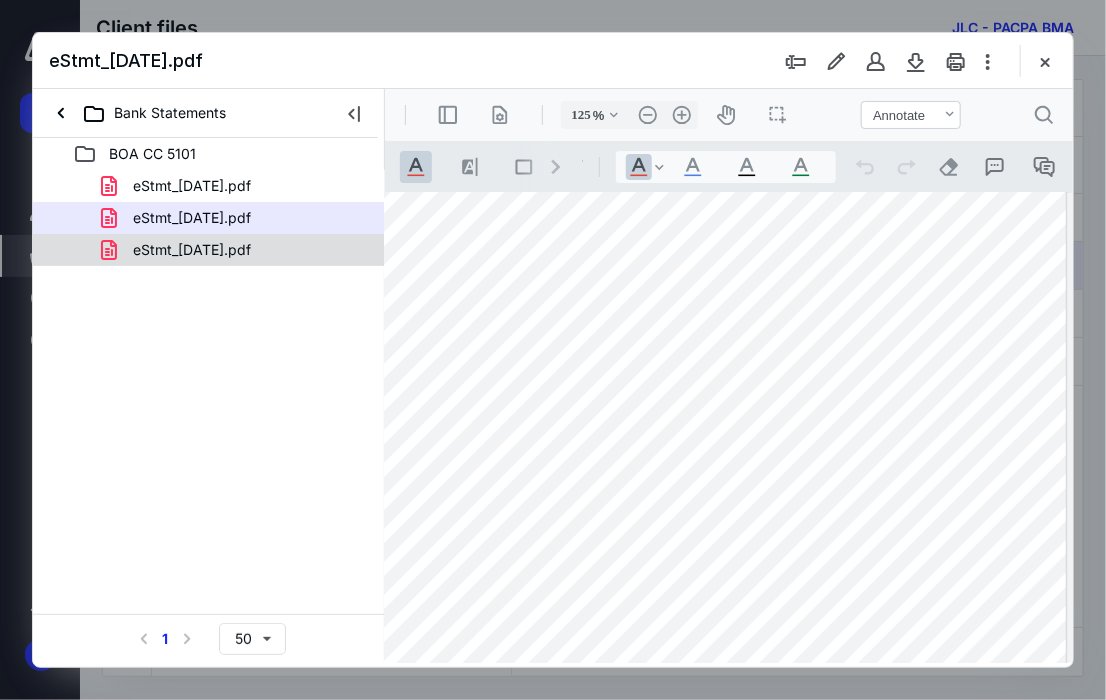 click on "eStmt_[DATE].pdf" at bounding box center (192, 250) 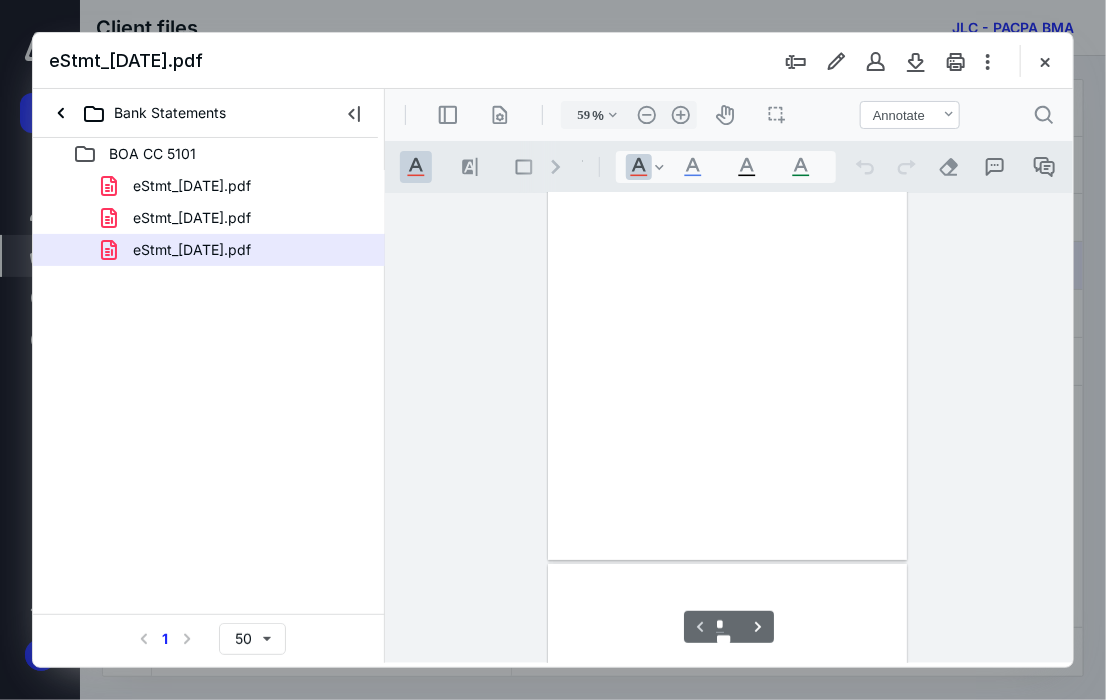 scroll, scrollTop: 106, scrollLeft: 0, axis: vertical 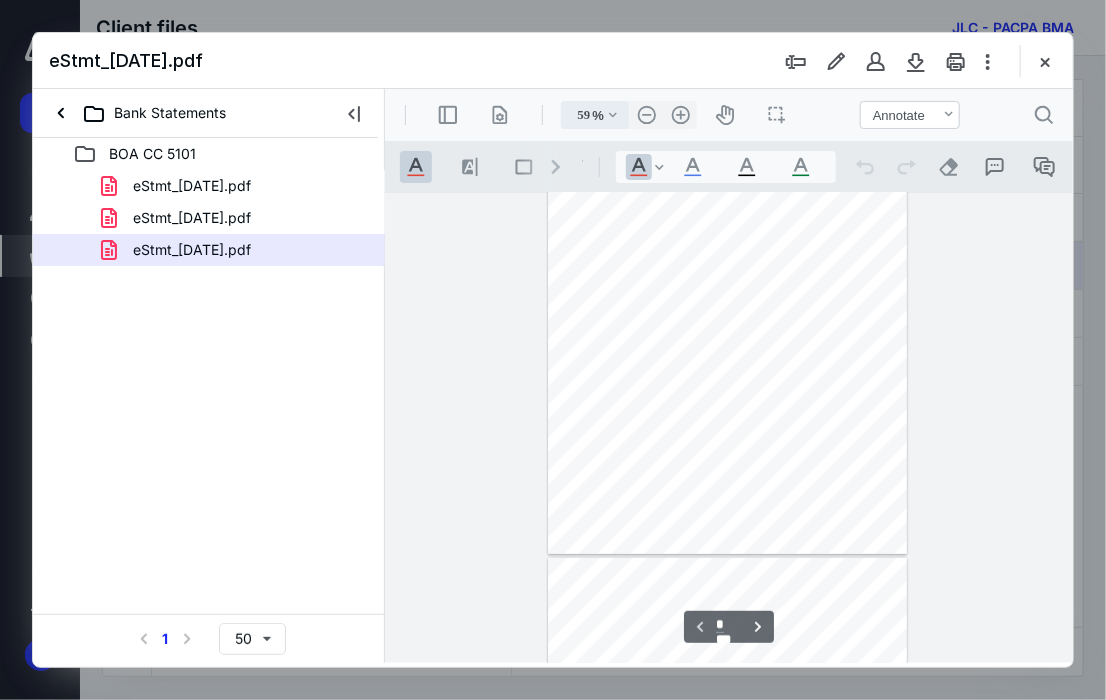 click on ".cls-1{fill:#abb0c4;} icon - chevron - down" at bounding box center (612, 114) 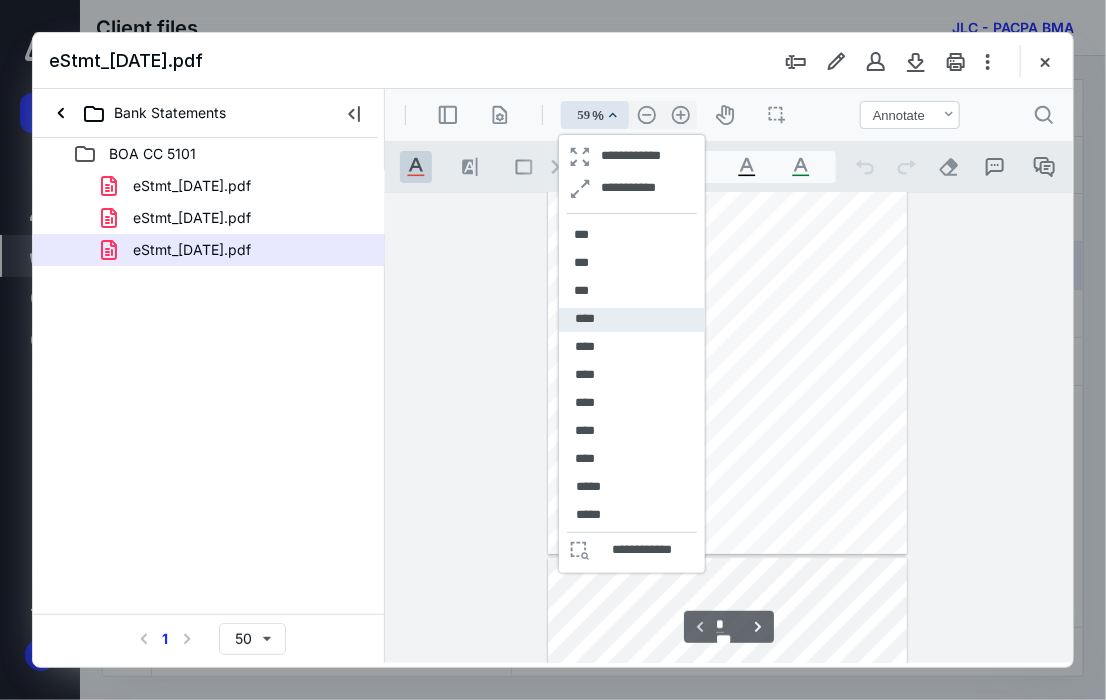 click on "****" at bounding box center (631, 319) 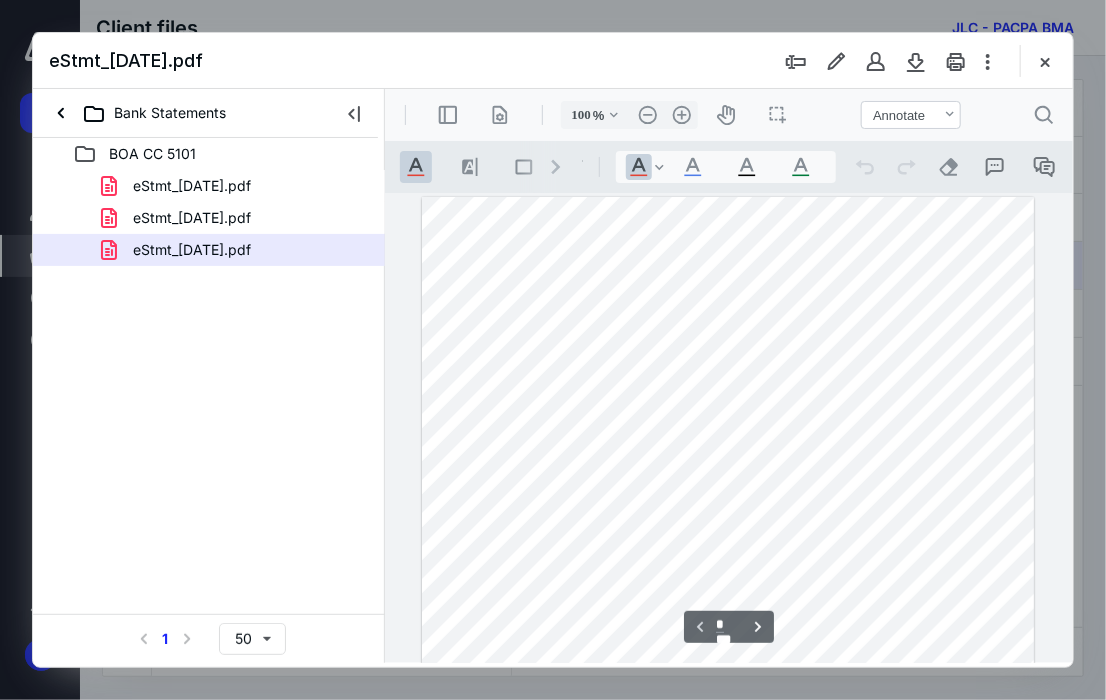 scroll, scrollTop: 0, scrollLeft: 0, axis: both 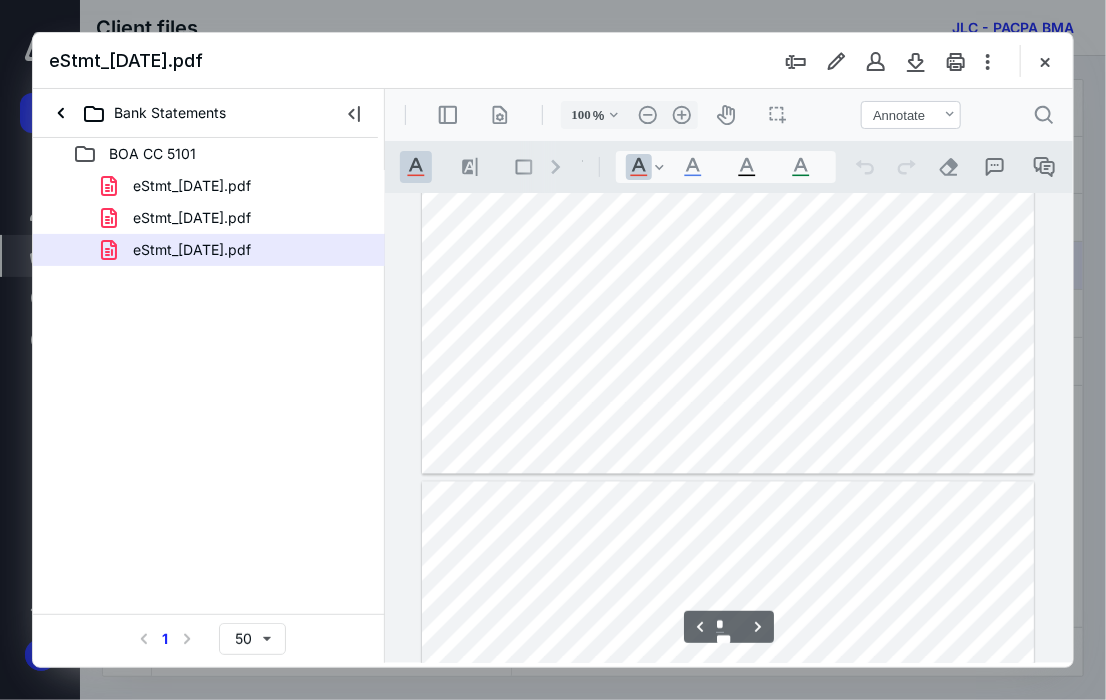 type on "*" 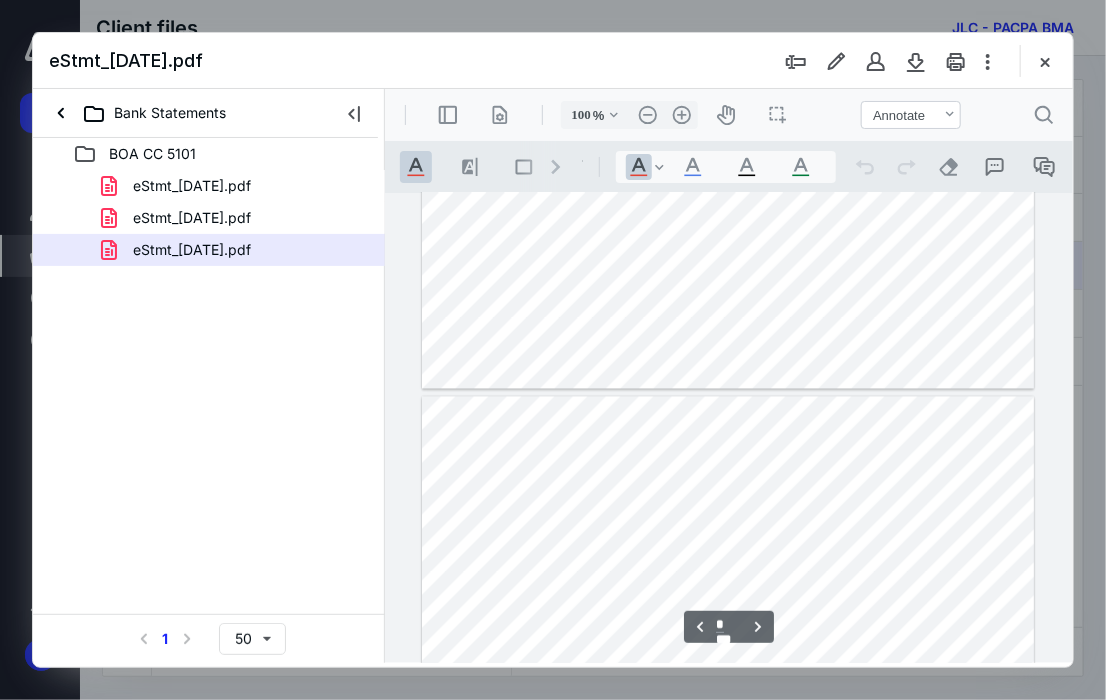 scroll, scrollTop: 1600, scrollLeft: 0, axis: vertical 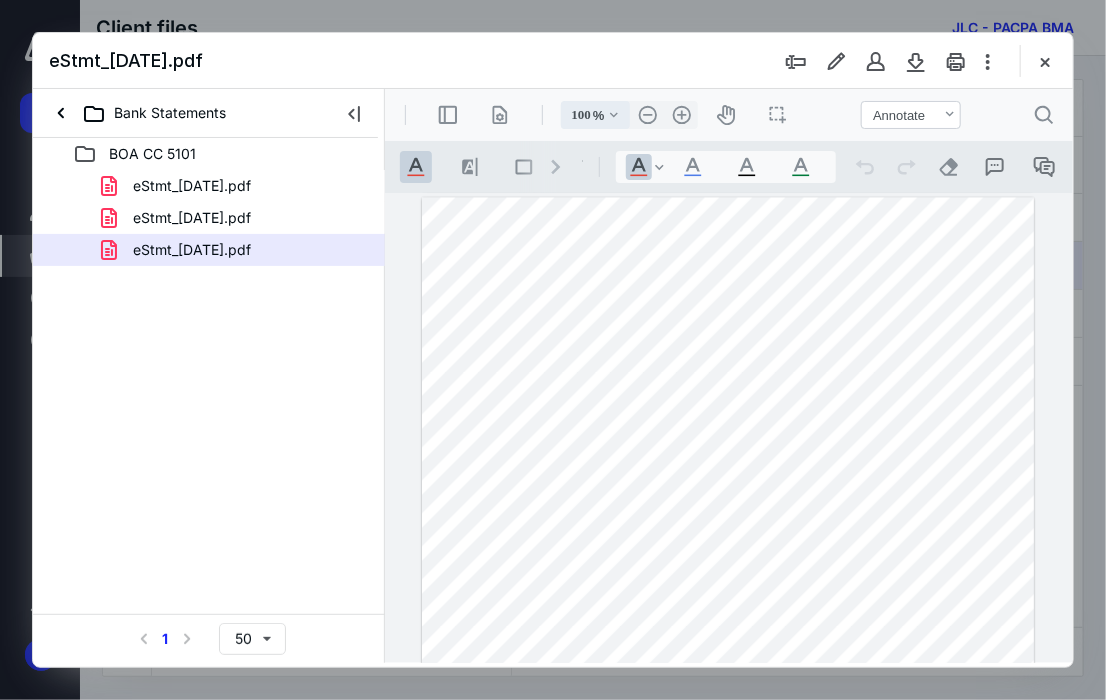 click on ".cls-1{fill:#abb0c4;} icon - chevron - down" at bounding box center [613, 114] 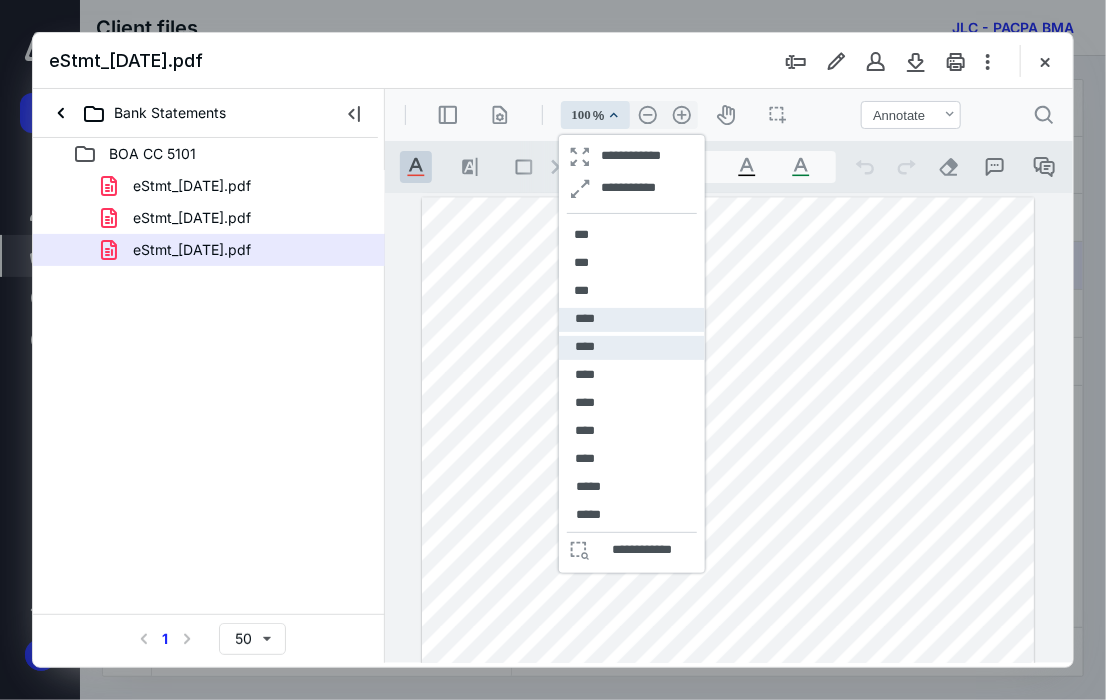 click on "****" at bounding box center (584, 346) 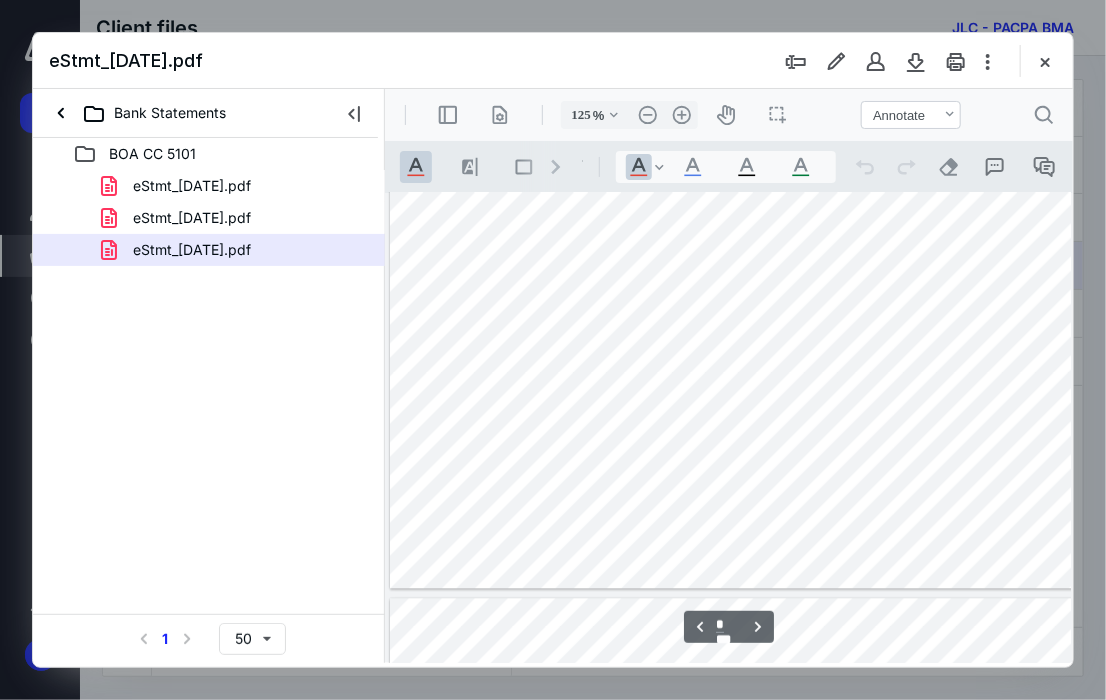 scroll, scrollTop: 2045, scrollLeft: 48, axis: both 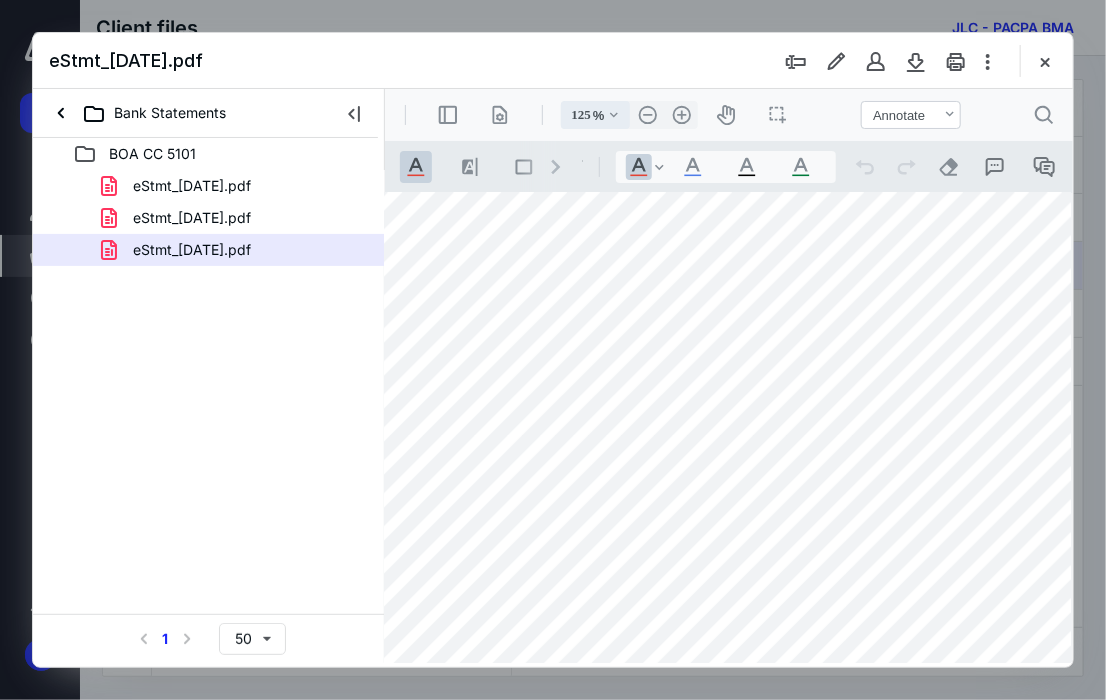 click on ".cls-1{fill:#abb0c4;} icon - chevron - down" at bounding box center (613, 114) 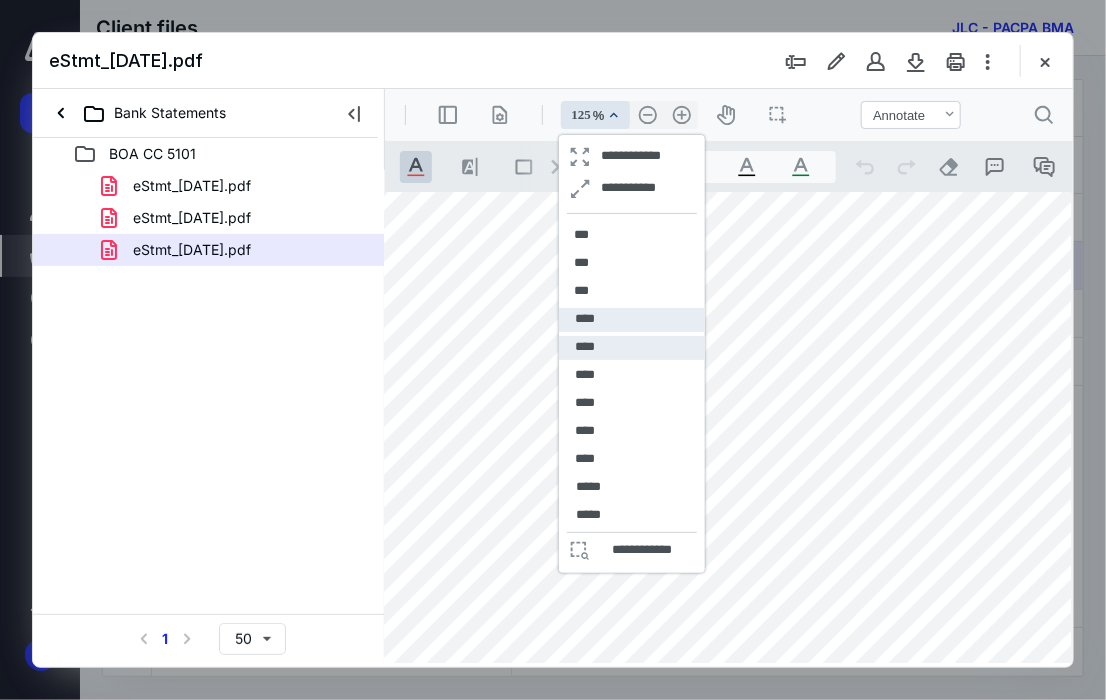 click on "****" at bounding box center (584, 318) 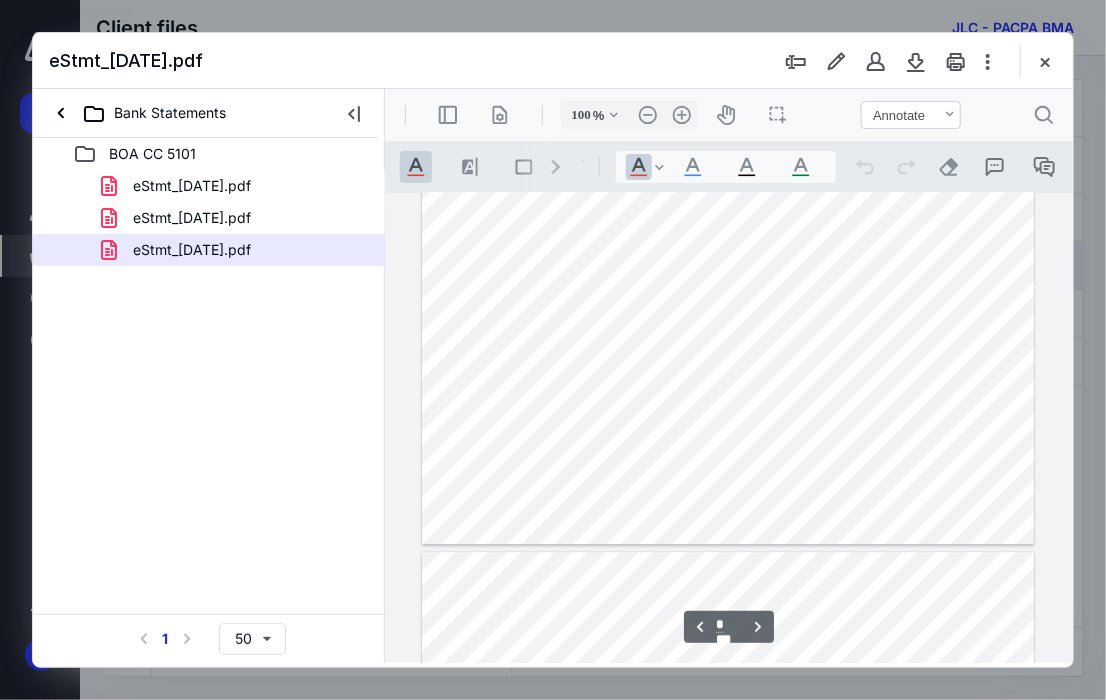 scroll, scrollTop: 1600, scrollLeft: 0, axis: vertical 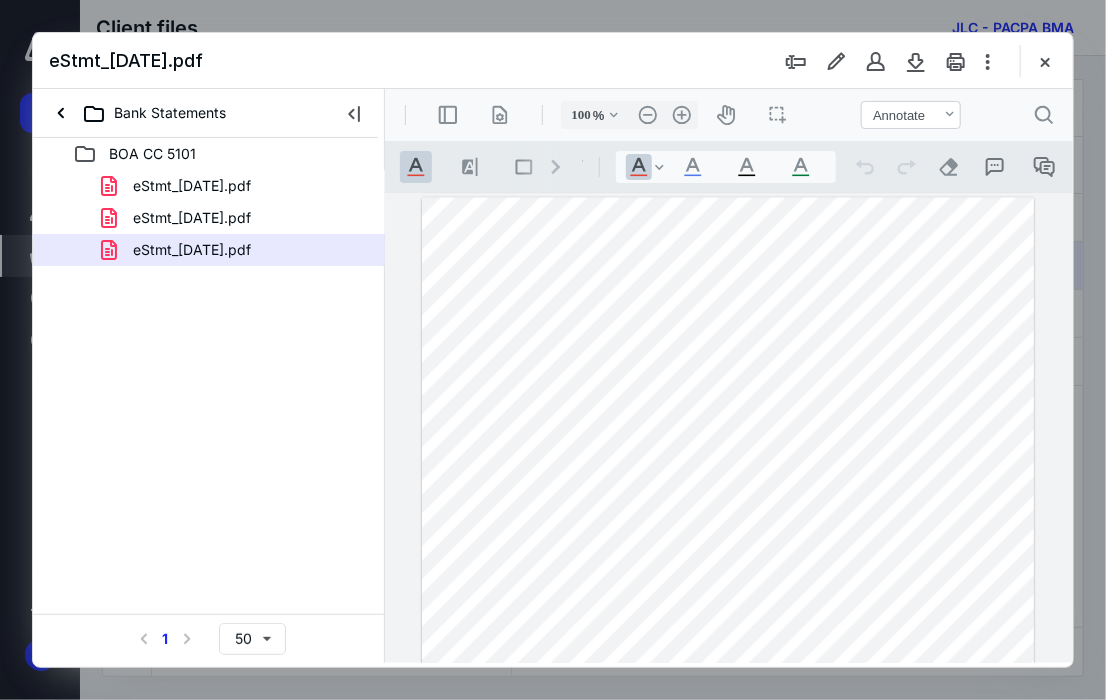click at bounding box center (727, 592) 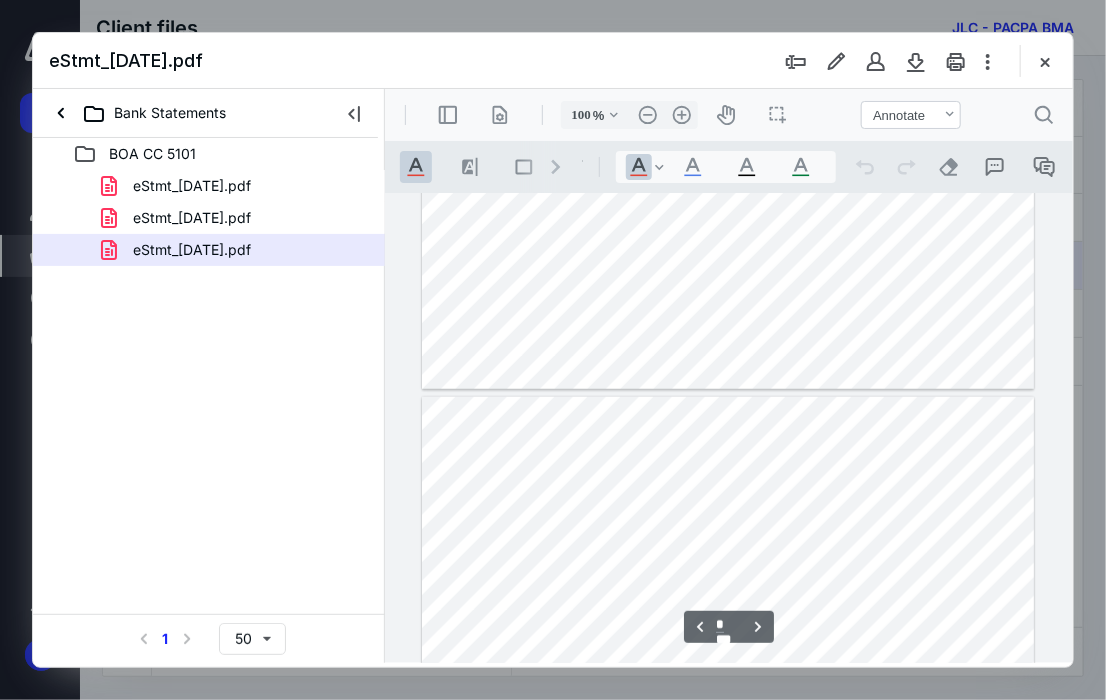 type on "*" 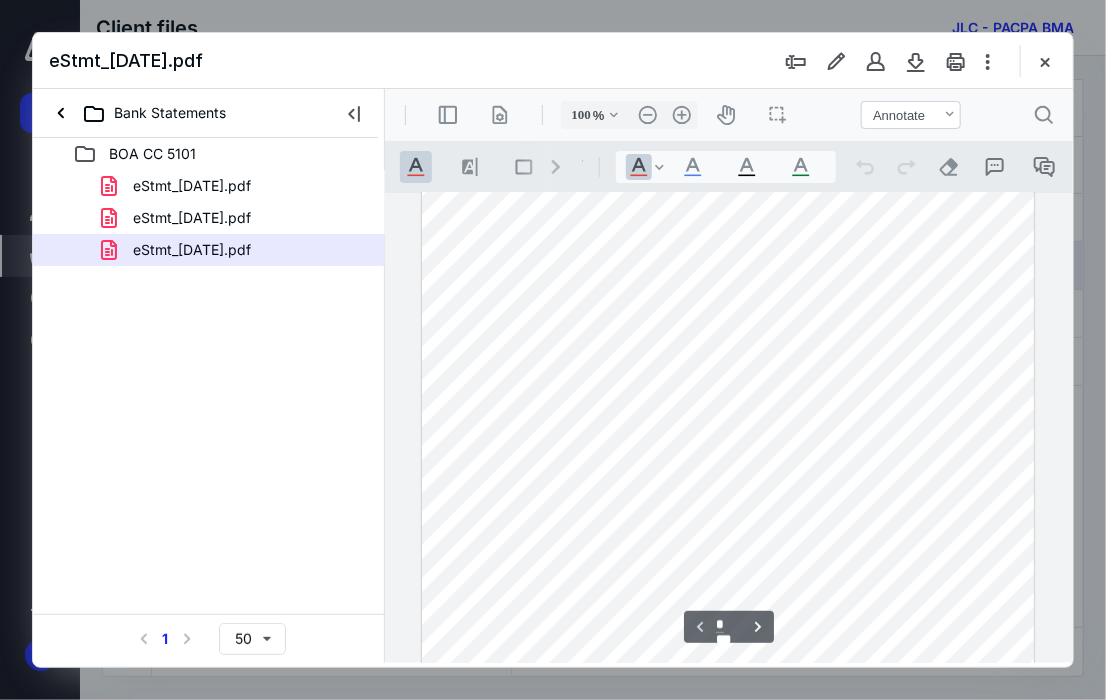 scroll, scrollTop: 200, scrollLeft: 0, axis: vertical 